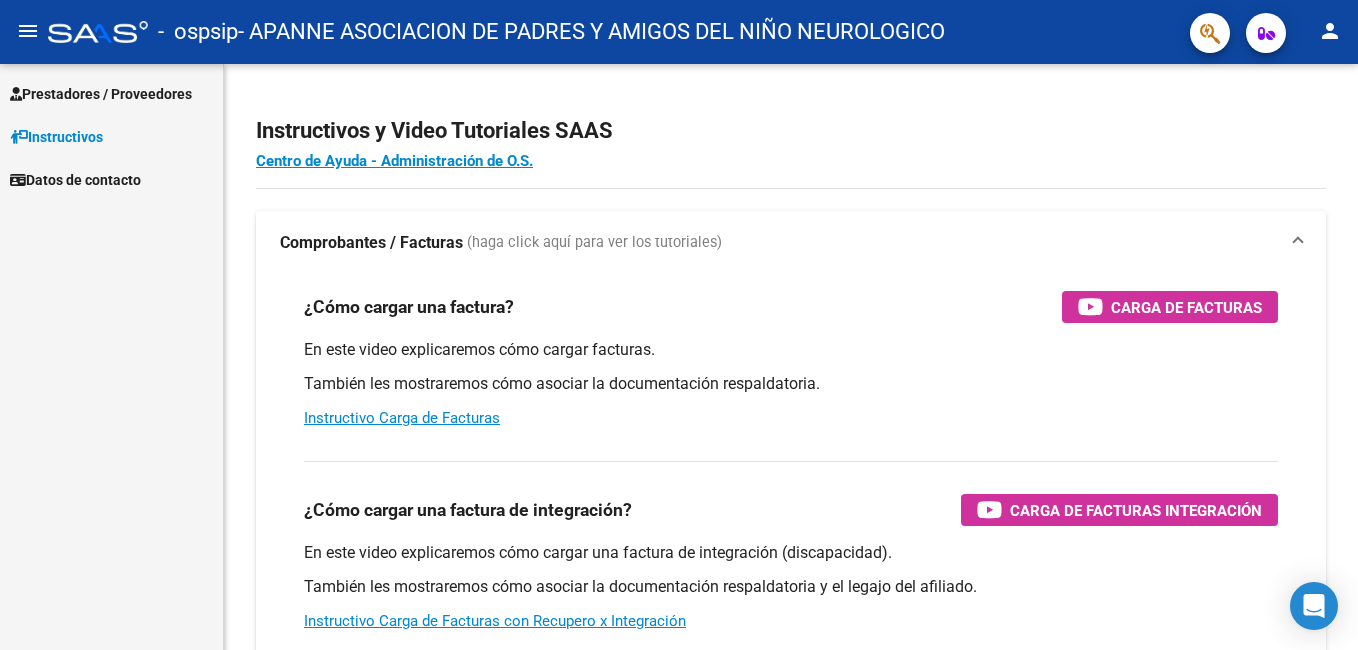 scroll, scrollTop: 0, scrollLeft: 0, axis: both 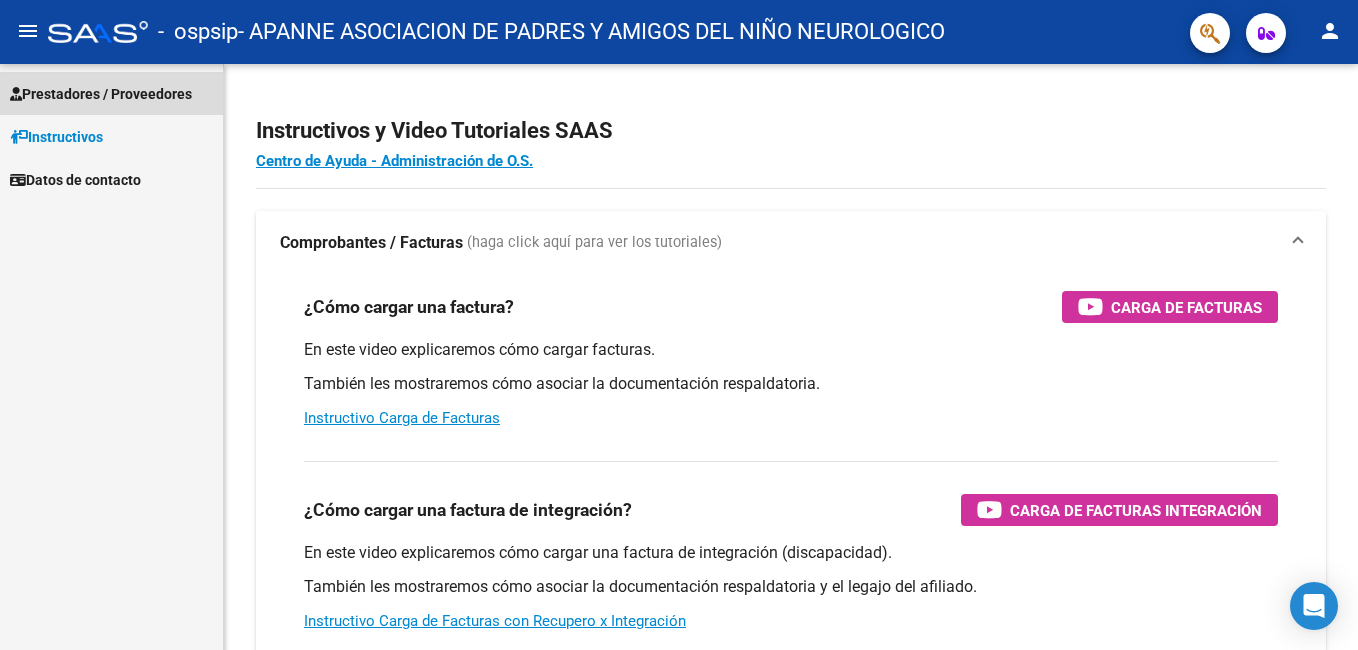click on "Prestadores / Proveedores" at bounding box center [101, 94] 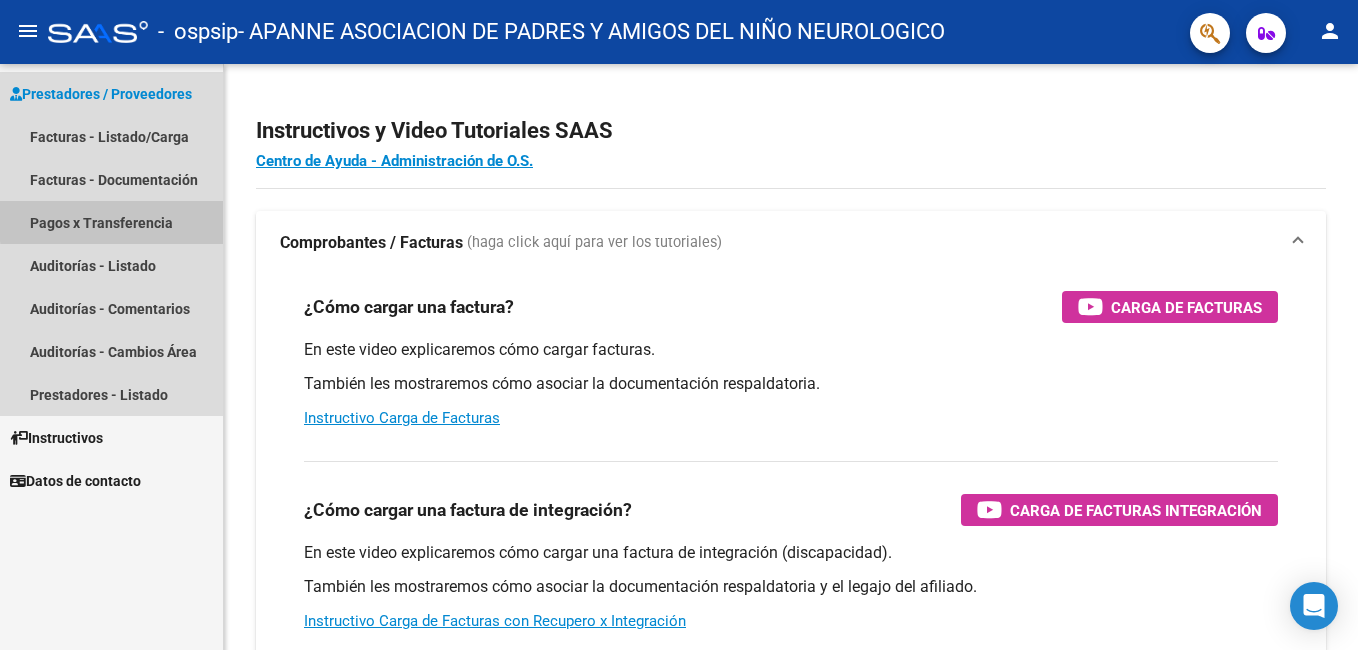 click on "Pagos x Transferencia" at bounding box center [111, 222] 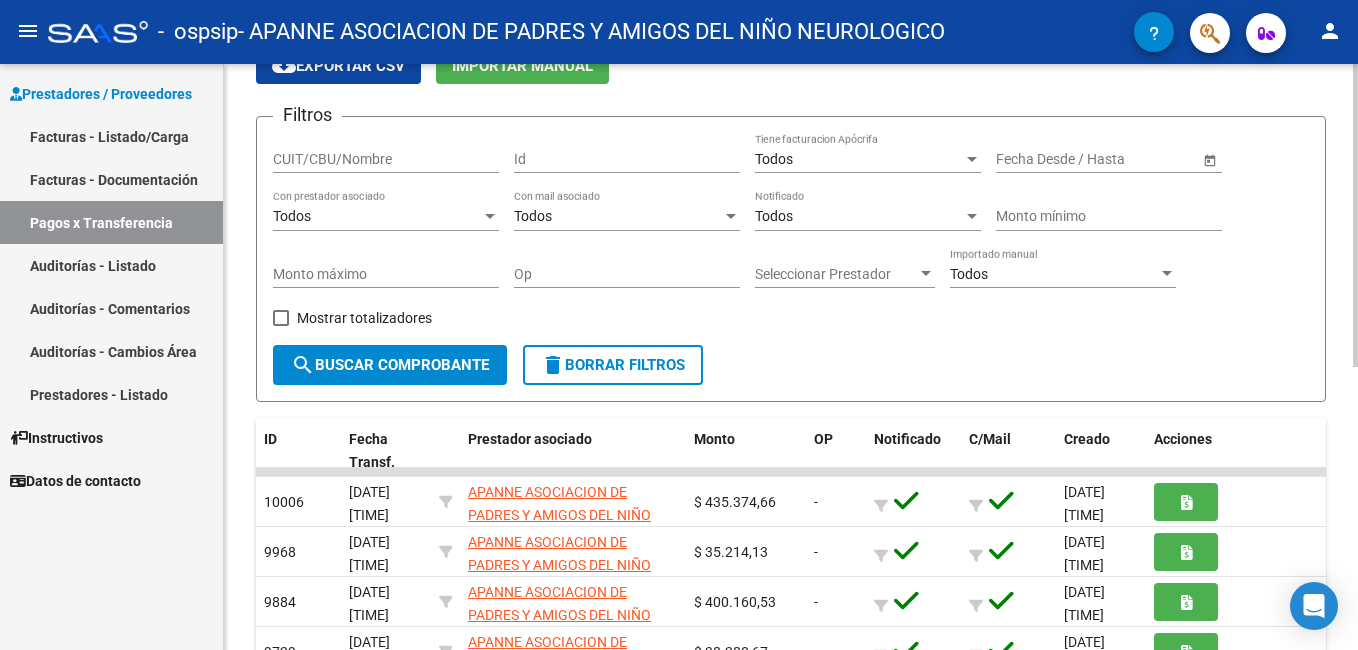 scroll, scrollTop: 500, scrollLeft: 0, axis: vertical 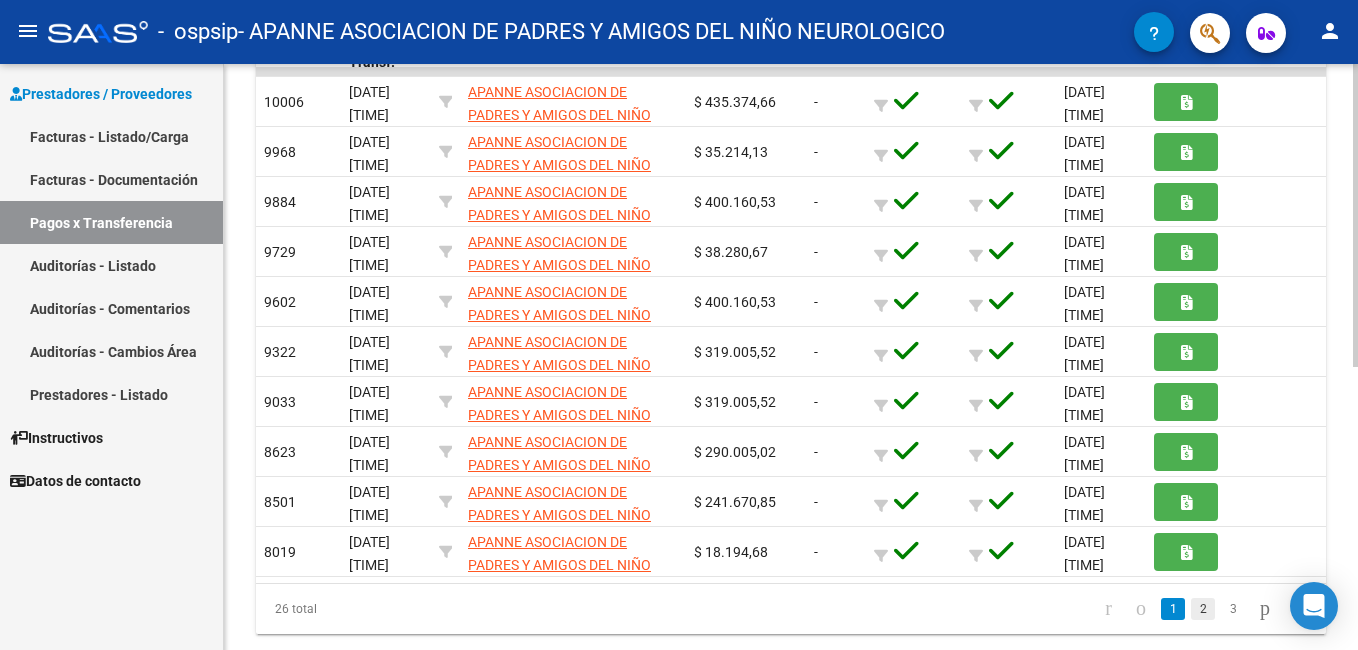 click on "2" 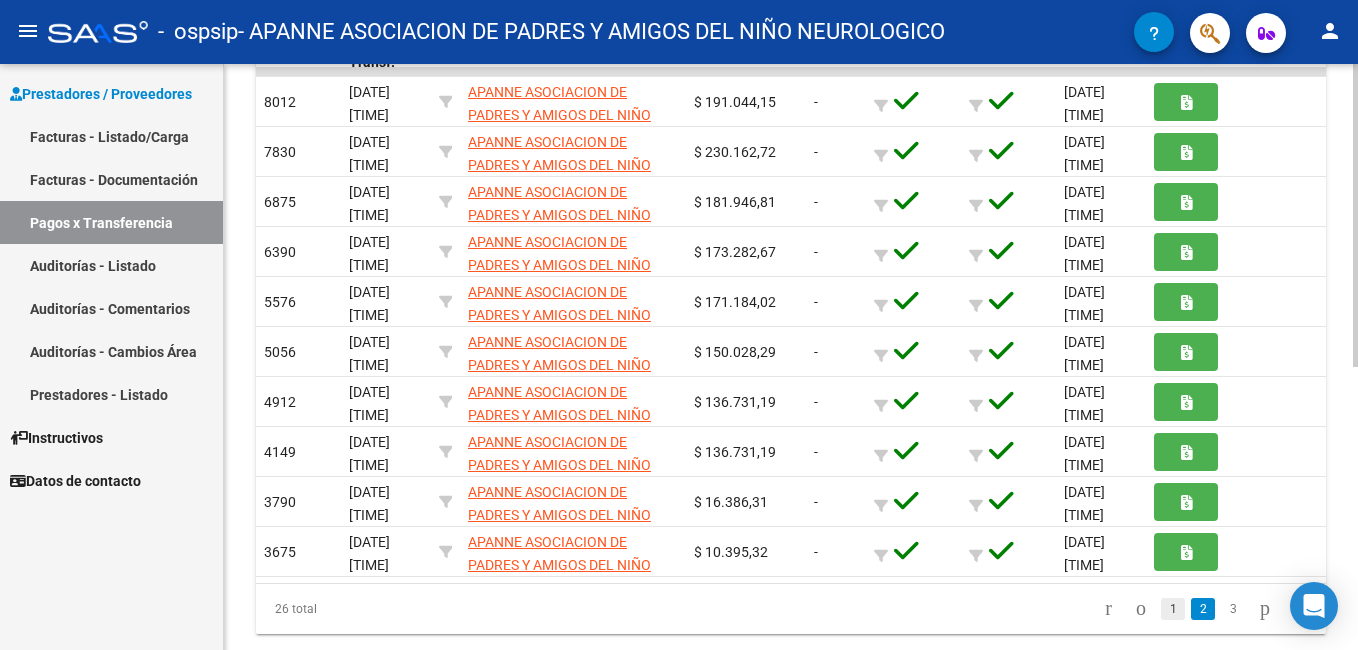 click on "1" 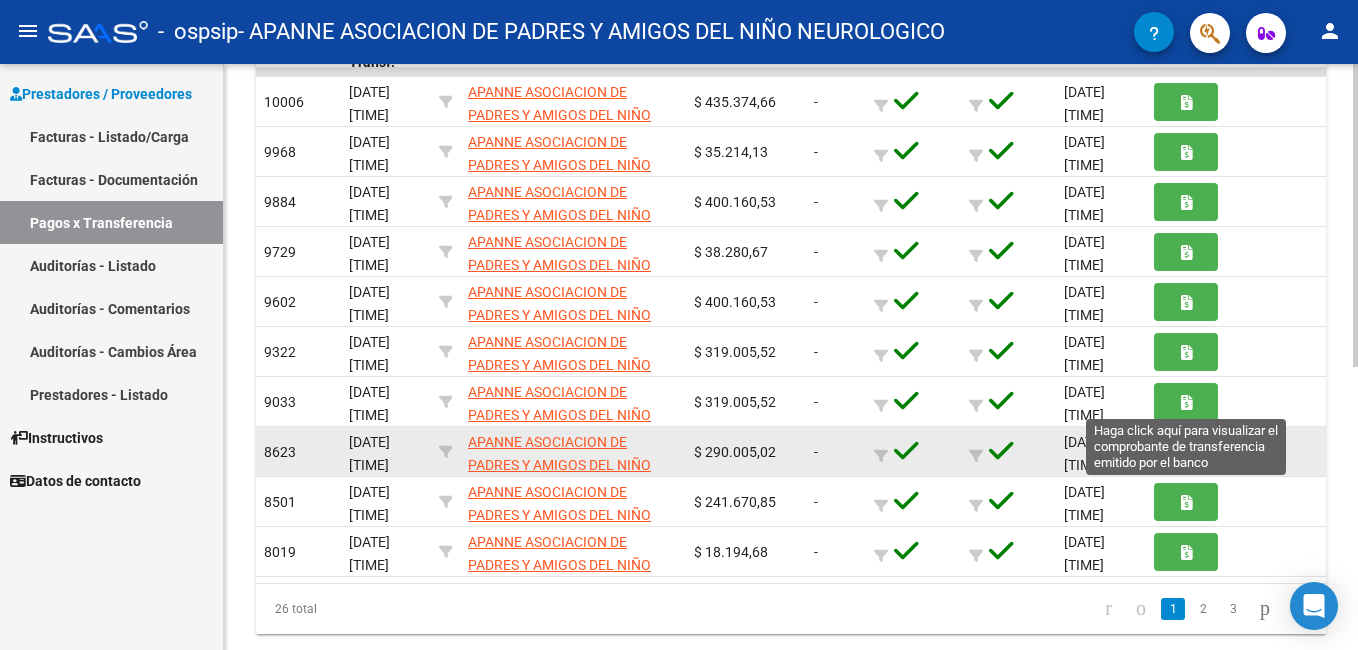 scroll, scrollTop: 548, scrollLeft: 0, axis: vertical 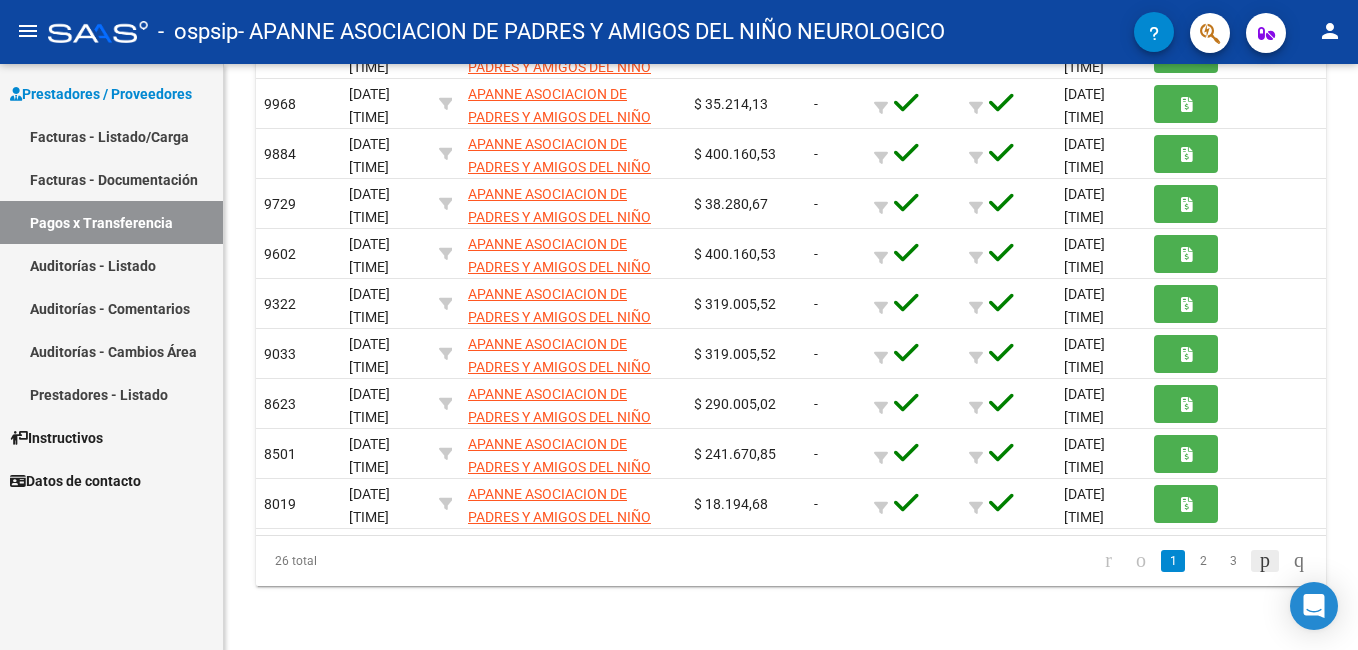 click 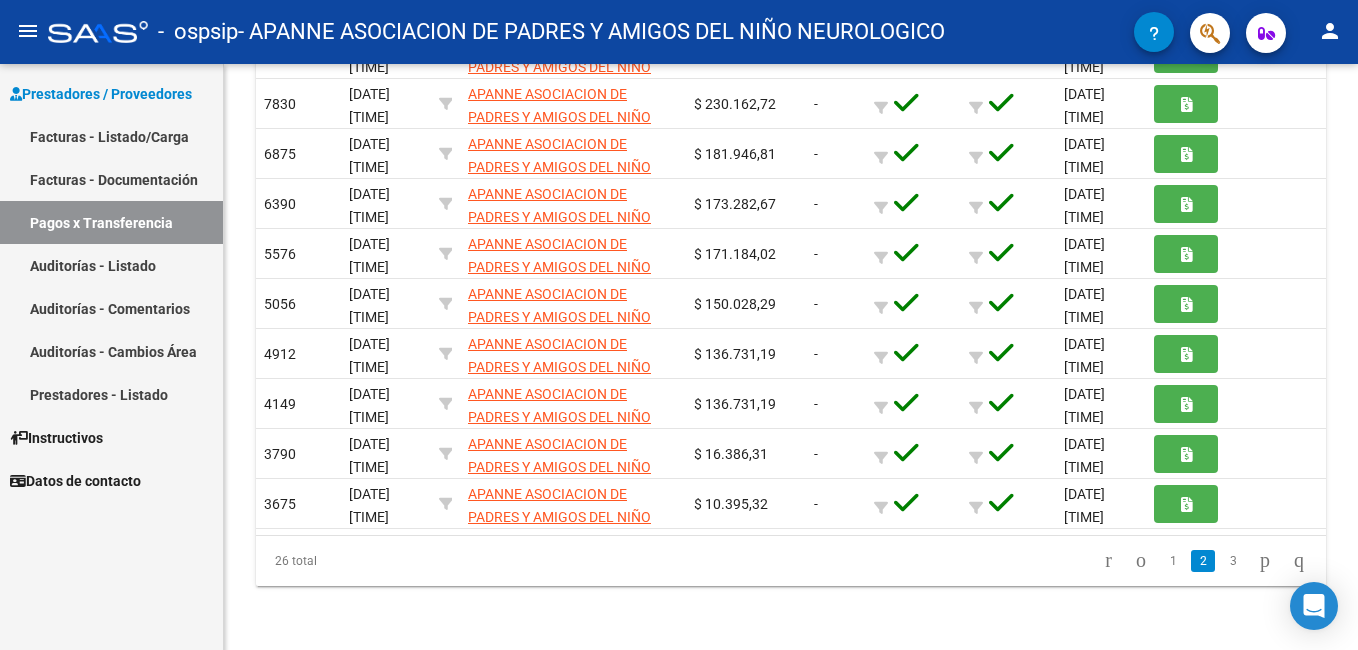 click 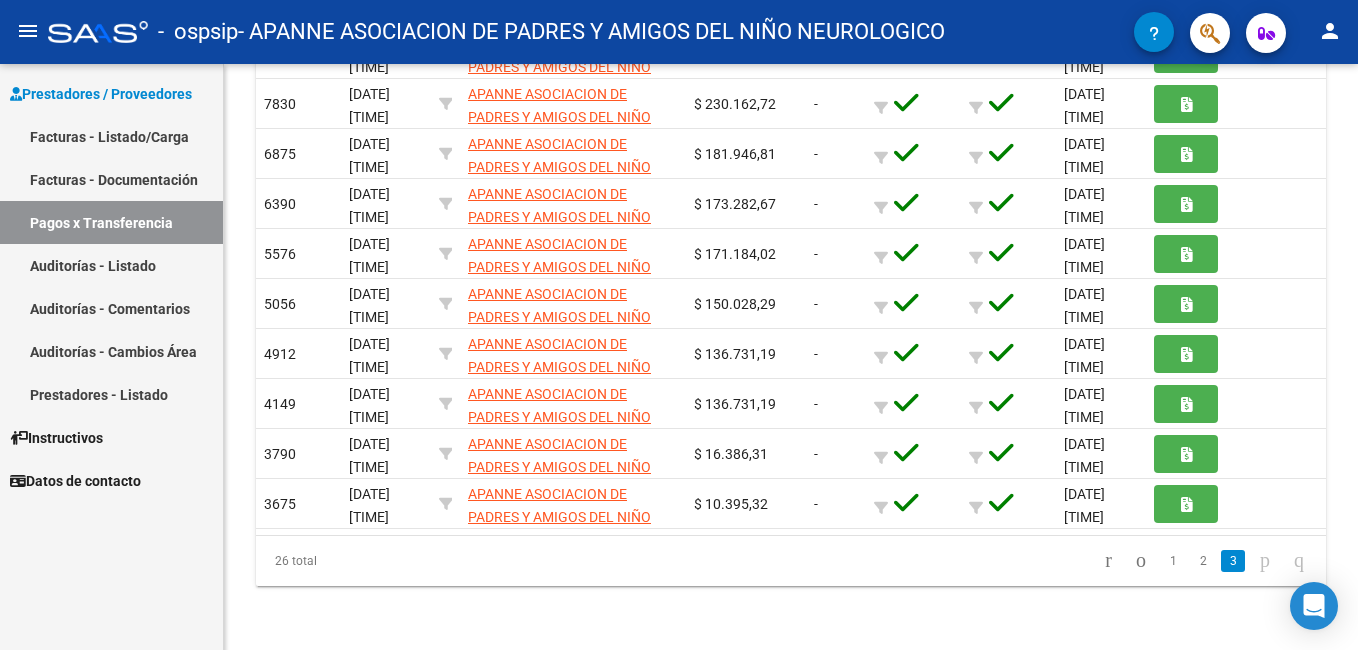 scroll, scrollTop: 348, scrollLeft: 0, axis: vertical 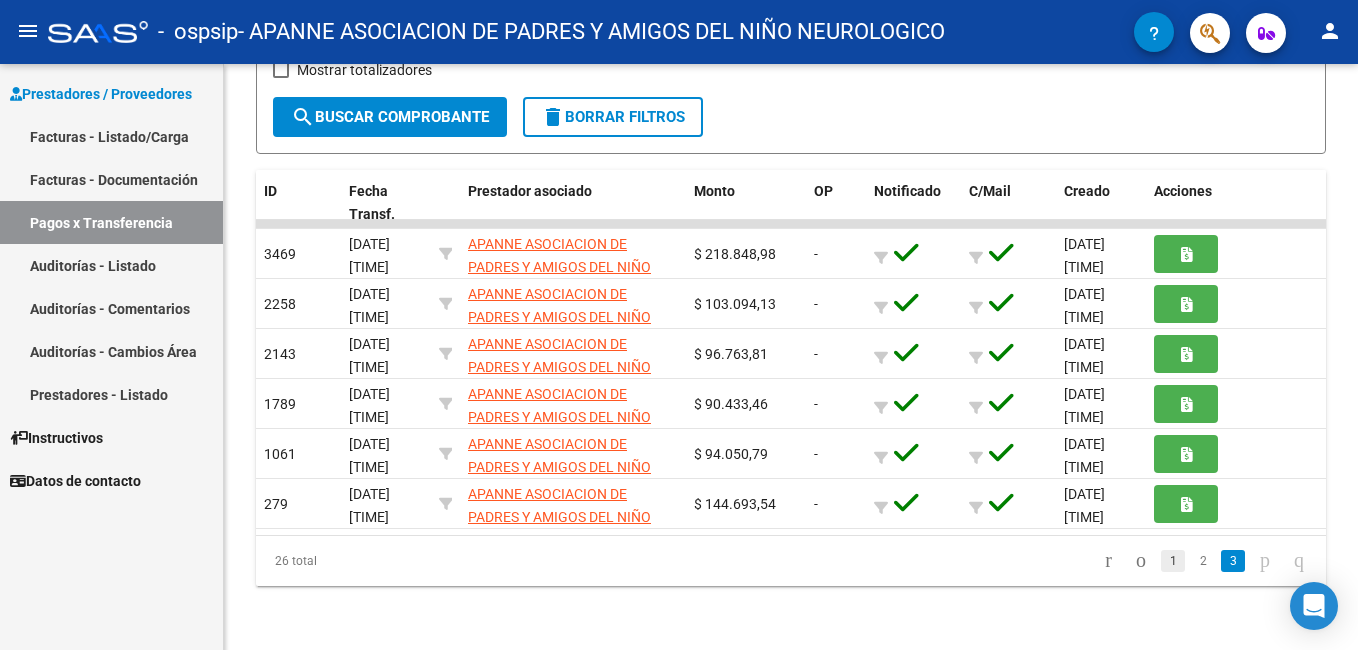 click on "1" 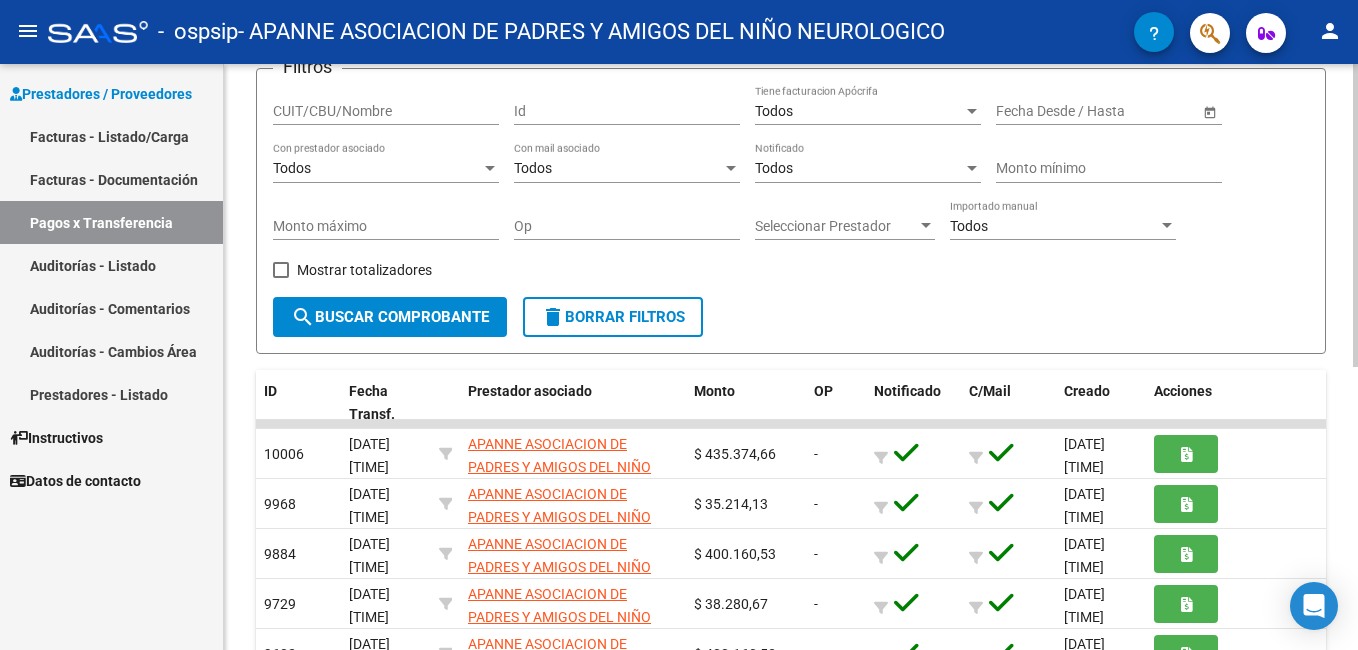 scroll, scrollTop: 0, scrollLeft: 0, axis: both 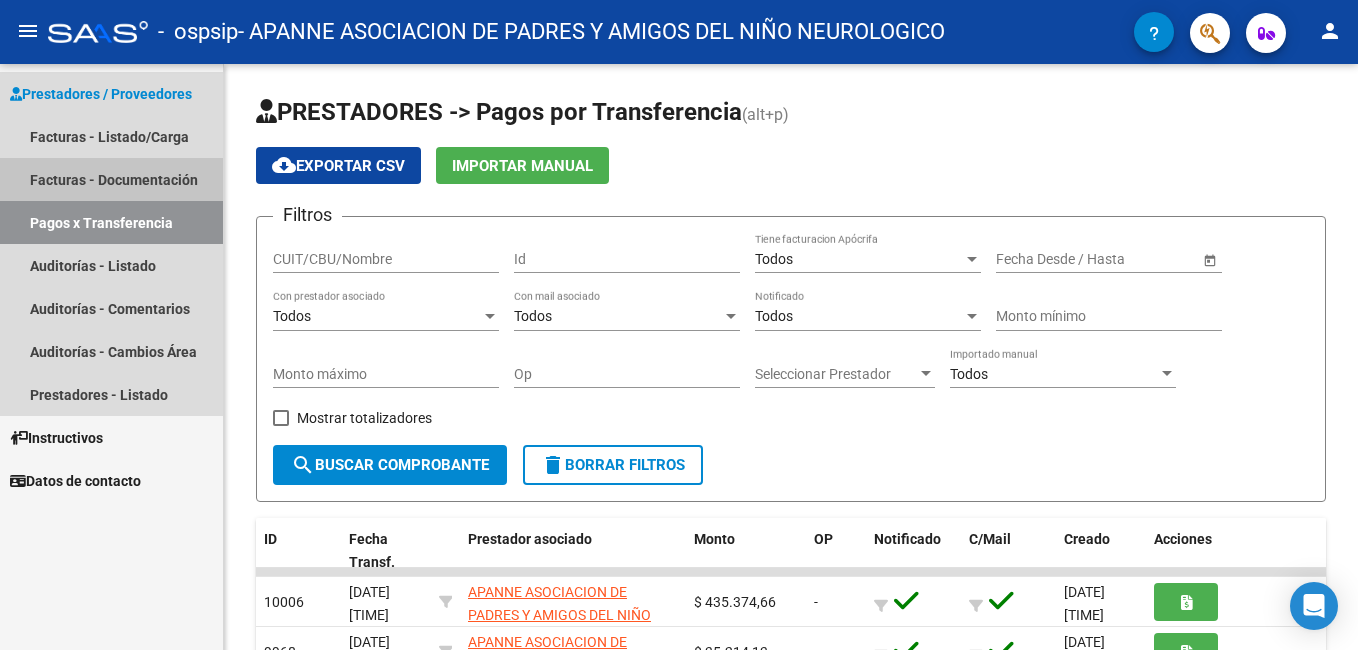 click on "Facturas - Documentación" at bounding box center [111, 179] 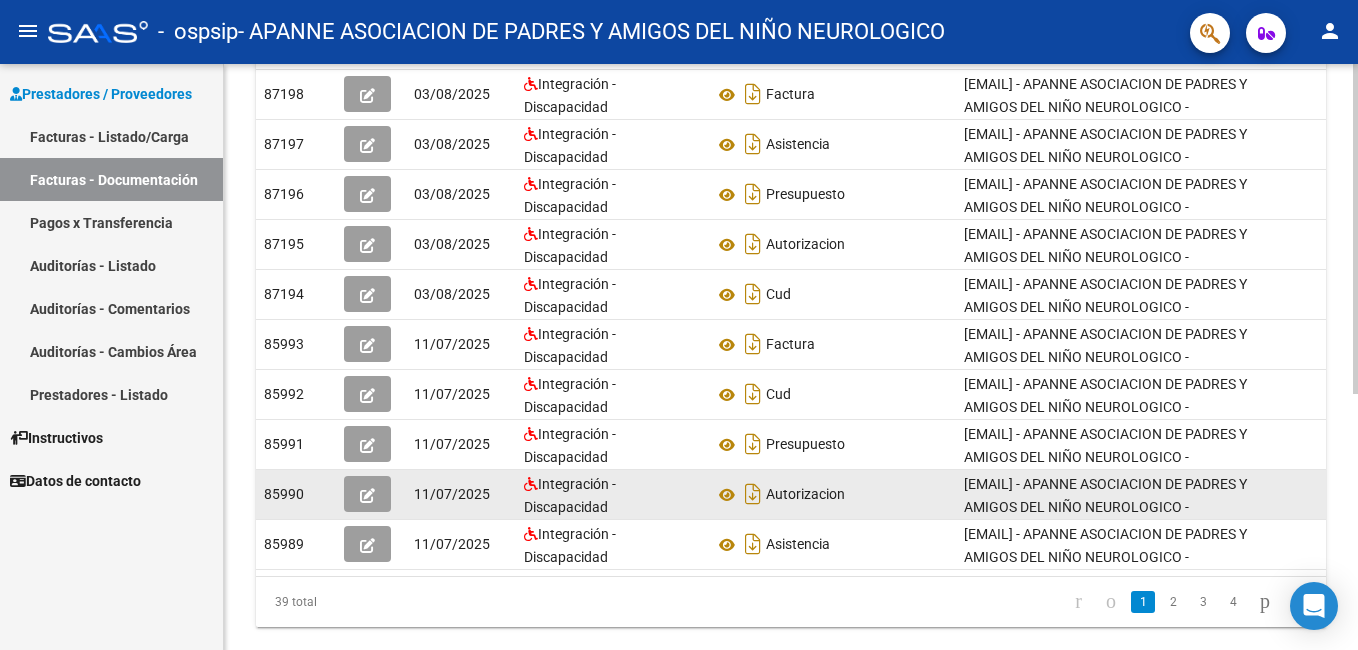 scroll, scrollTop: 456, scrollLeft: 0, axis: vertical 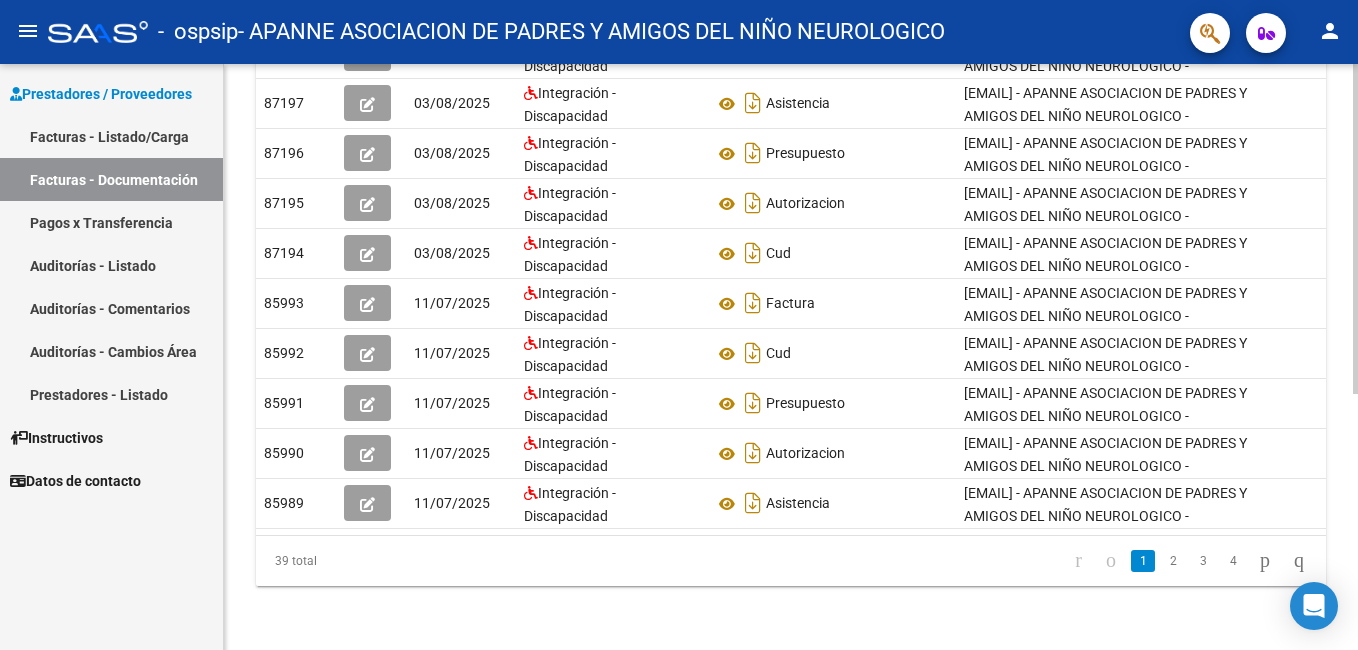 click on "3" 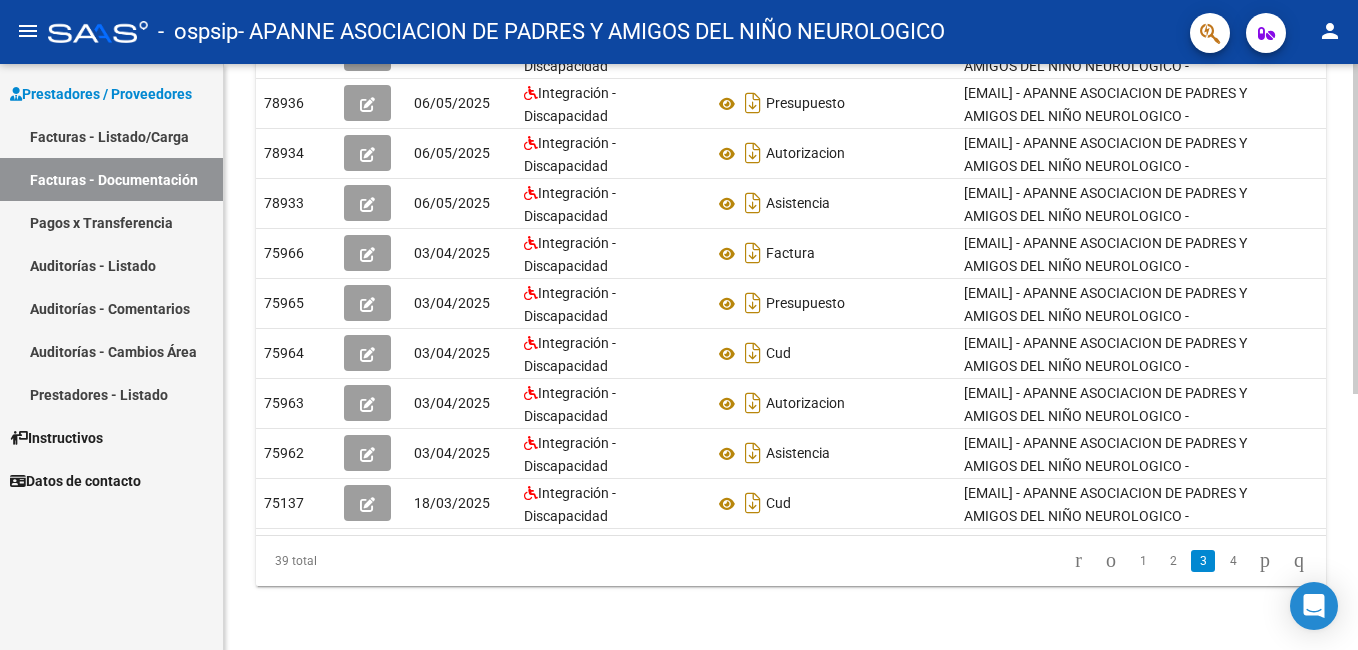 scroll, scrollTop: 456, scrollLeft: 0, axis: vertical 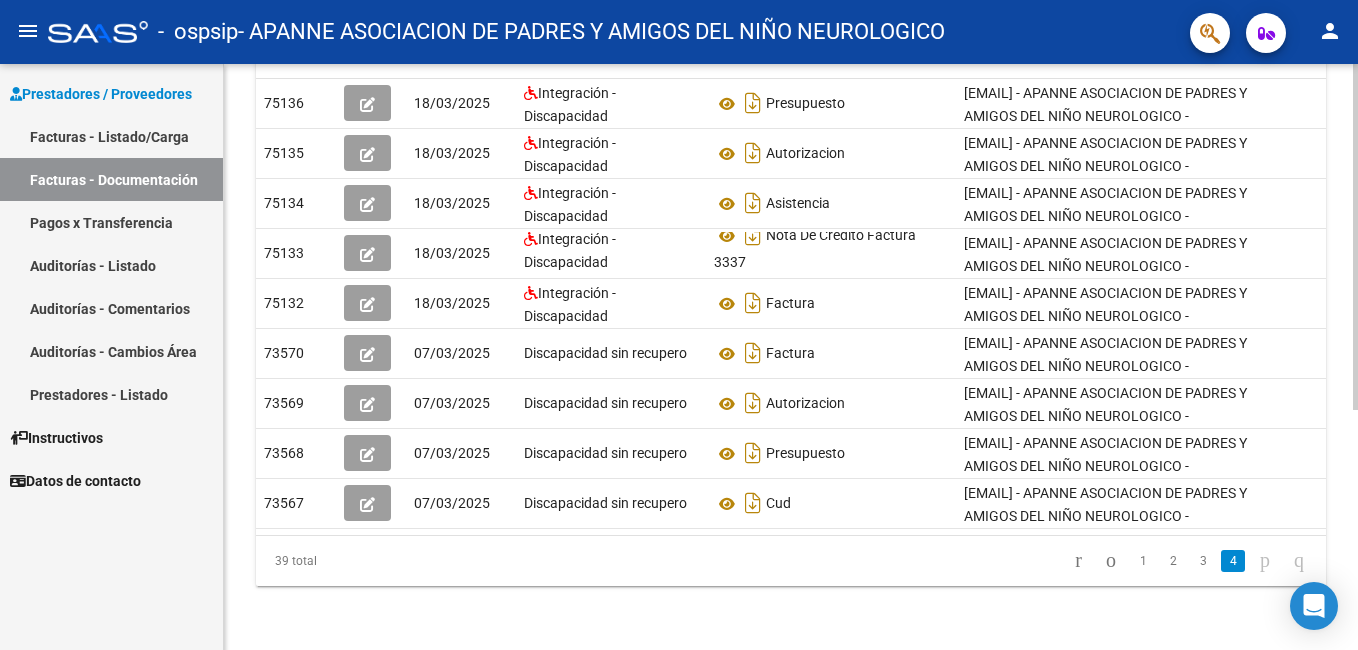 click 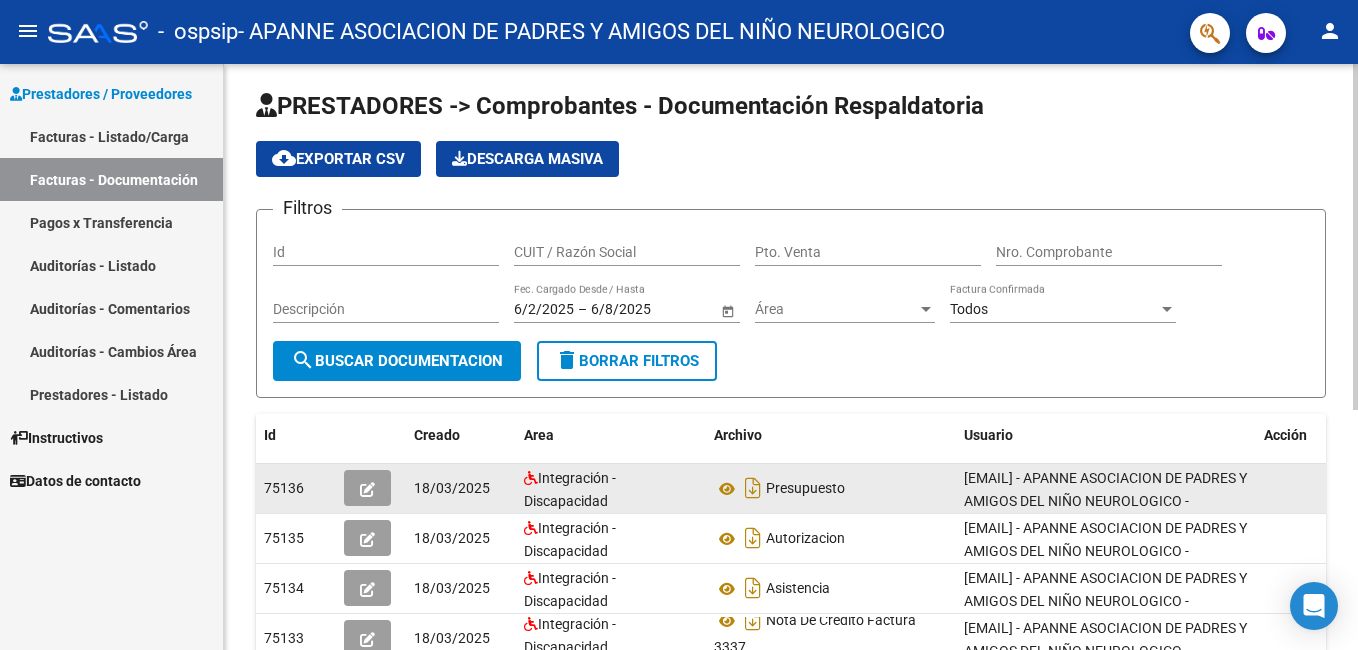 scroll, scrollTop: 0, scrollLeft: 0, axis: both 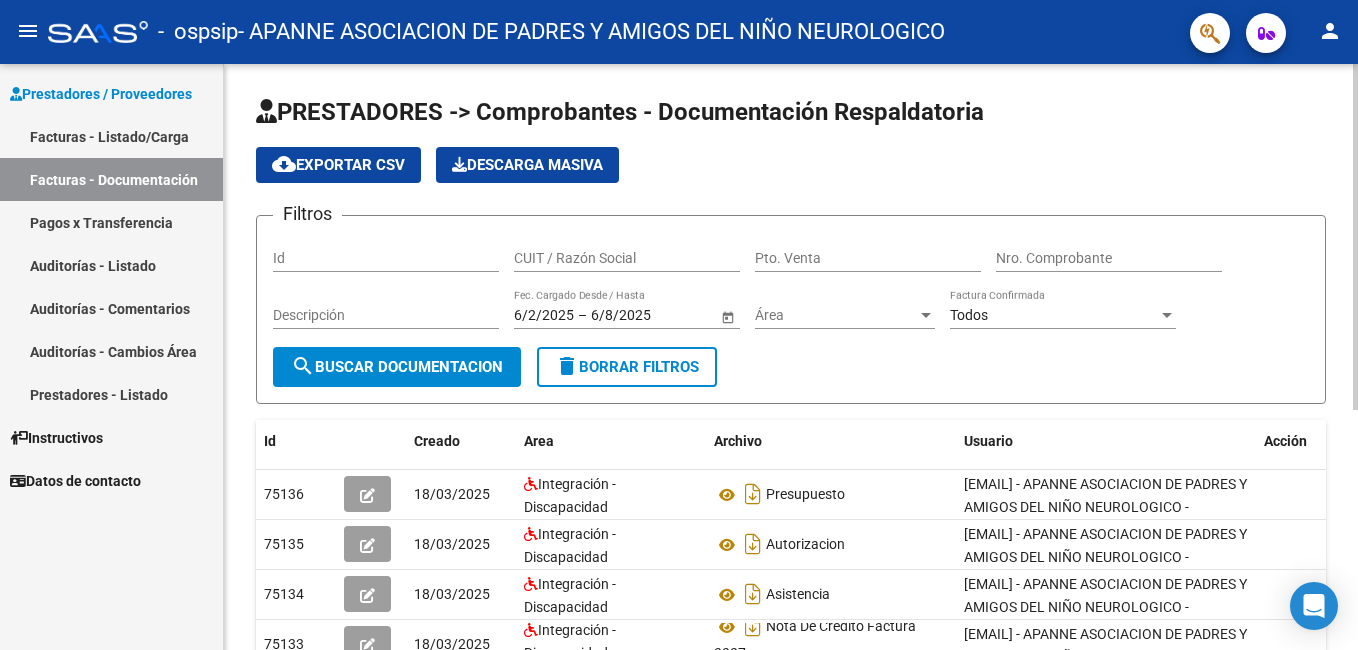 click on "6/2/2025" at bounding box center (544, 315) 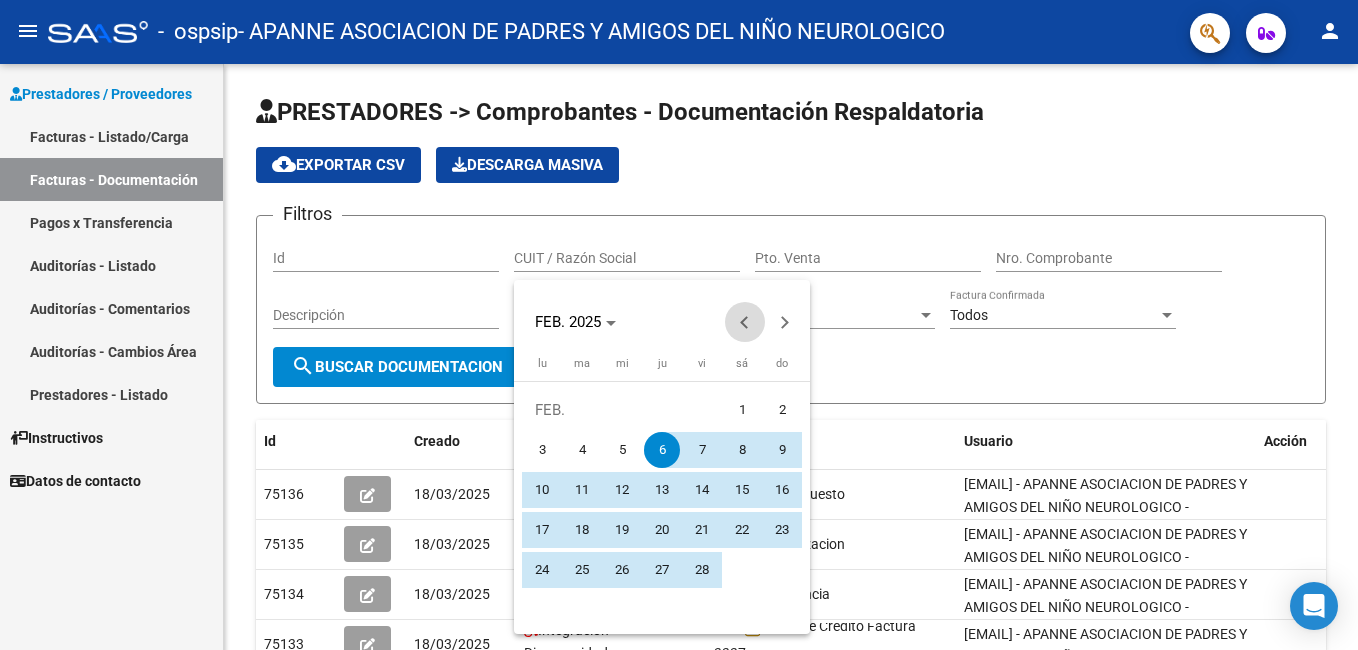 click at bounding box center (745, 322) 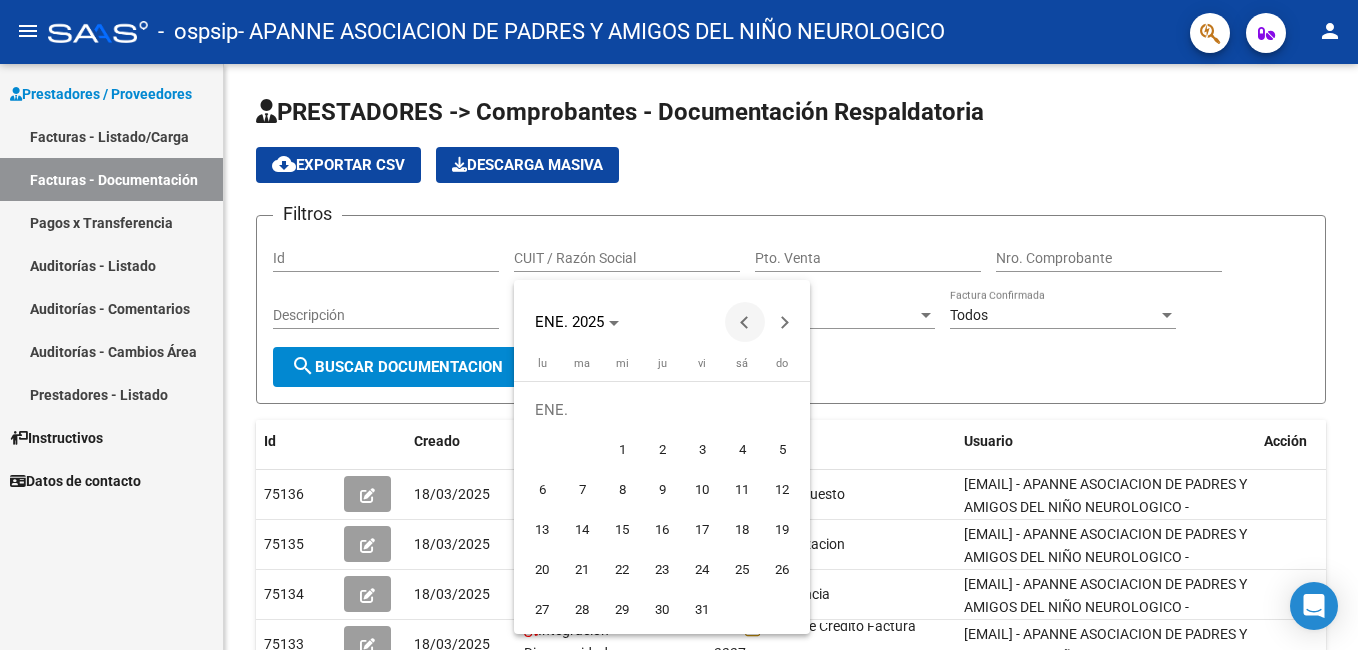click at bounding box center [745, 322] 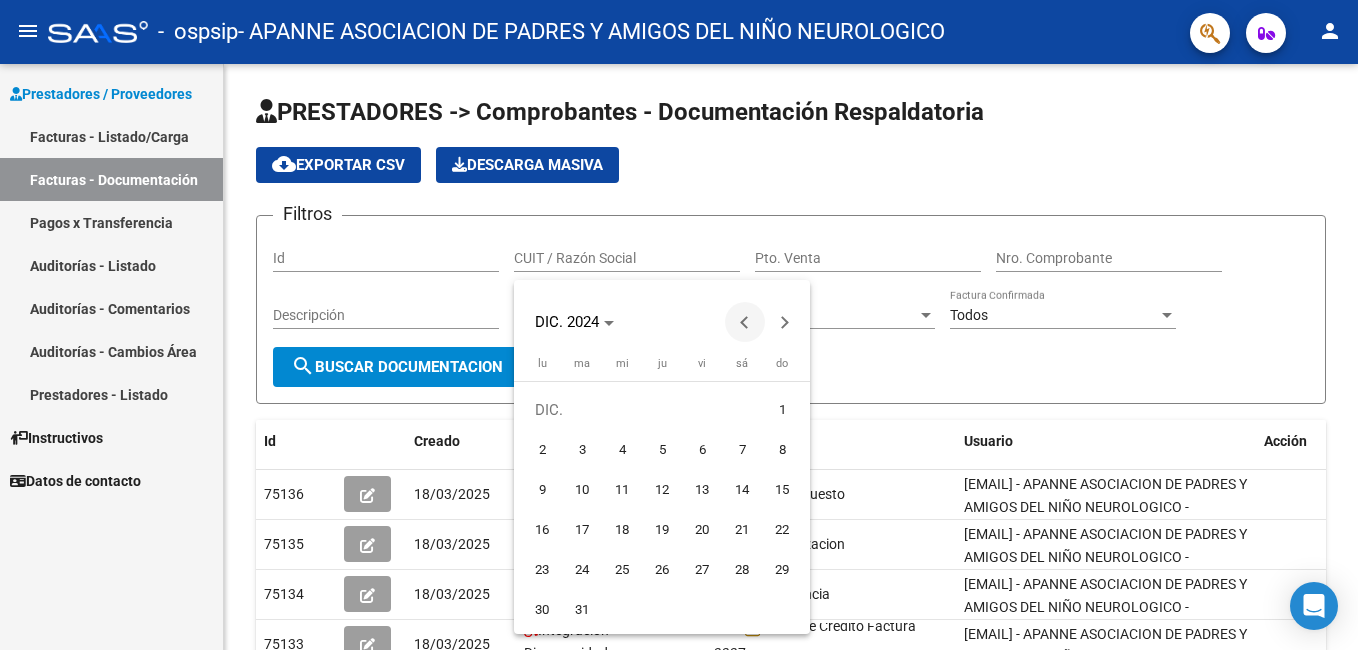 click at bounding box center (745, 322) 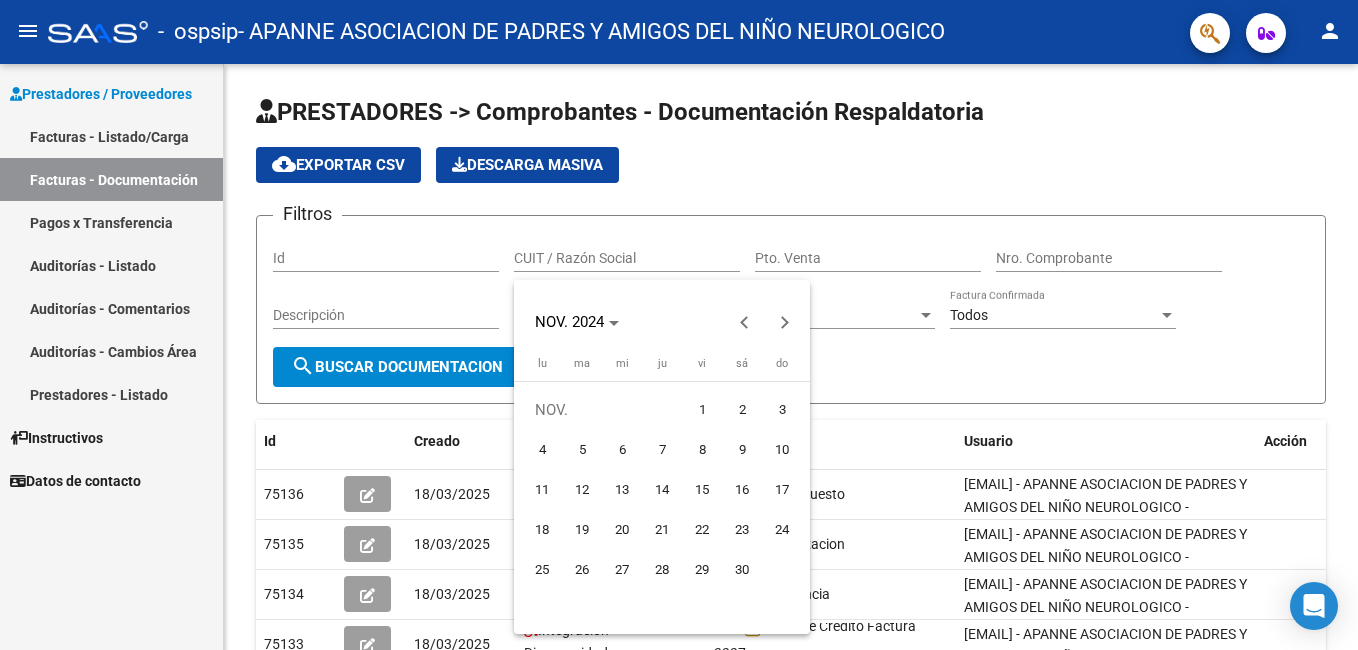 click at bounding box center (679, 325) 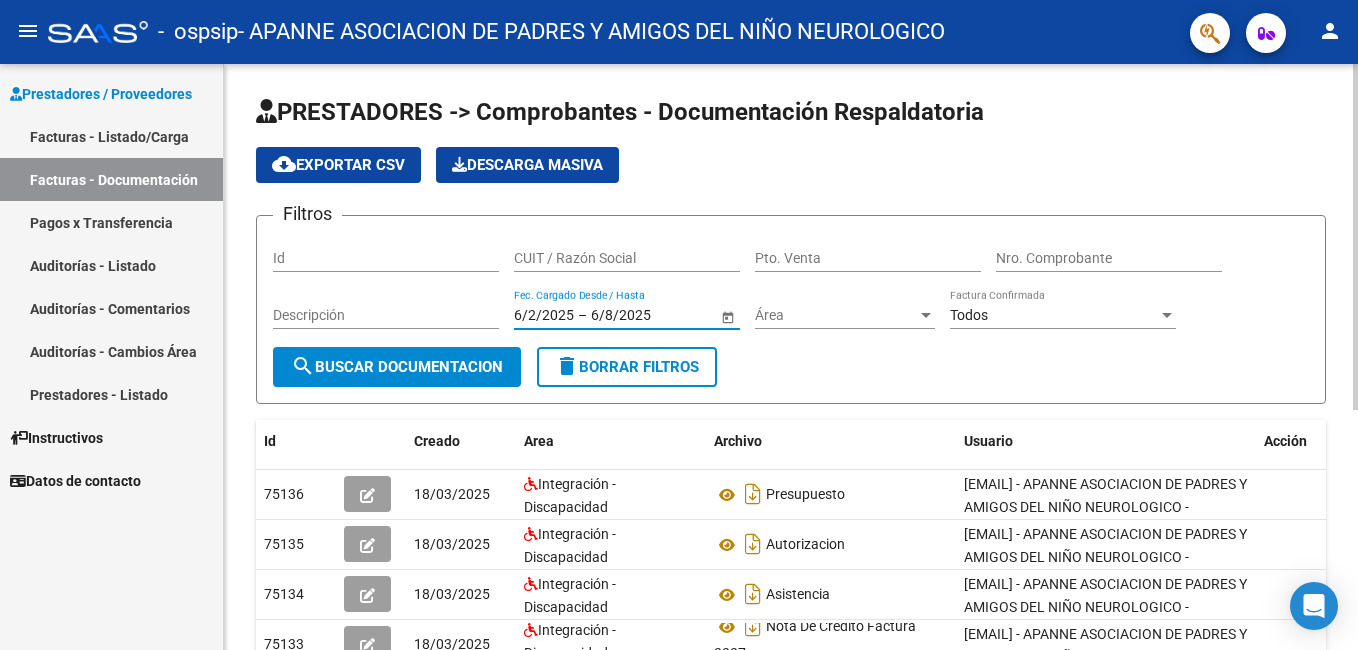 click on "search  Buscar Documentacion" 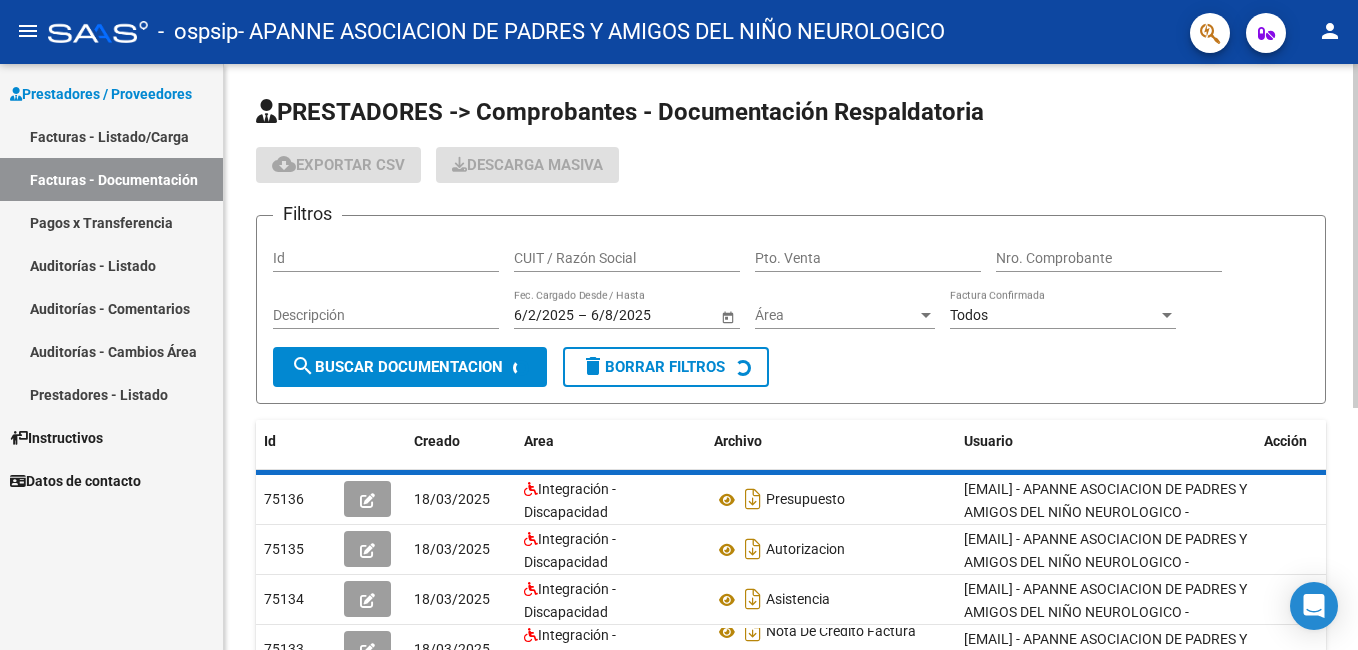 scroll, scrollTop: 0, scrollLeft: 0, axis: both 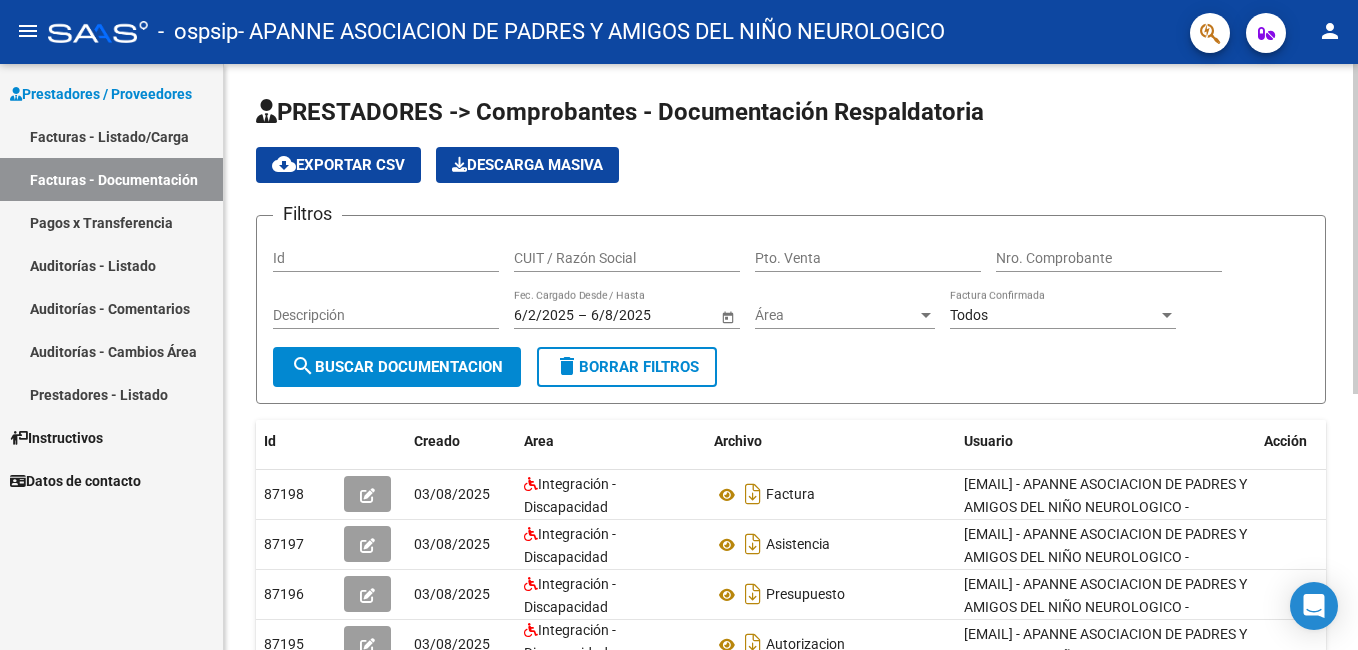 click on "6/8/2025" at bounding box center [640, 315] 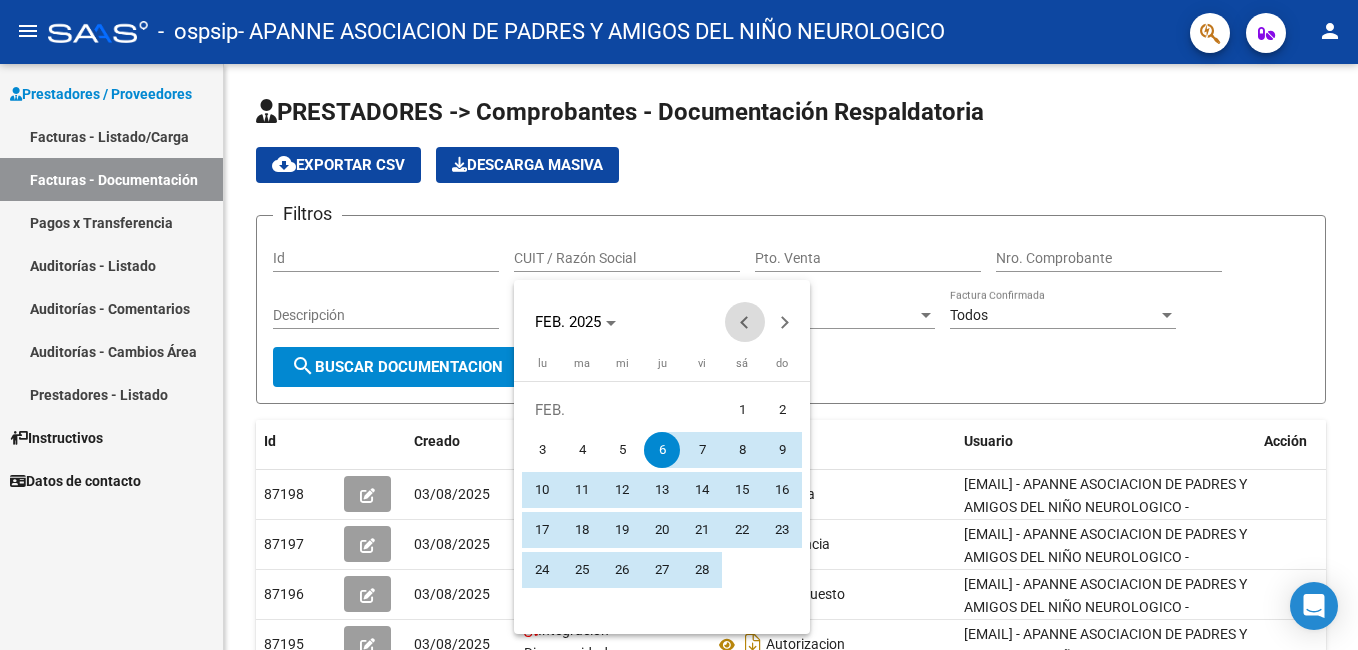 click at bounding box center (745, 322) 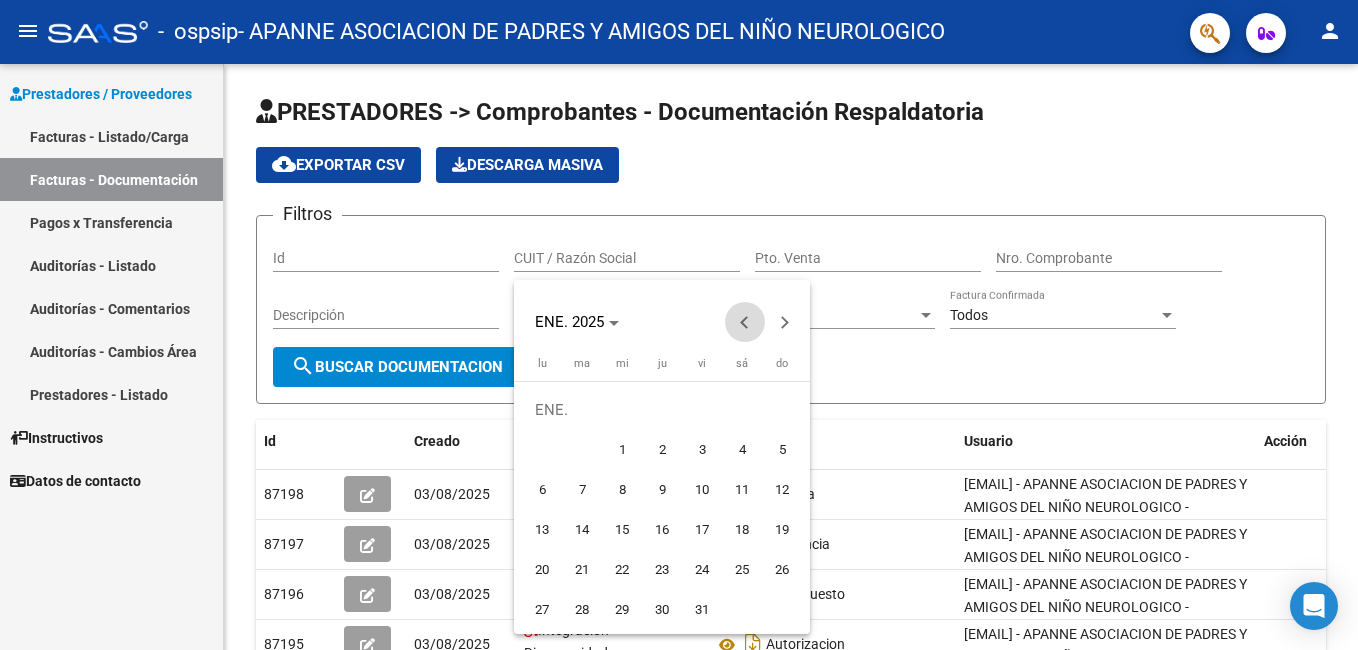 click at bounding box center (745, 322) 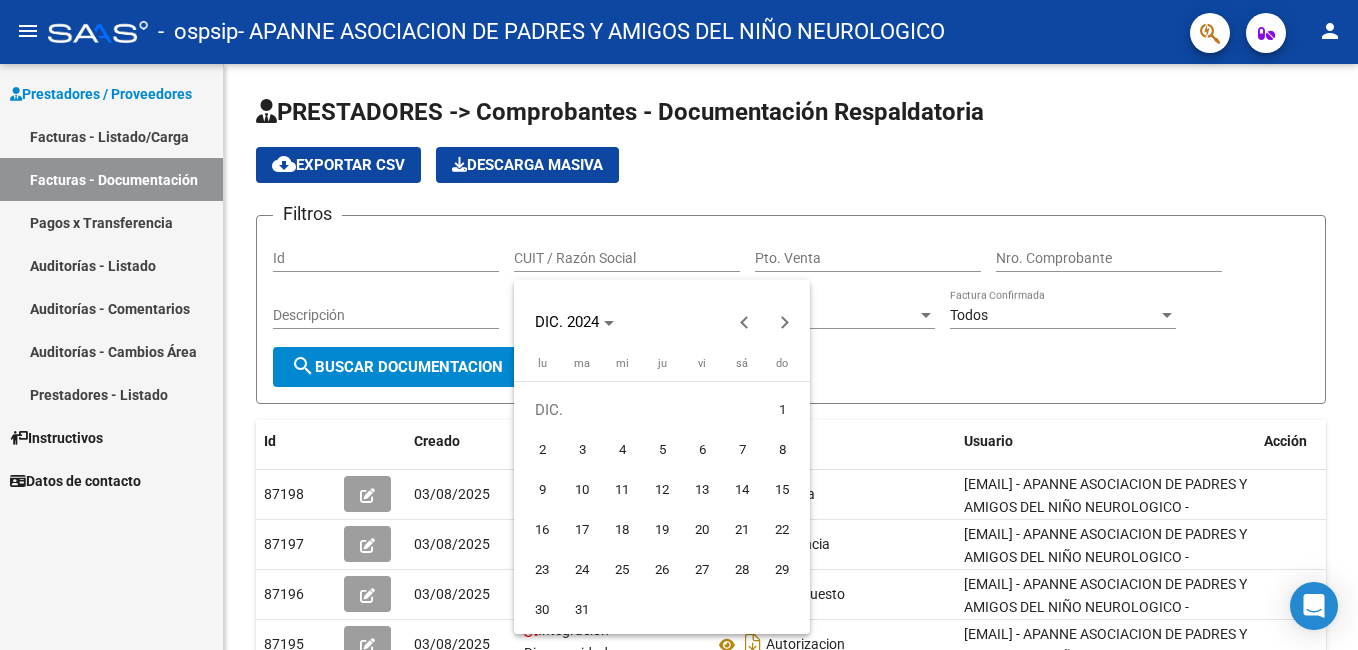 click on "1" at bounding box center (782, 410) 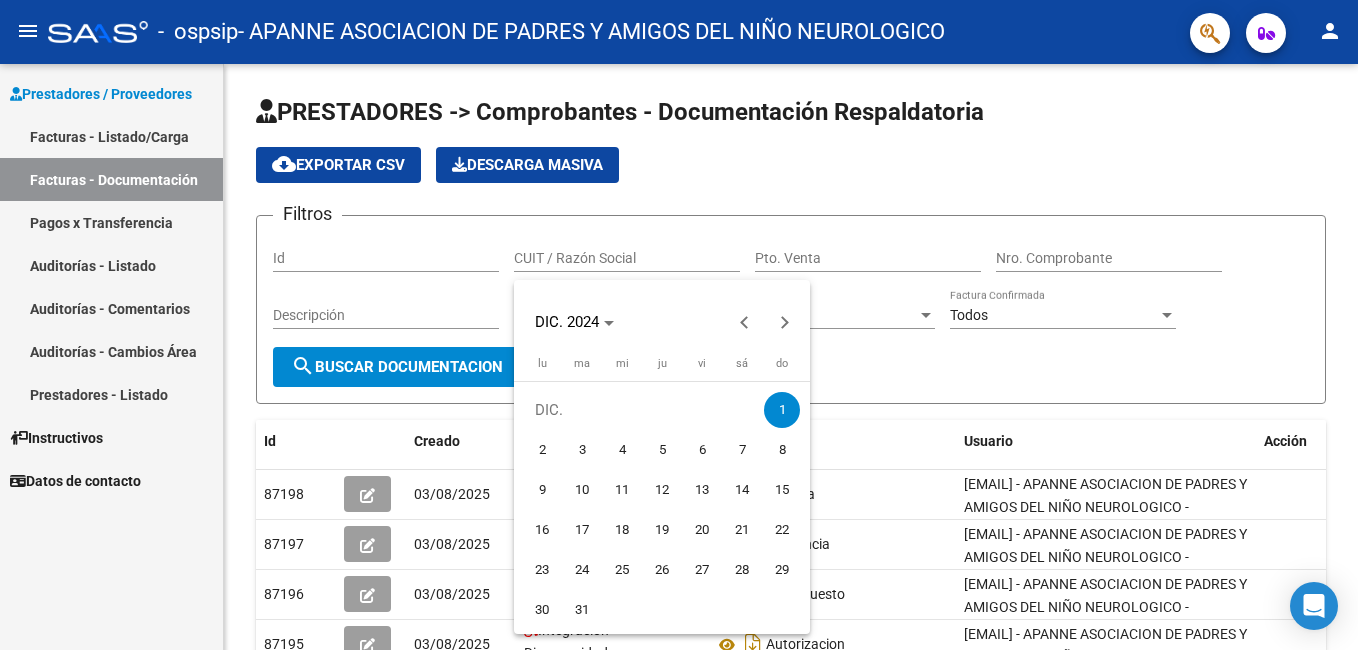 click at bounding box center [679, 325] 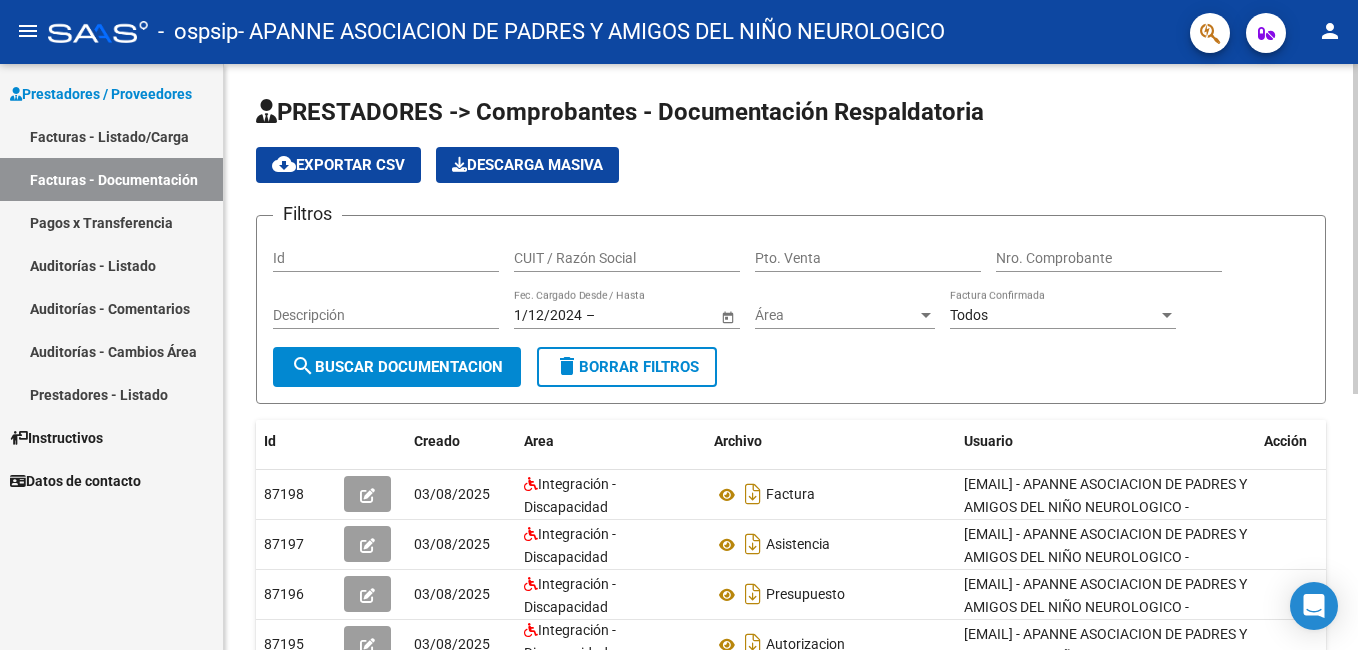 click 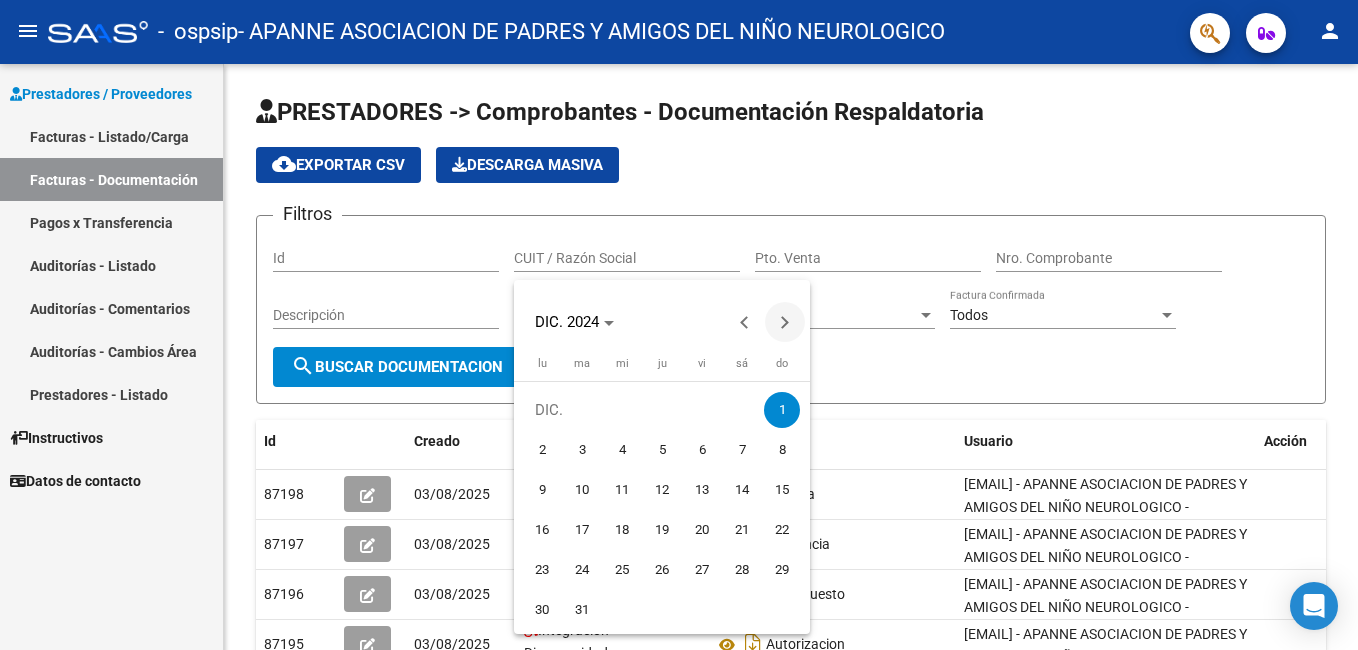 click at bounding box center (785, 322) 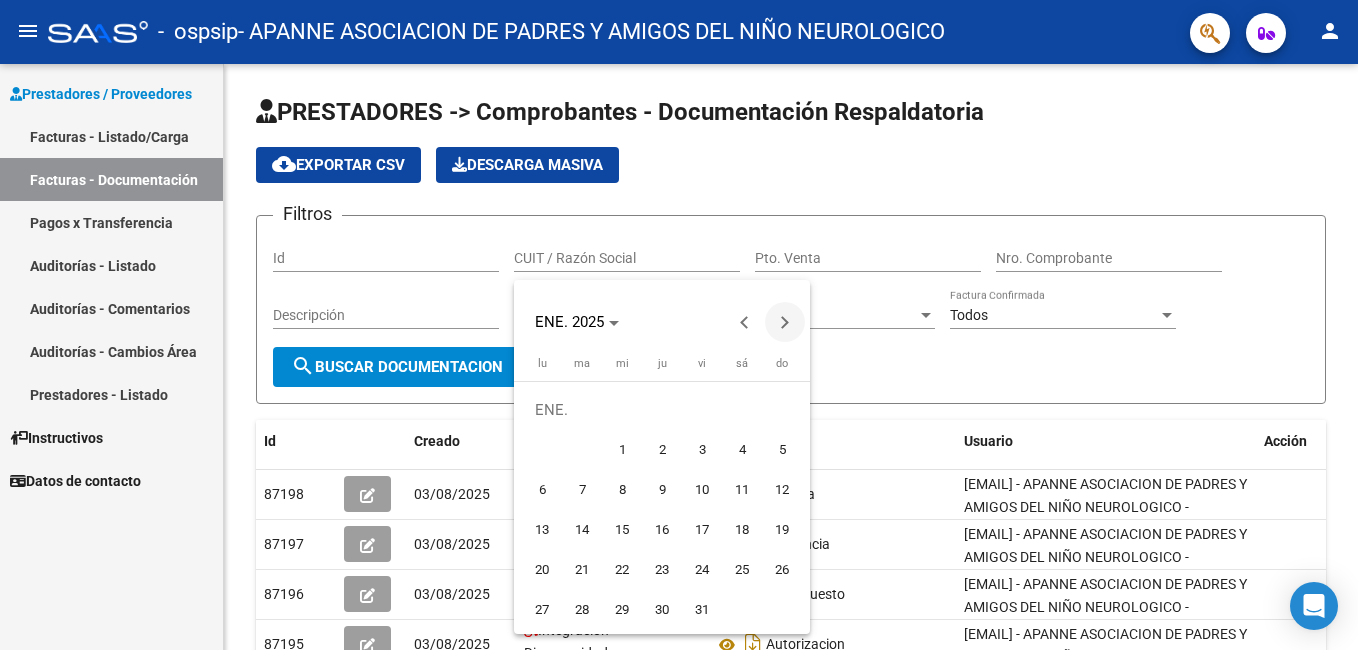 click at bounding box center (785, 322) 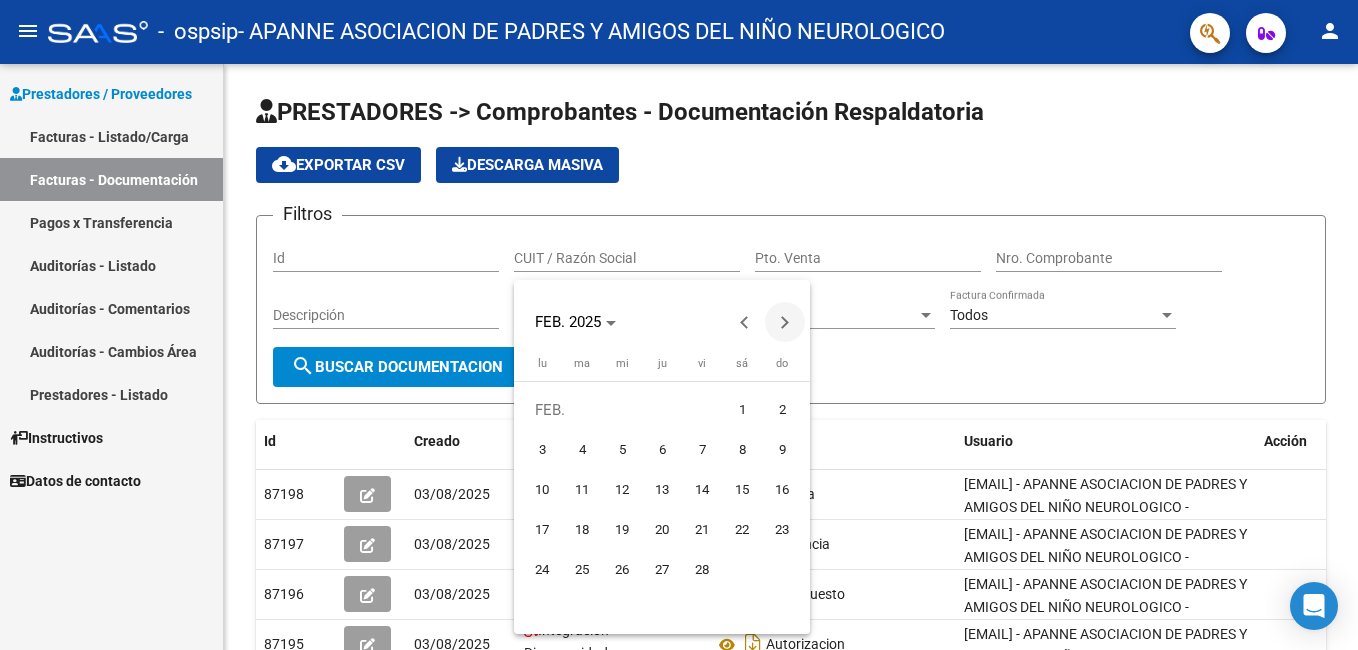 click at bounding box center (785, 322) 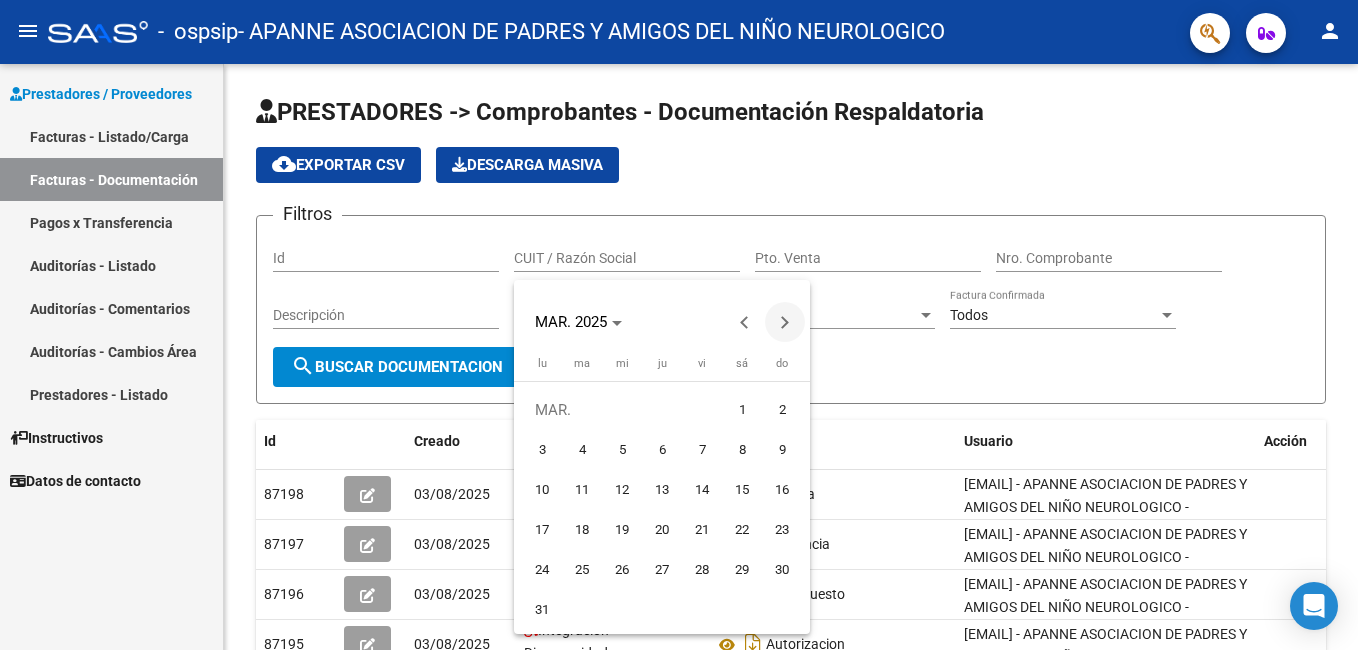 click at bounding box center (785, 322) 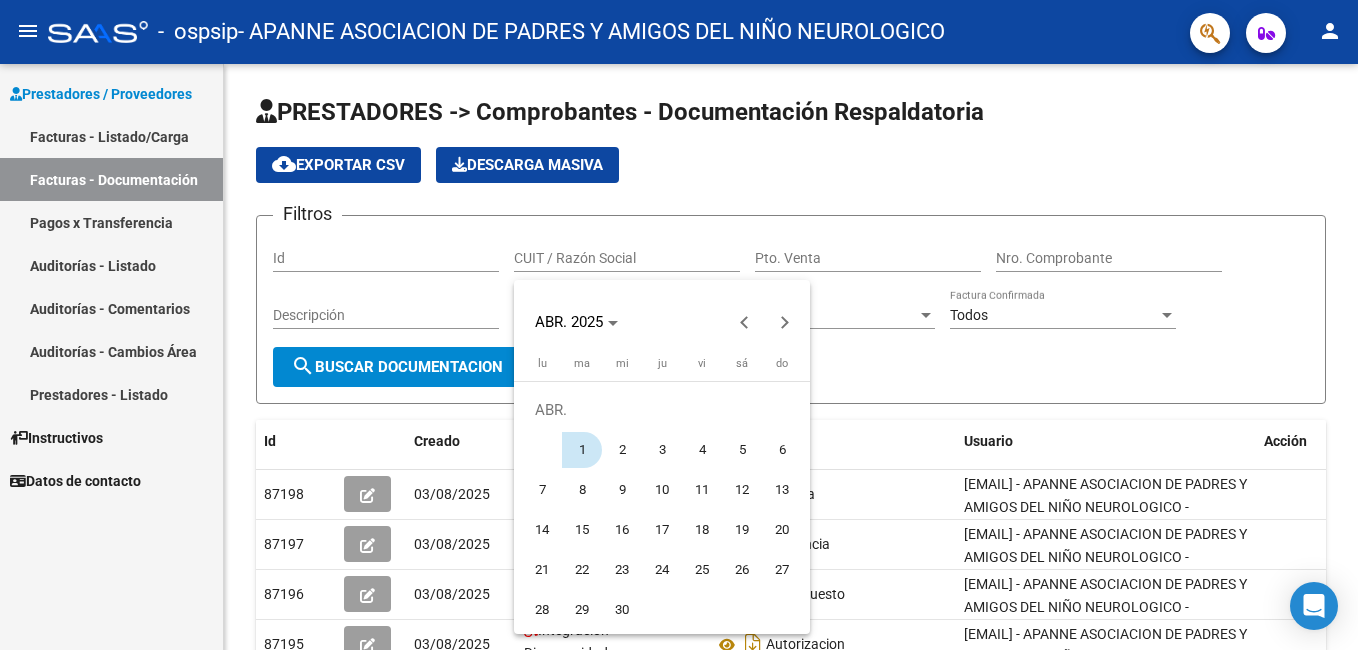 click on "1" at bounding box center [582, 450] 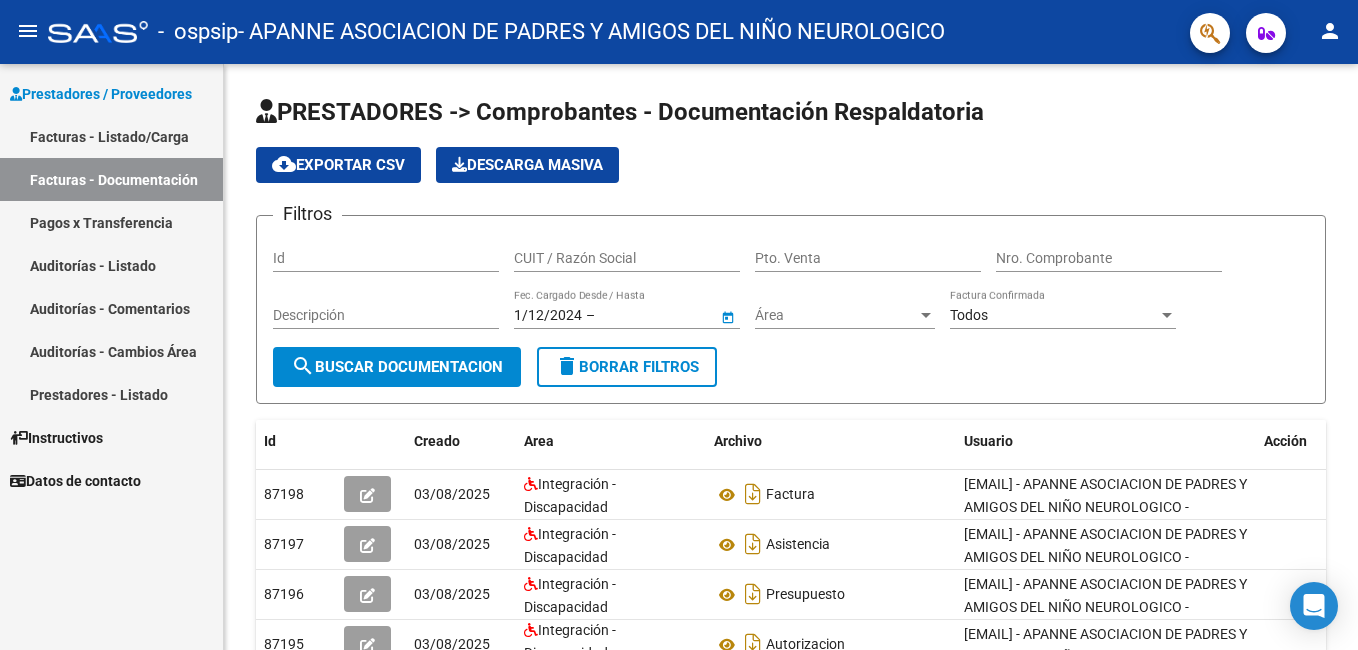 type on "1/4/2025" 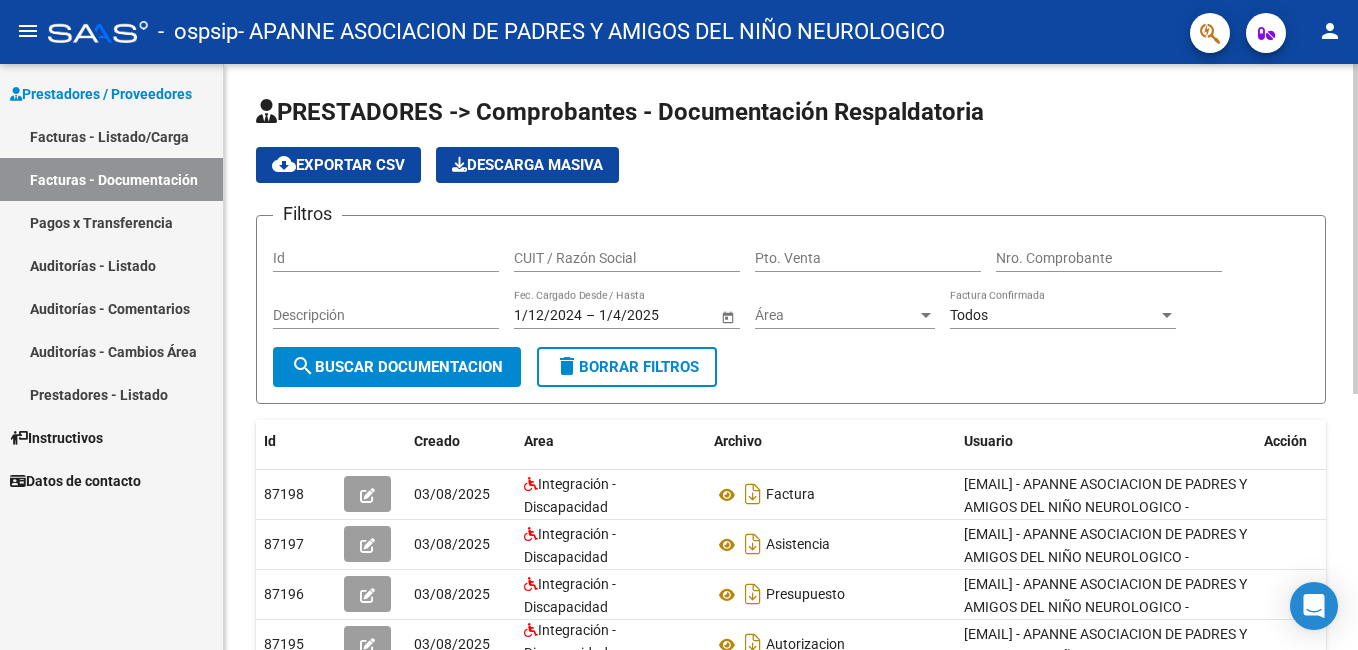 click on "search  Buscar Documentacion" 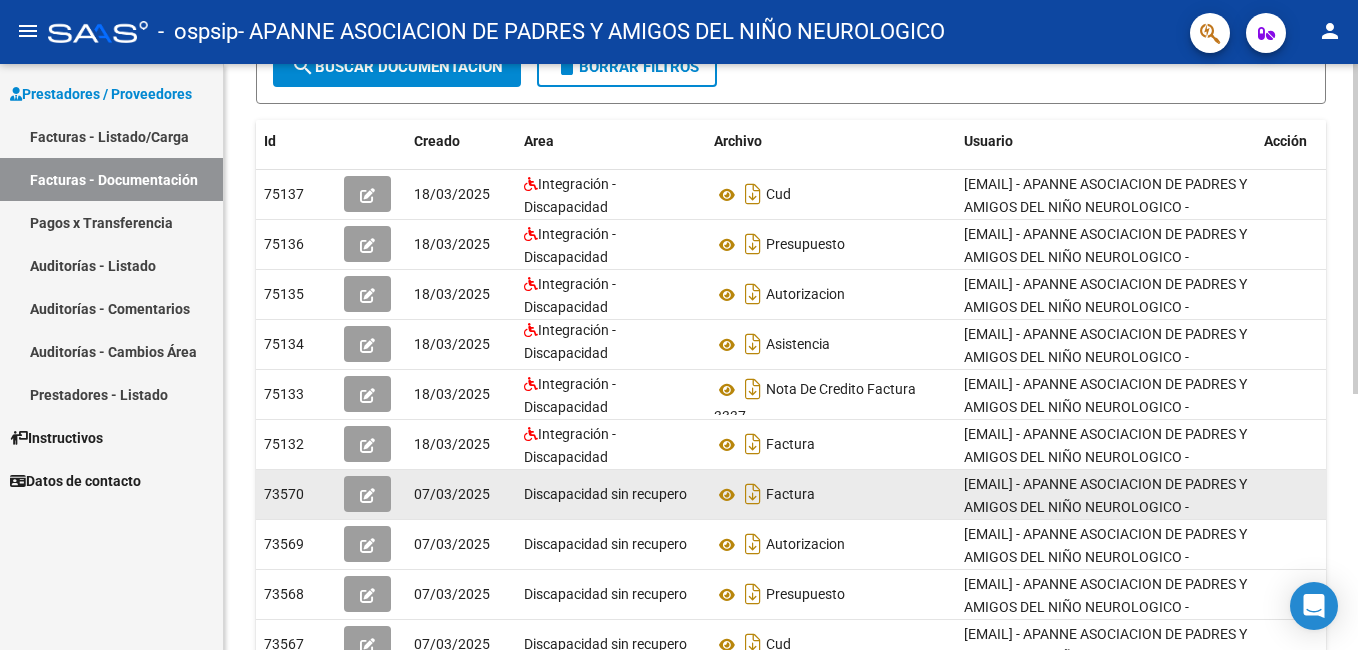 scroll, scrollTop: 456, scrollLeft: 0, axis: vertical 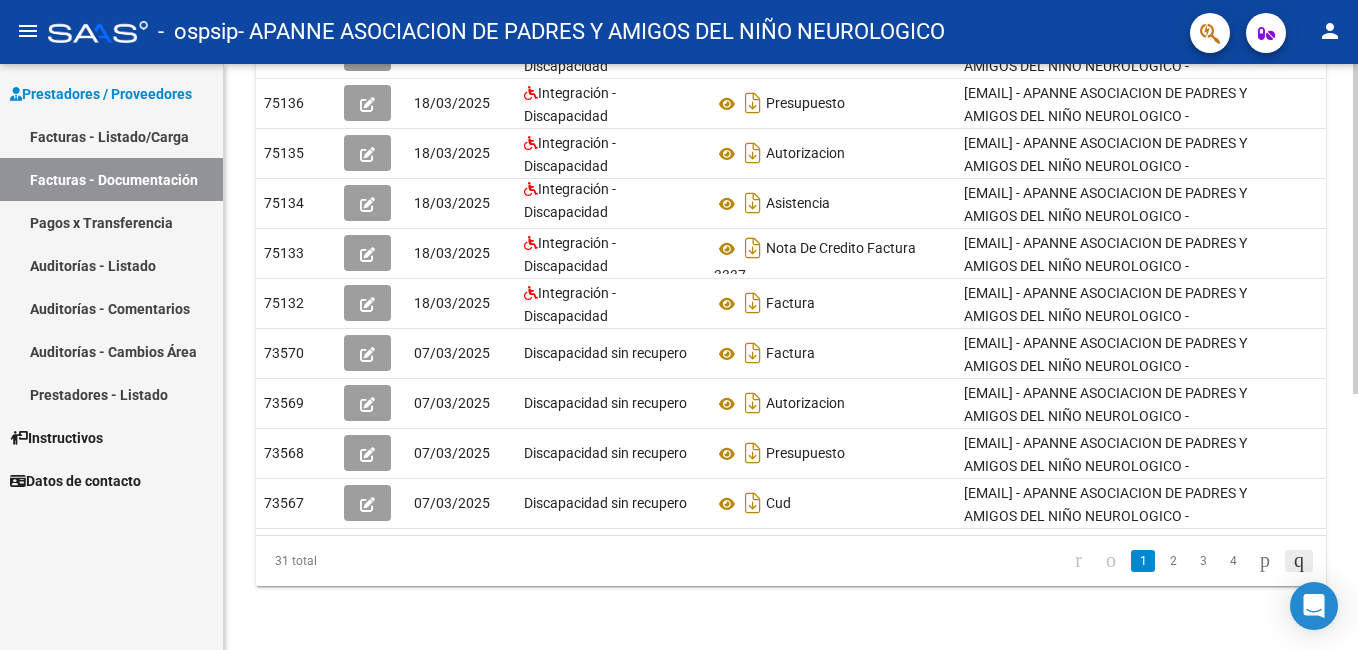 click 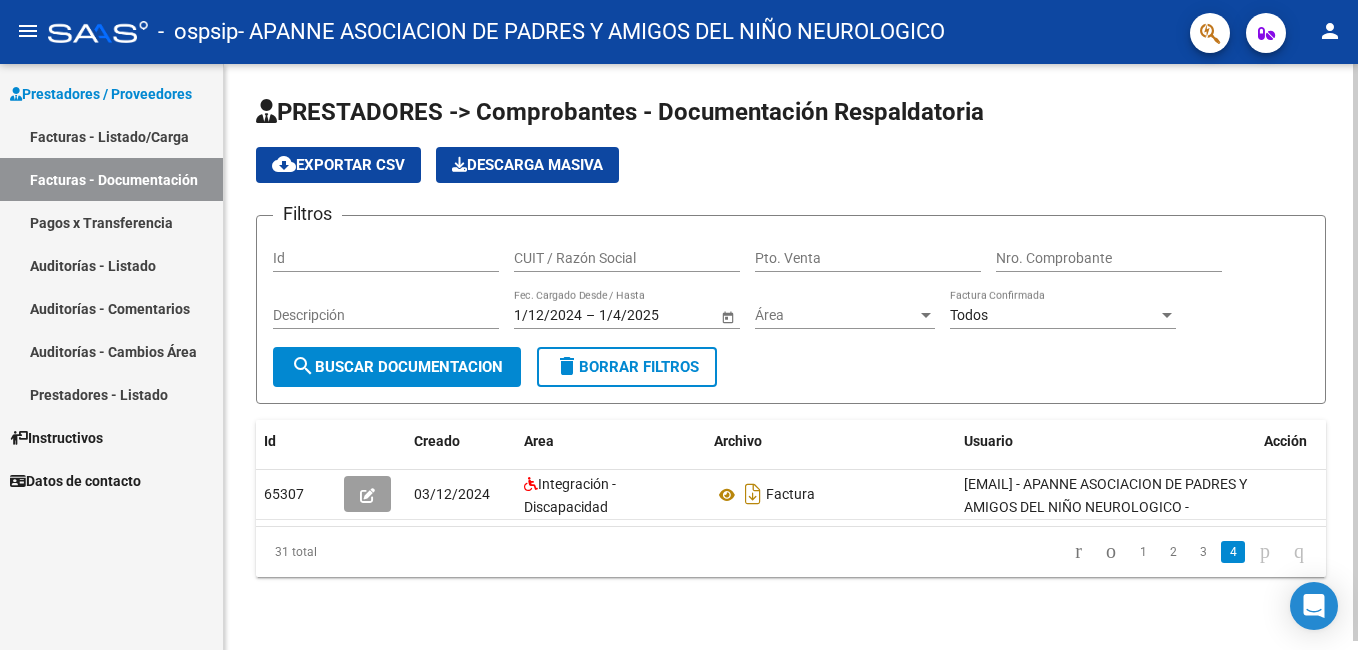 scroll, scrollTop: 6, scrollLeft: 0, axis: vertical 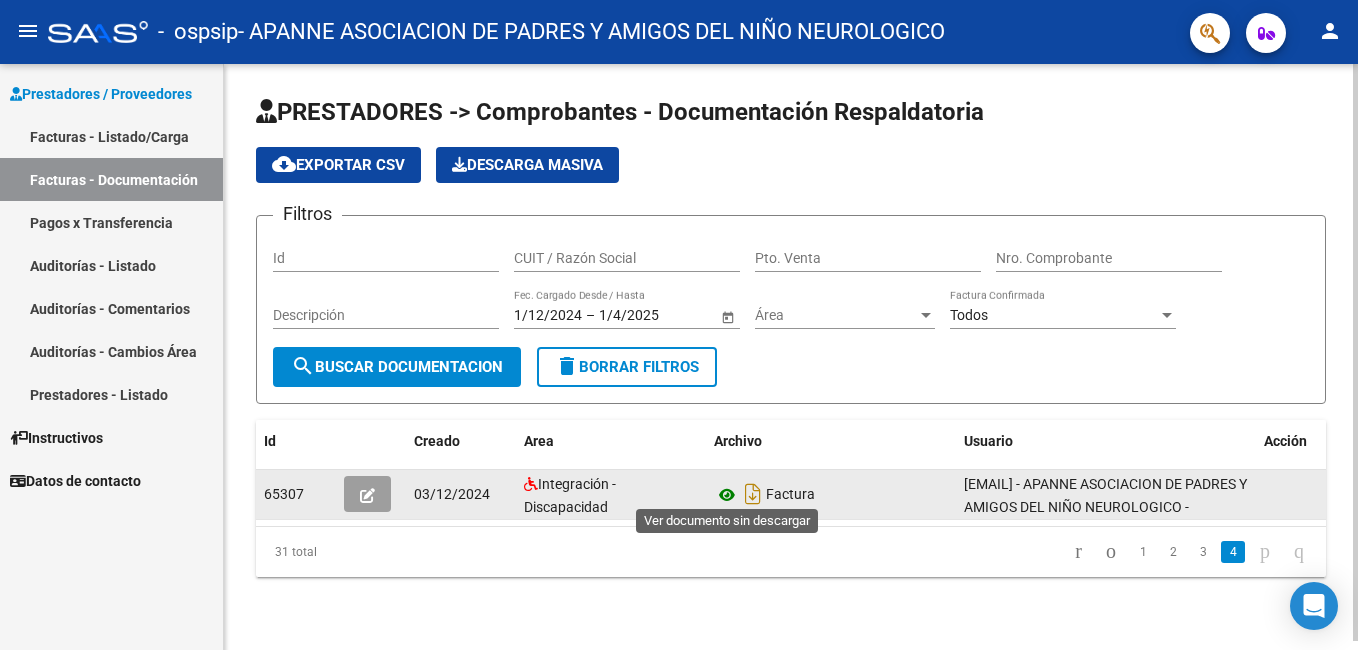 click 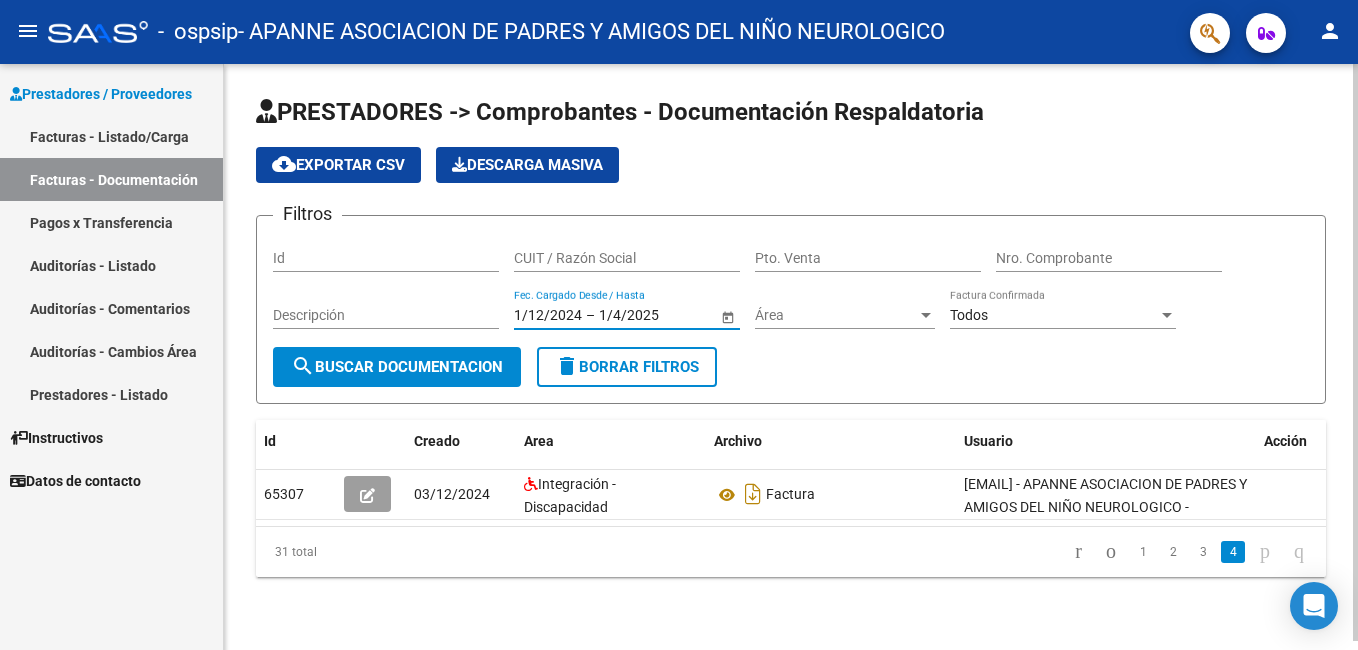 click on "1/4/2025" at bounding box center (648, 315) 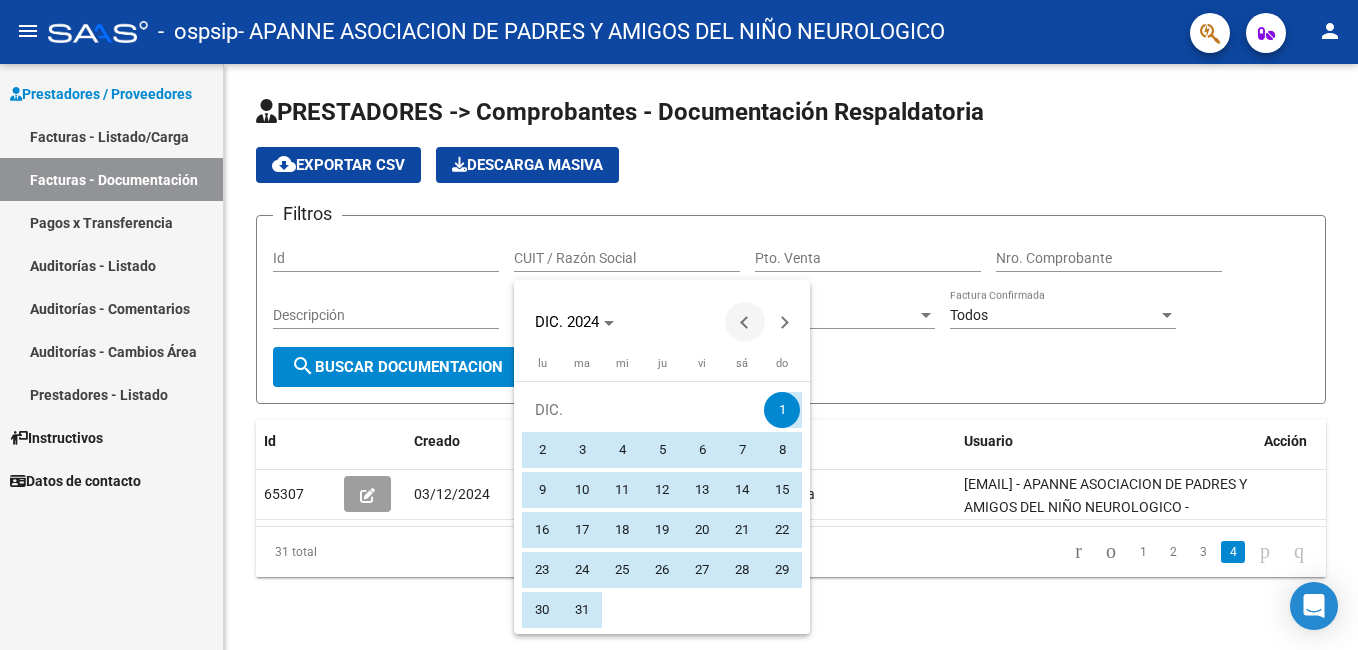 click at bounding box center [745, 322] 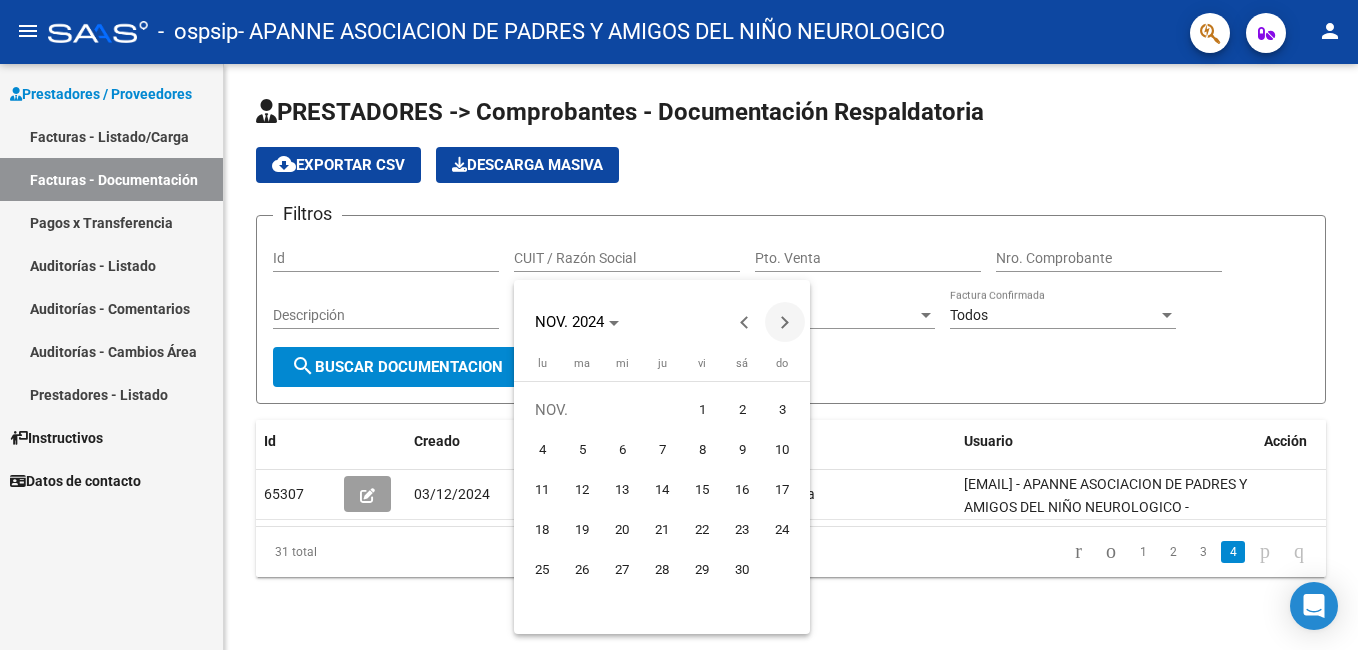 click at bounding box center (785, 322) 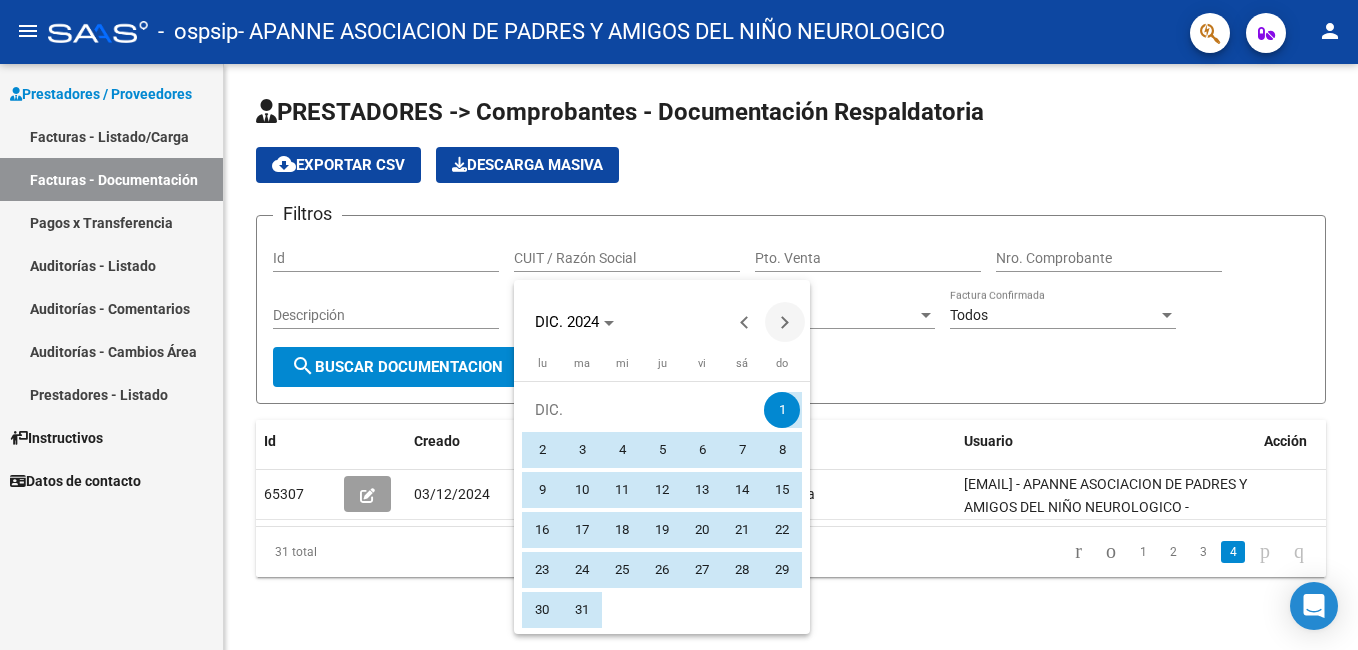 click at bounding box center (785, 322) 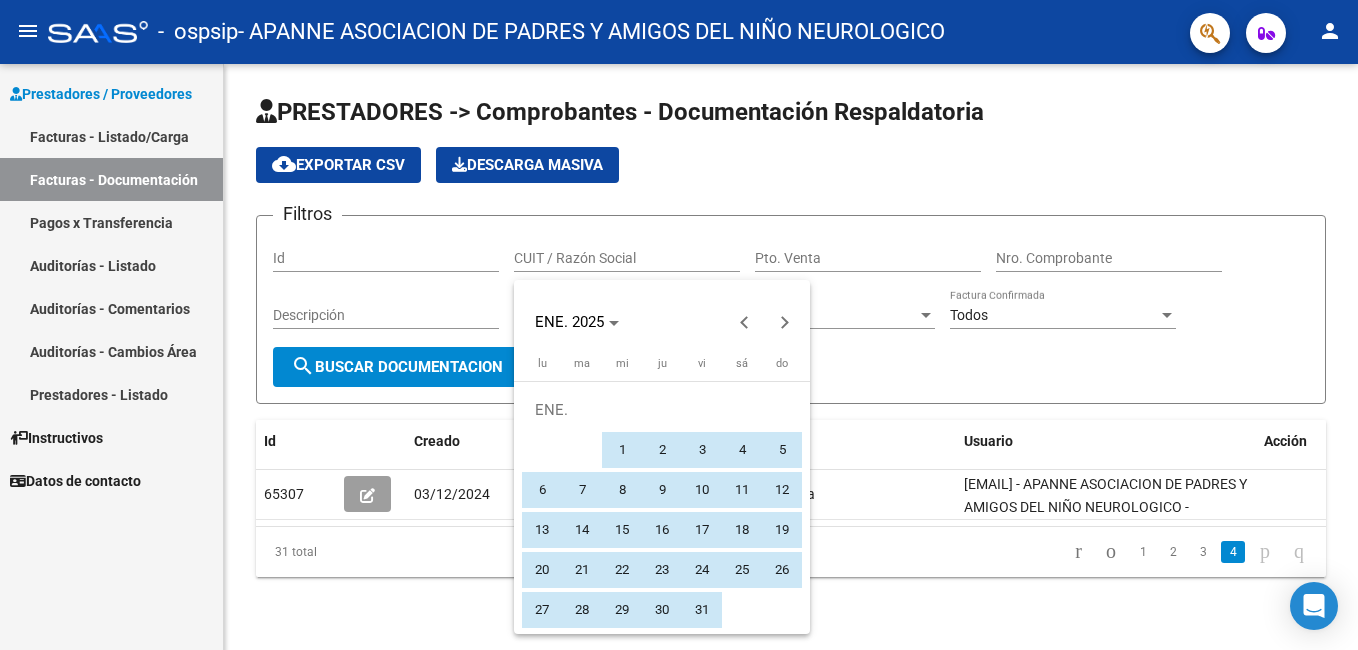 click on "1" at bounding box center [622, 450] 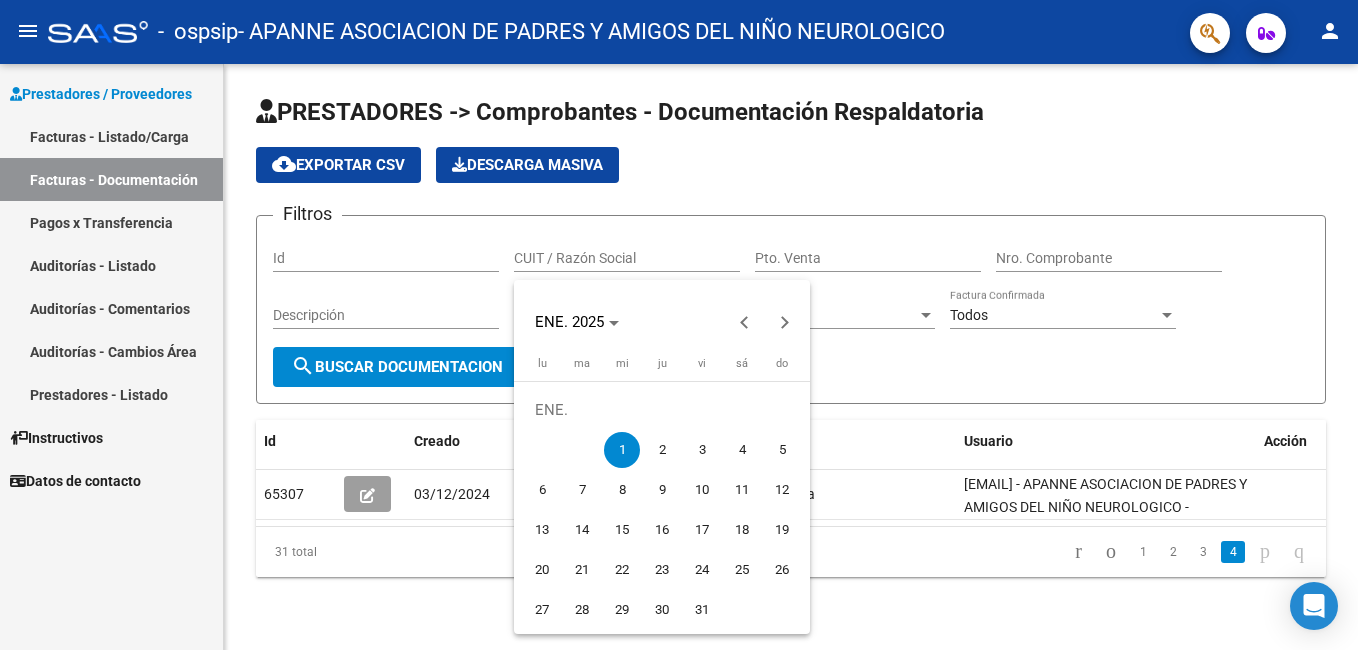 click at bounding box center [679, 325] 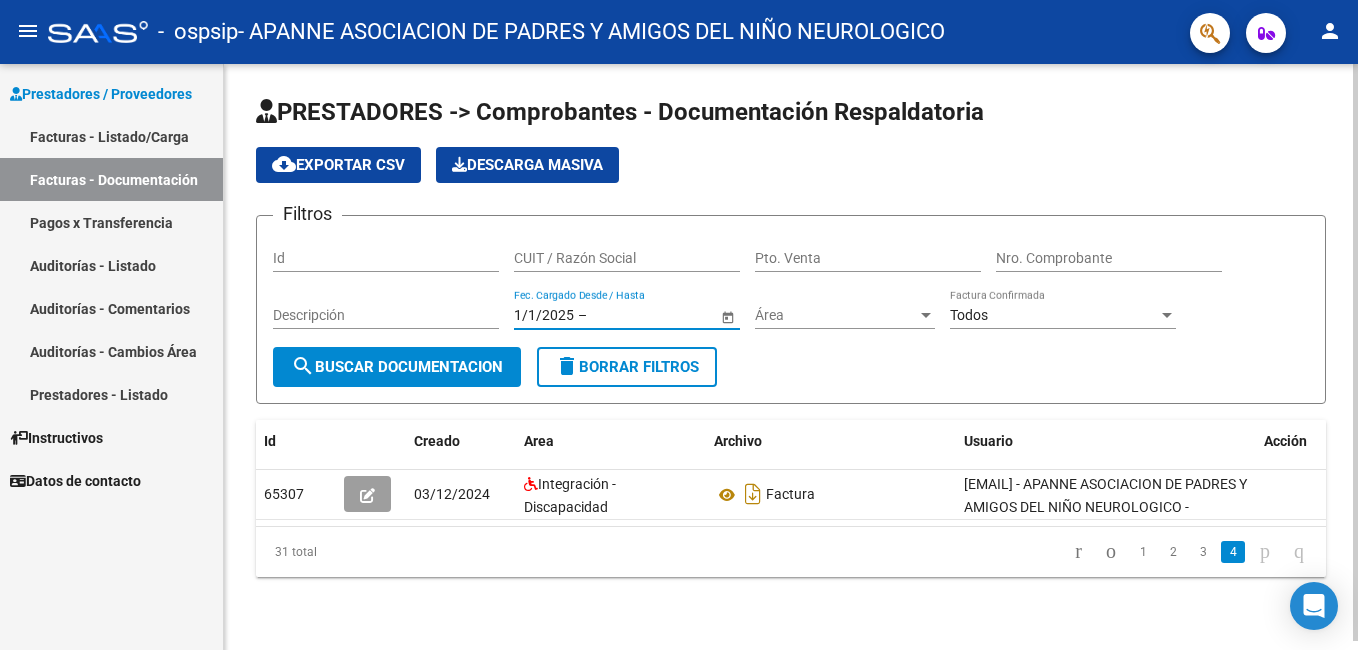 click at bounding box center [640, 315] 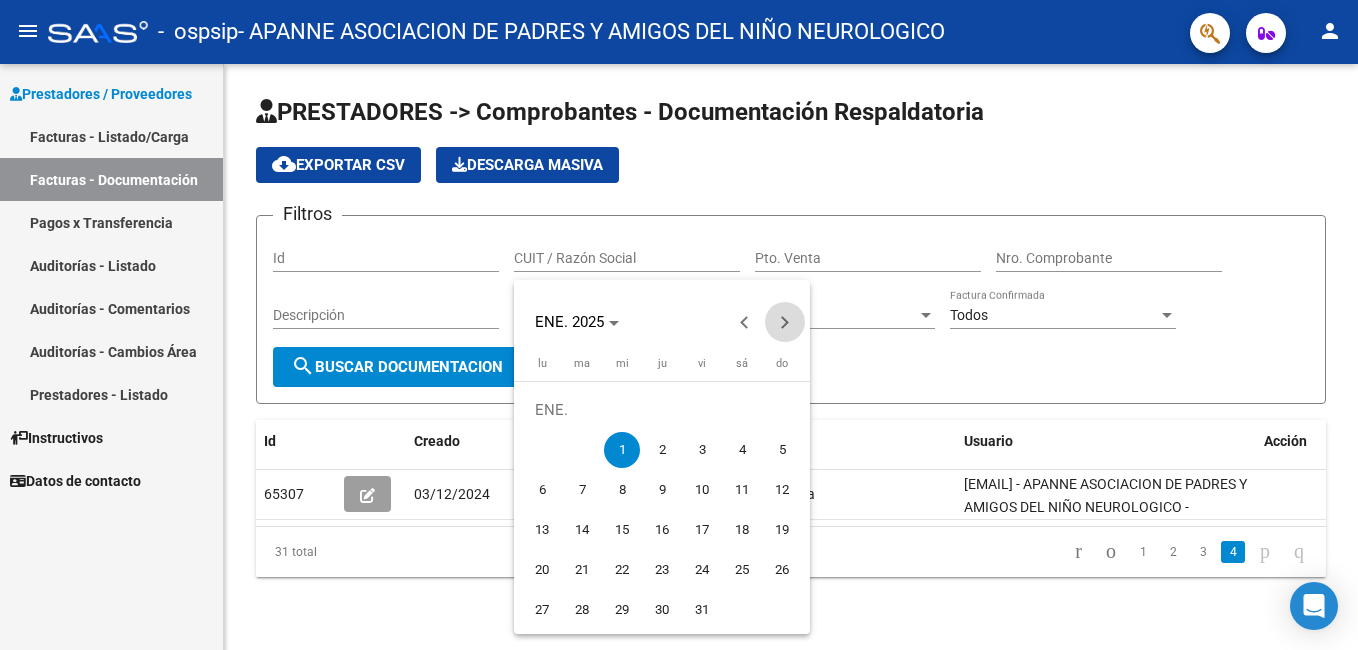 click at bounding box center [785, 322] 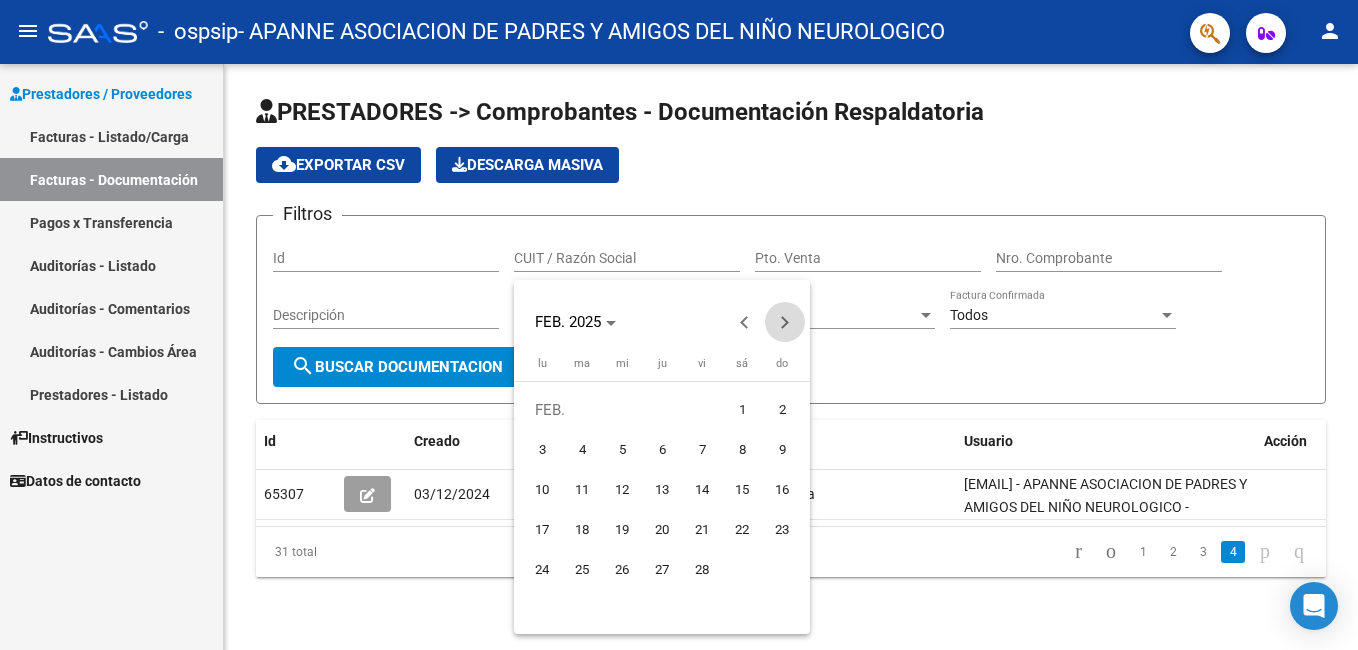 click at bounding box center (785, 322) 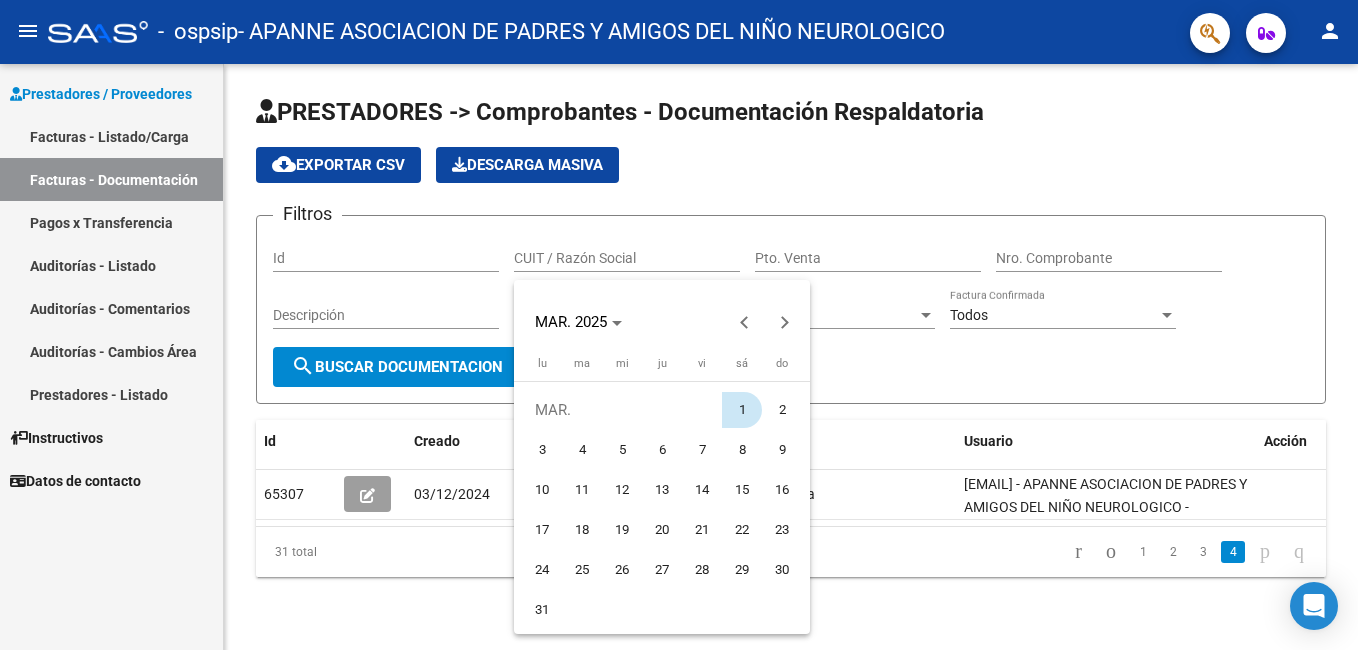 click on "1" at bounding box center (742, 410) 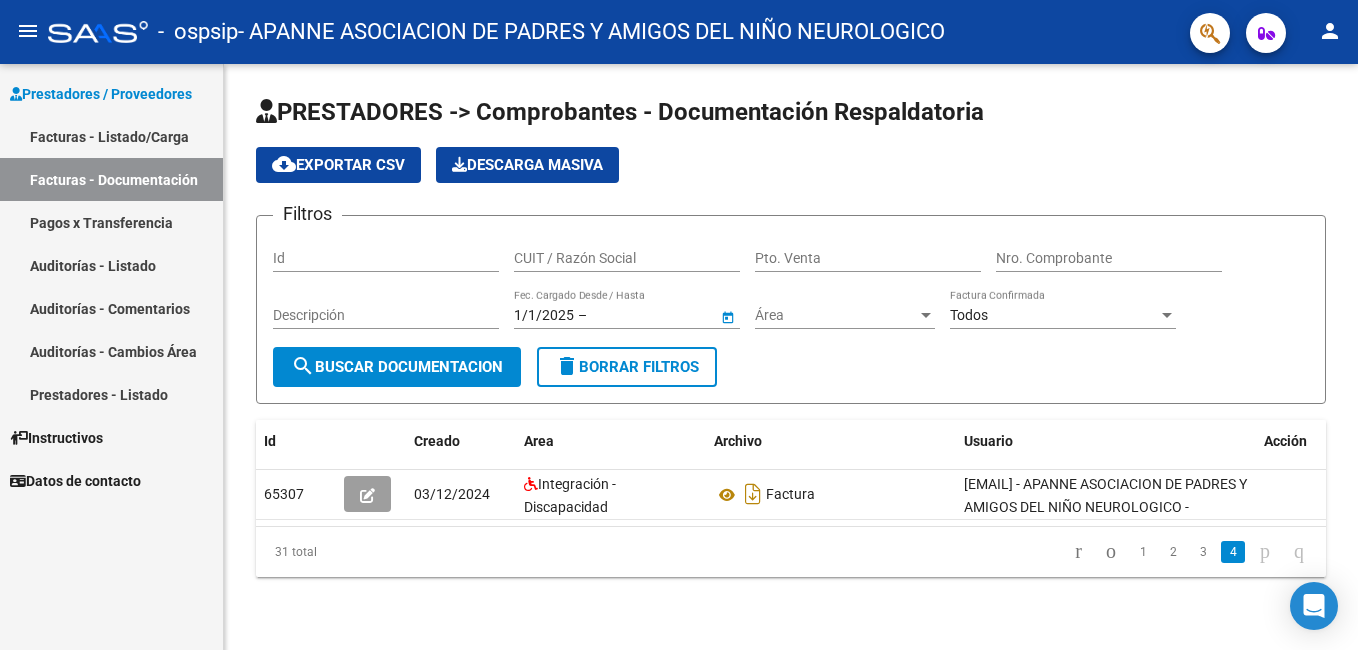 type on "1/3/2025" 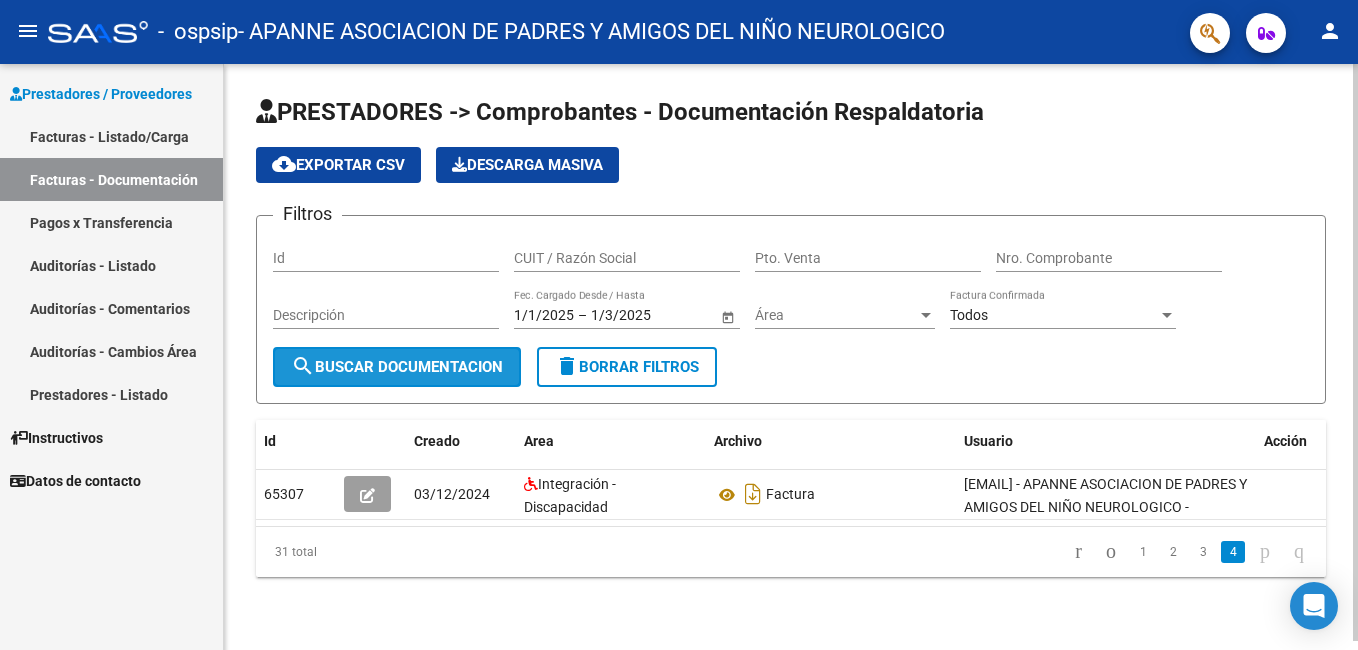 click on "search  Buscar Documentacion" 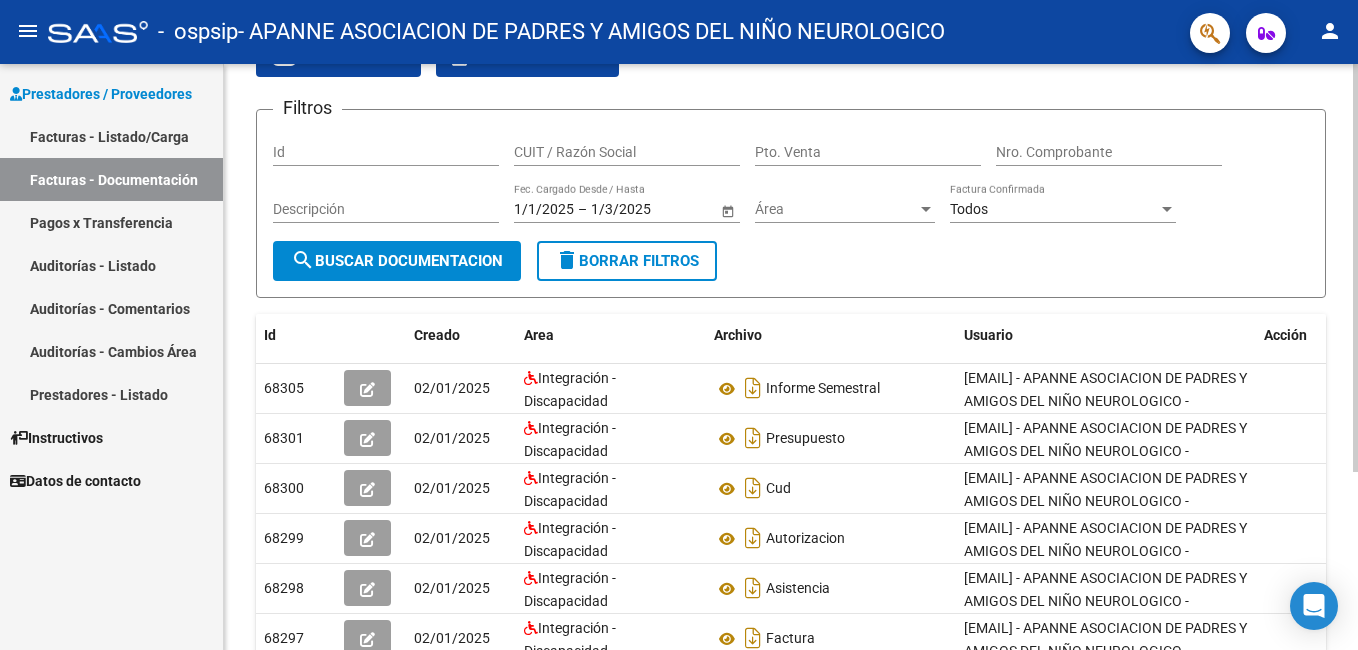 scroll, scrollTop: 206, scrollLeft: 0, axis: vertical 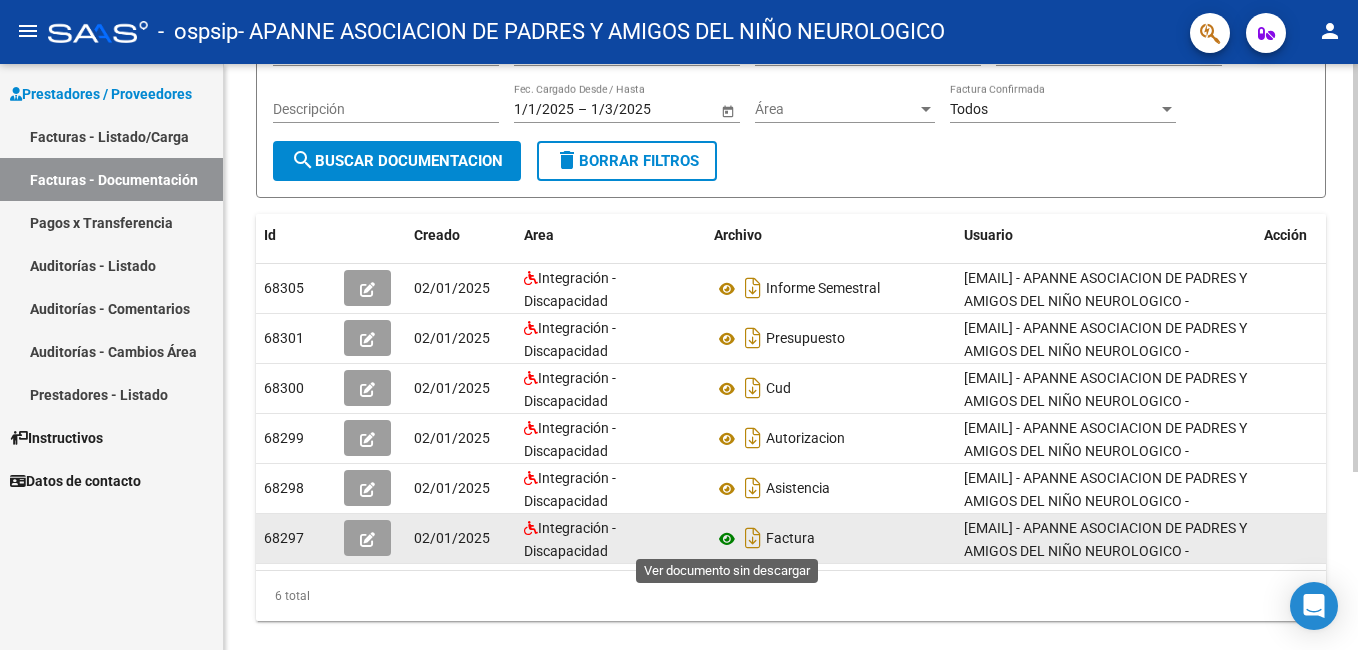 click 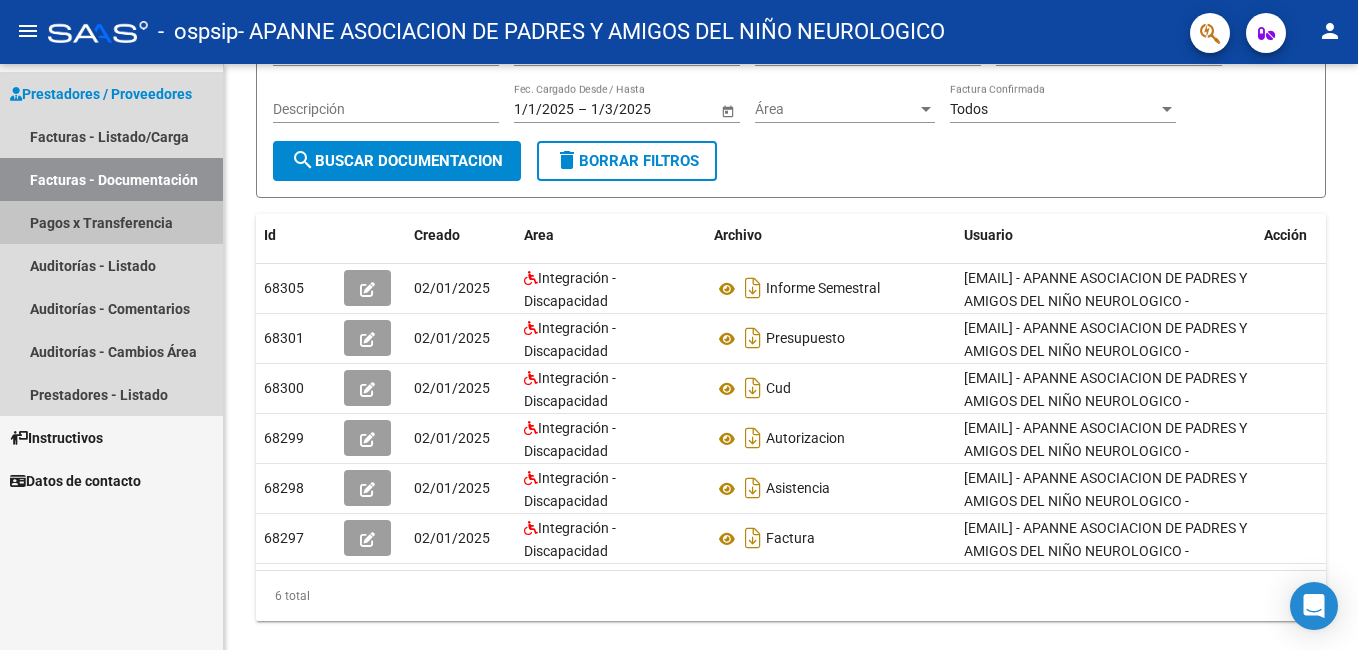 click on "Pagos x Transferencia" at bounding box center (111, 222) 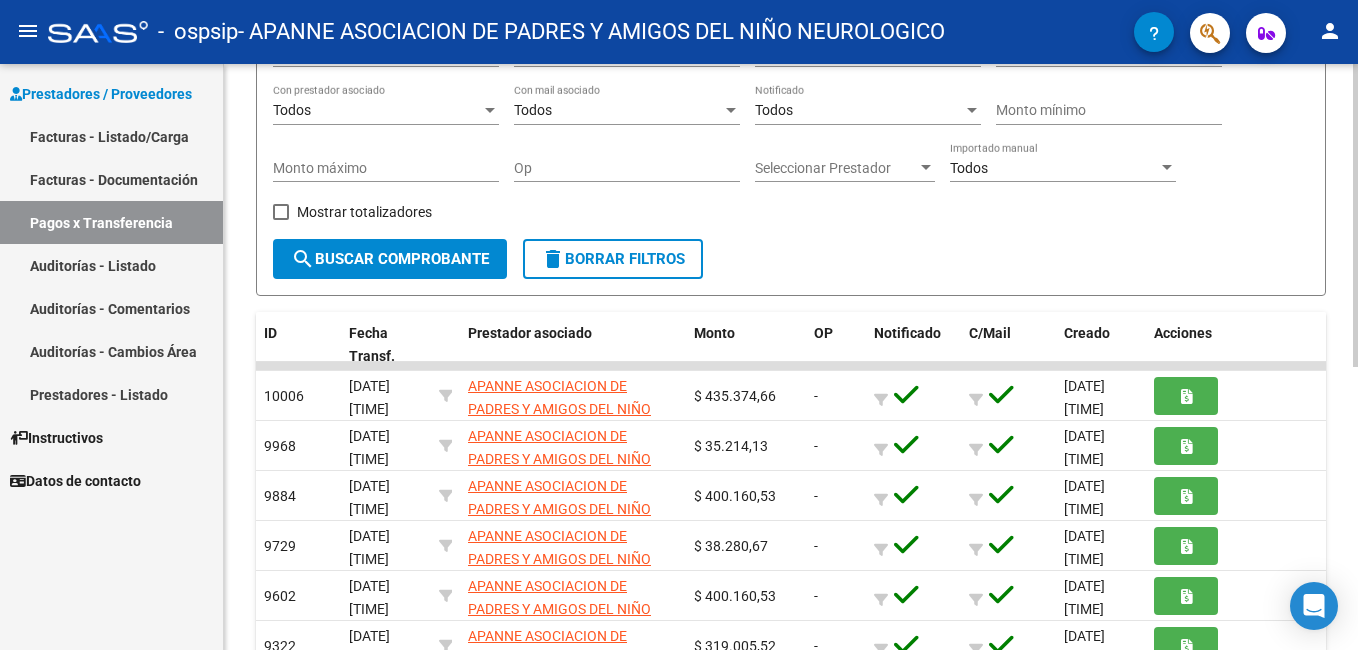 scroll, scrollTop: 6, scrollLeft: 0, axis: vertical 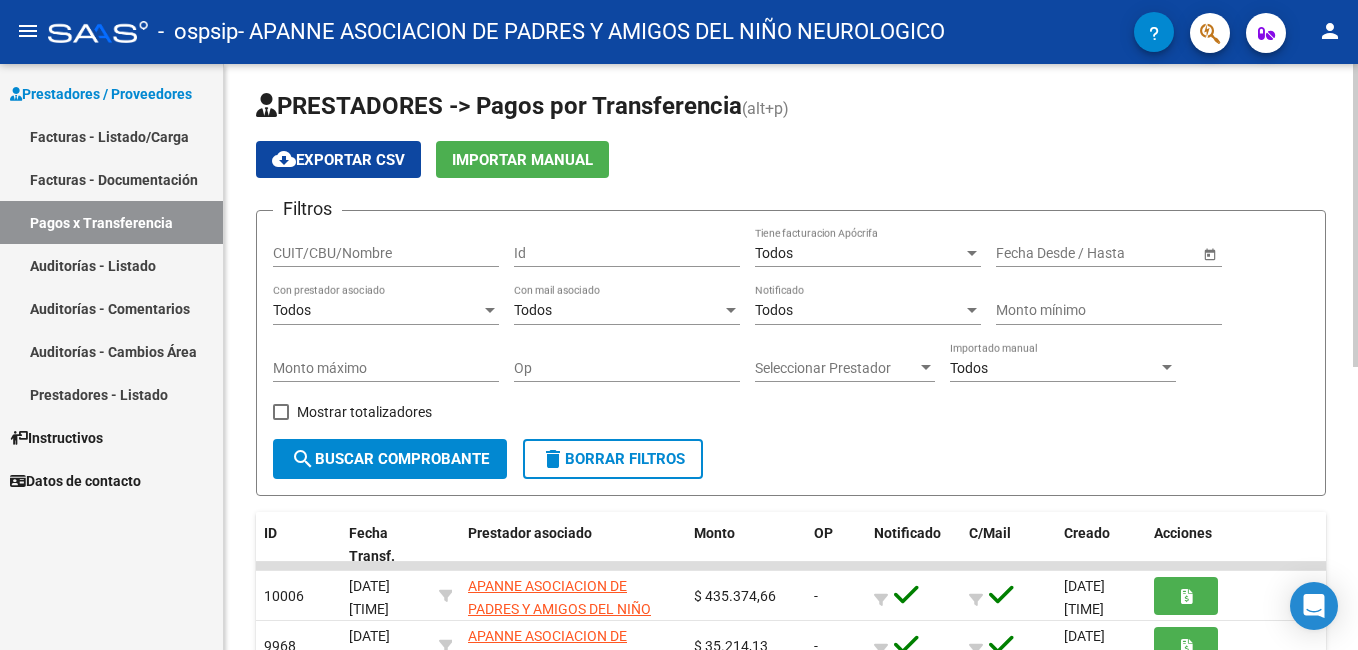click at bounding box center (1124, 253) 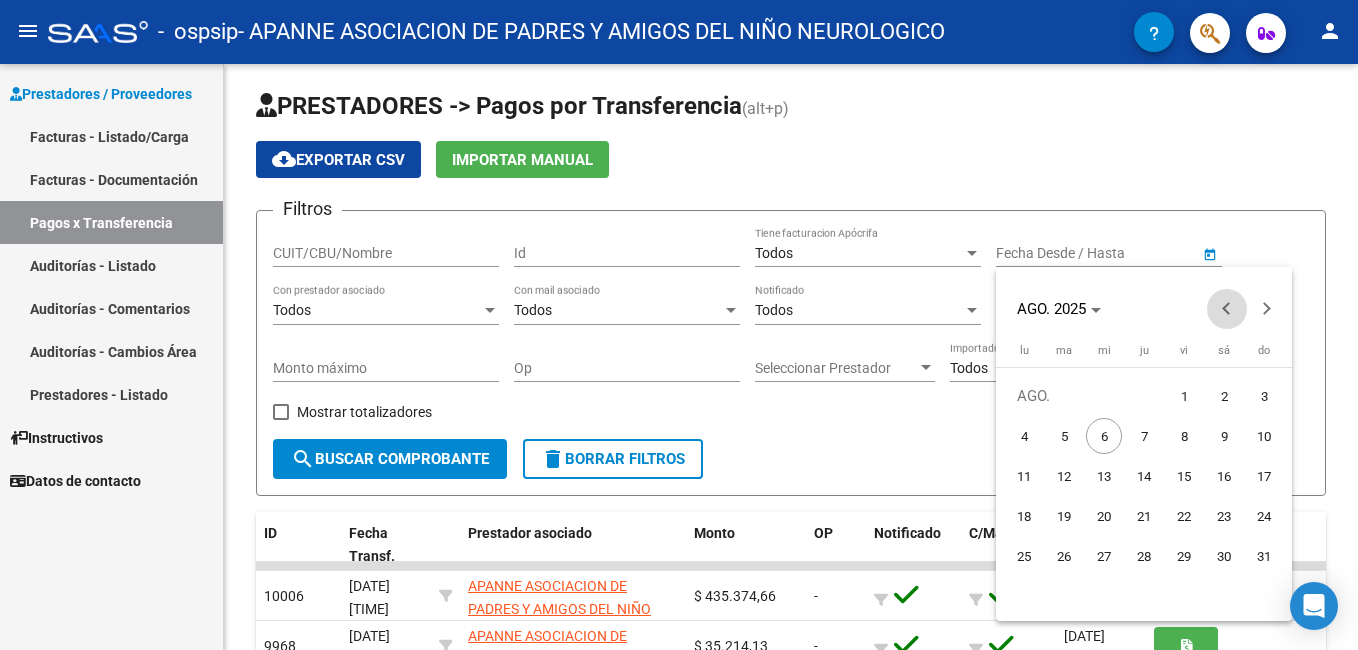 click at bounding box center (1227, 309) 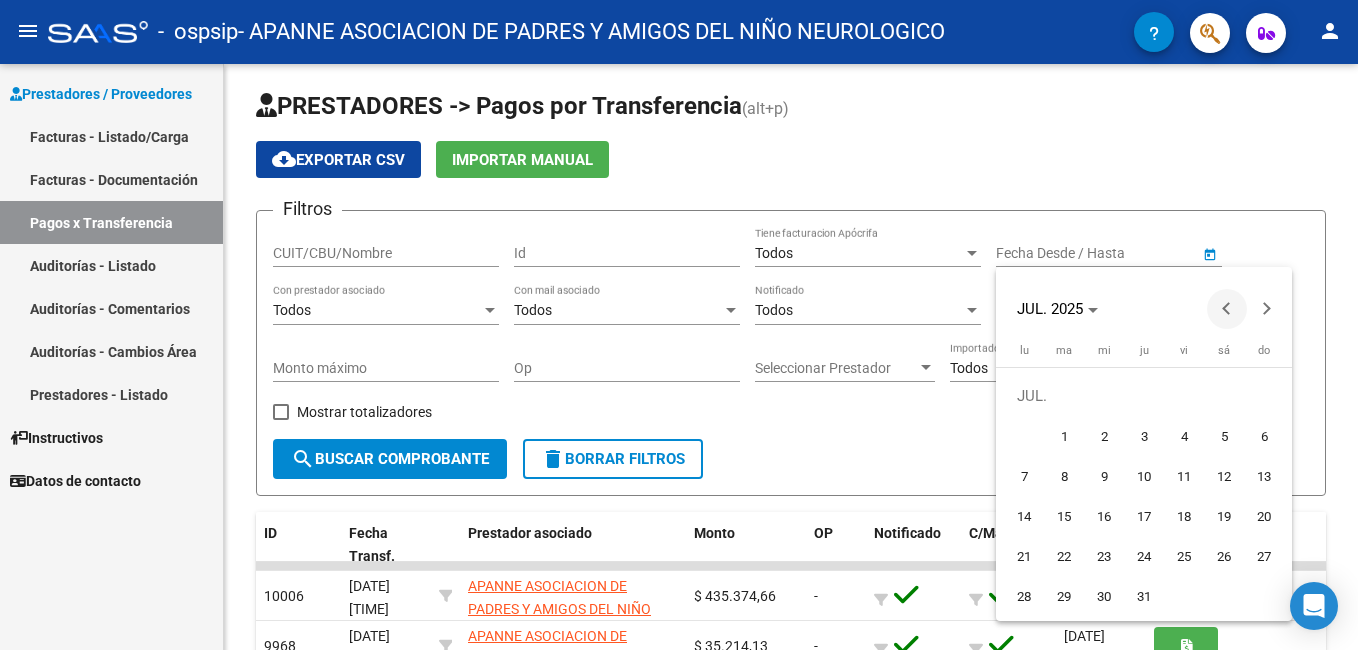 click at bounding box center [1227, 309] 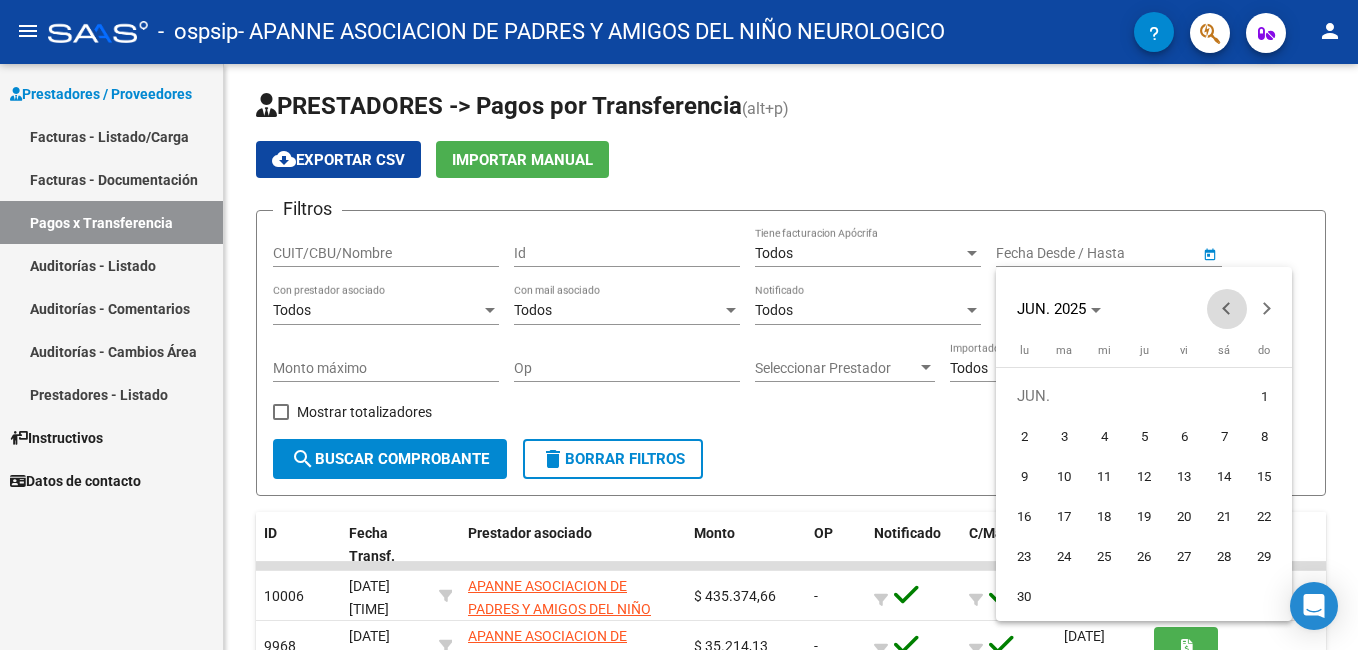 click at bounding box center [1227, 309] 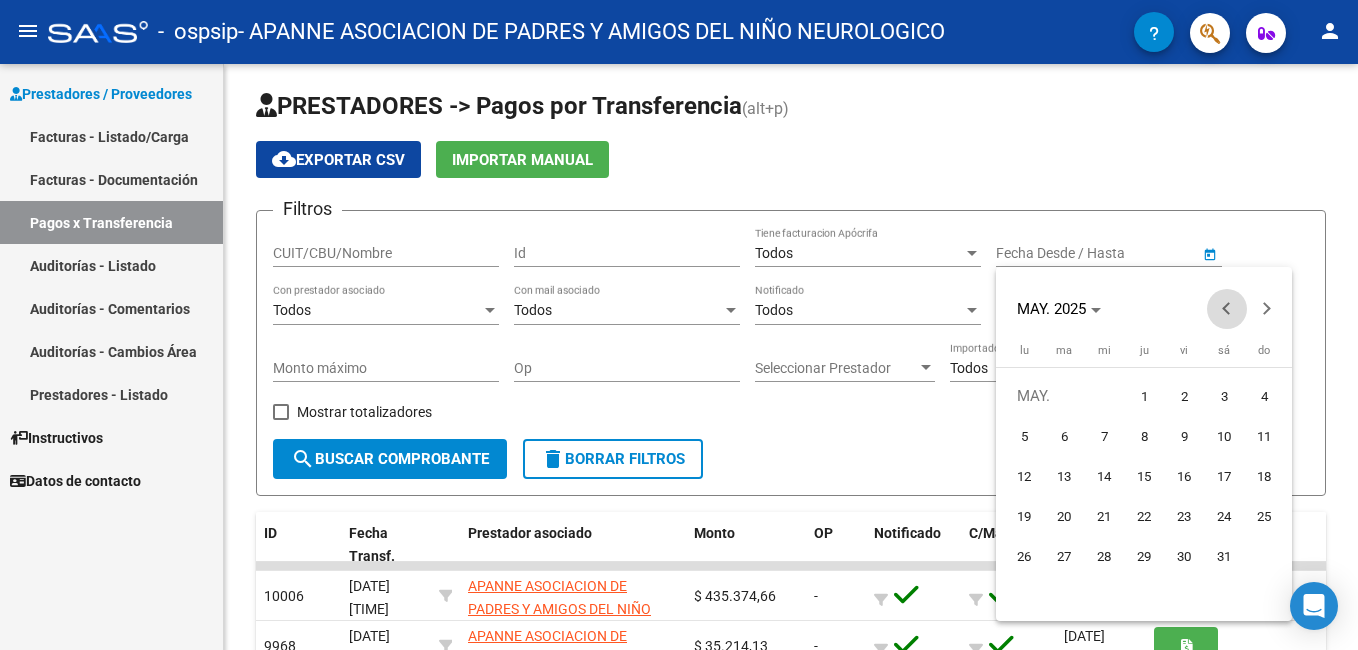 click at bounding box center [1227, 309] 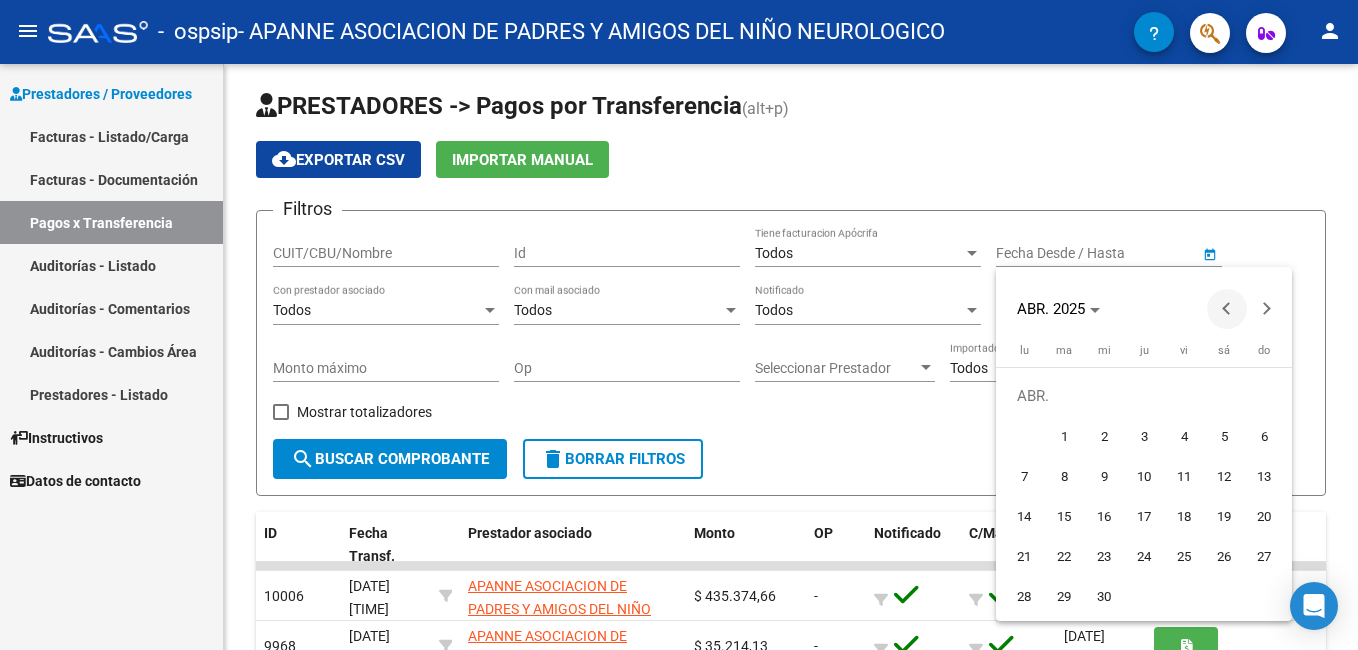click at bounding box center (1227, 309) 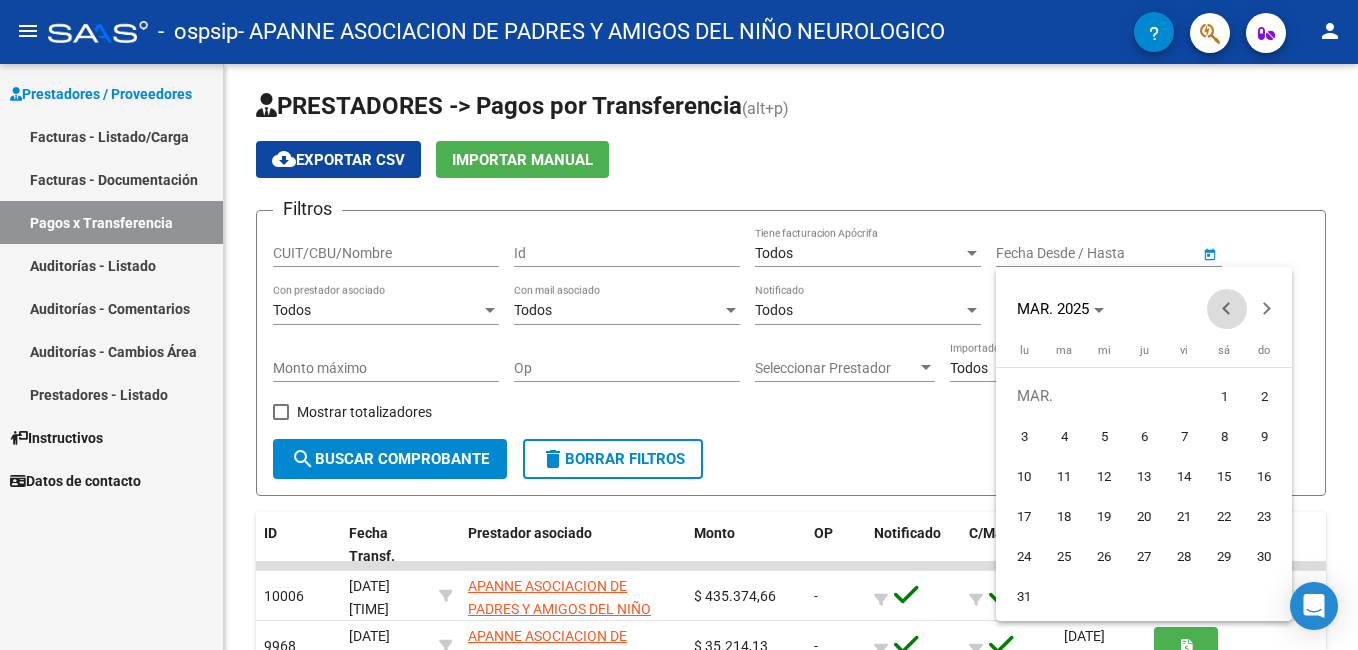 click at bounding box center (1227, 309) 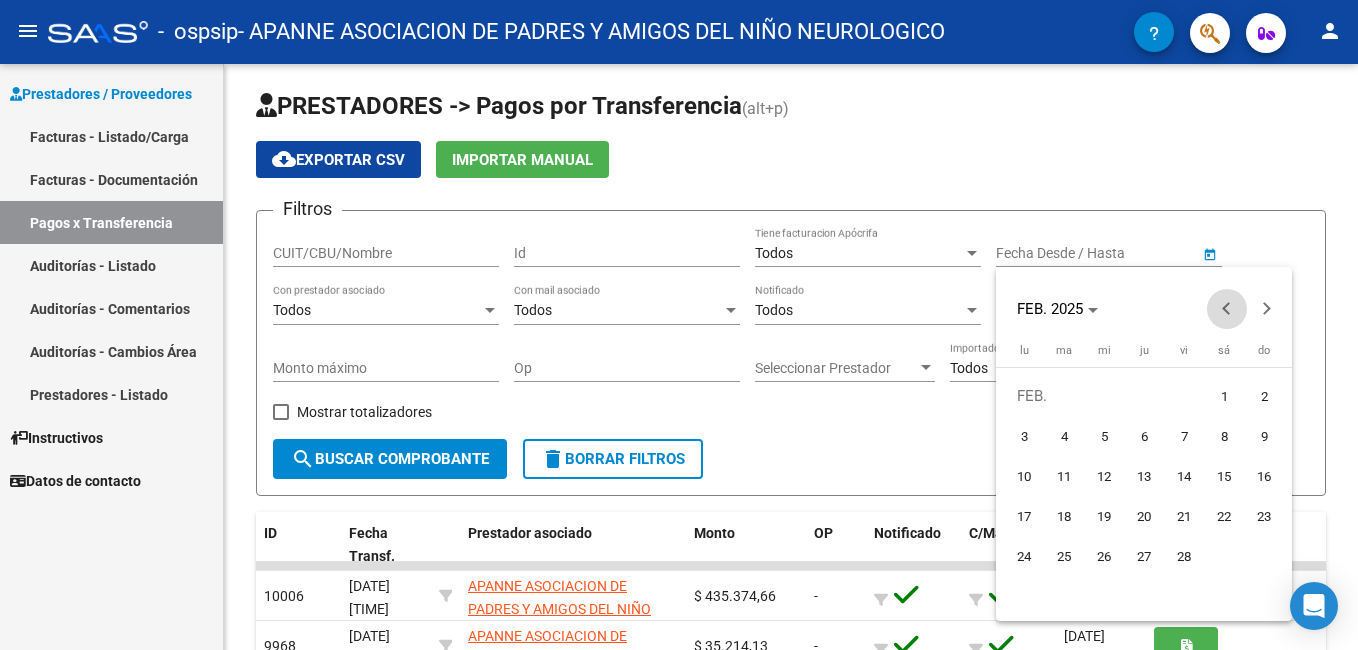 click at bounding box center [1227, 309] 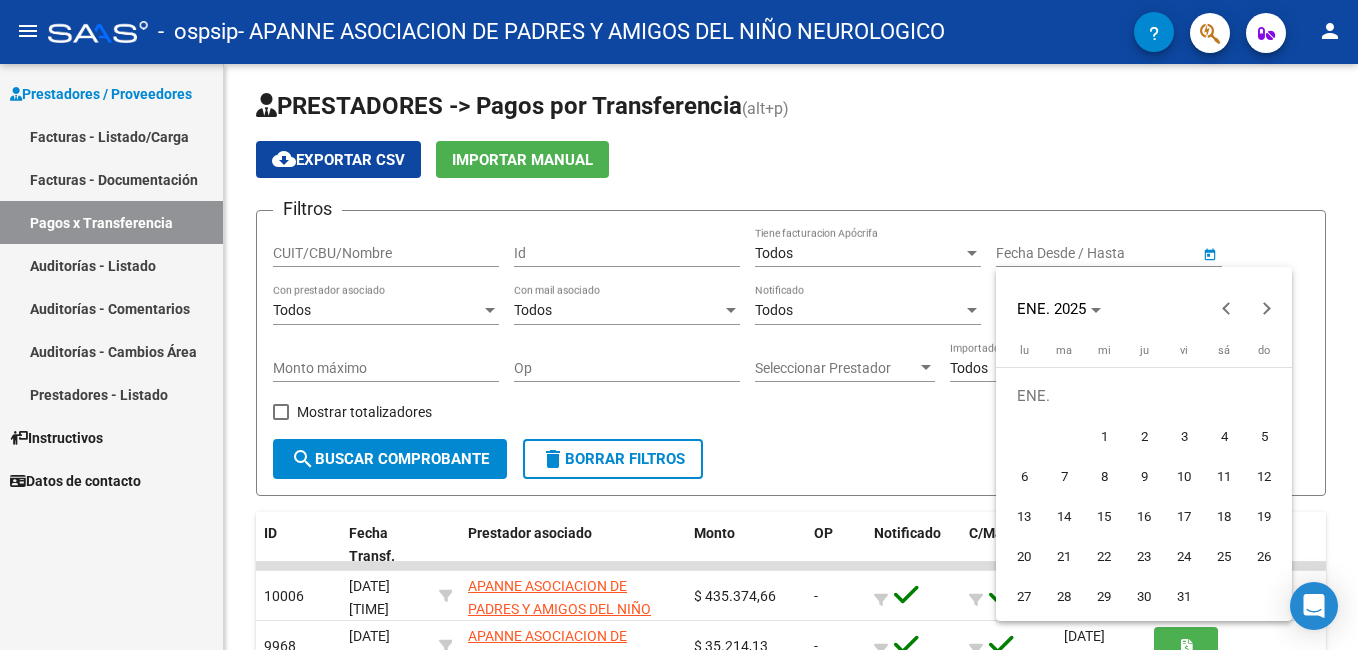 click on "1" at bounding box center [1104, 436] 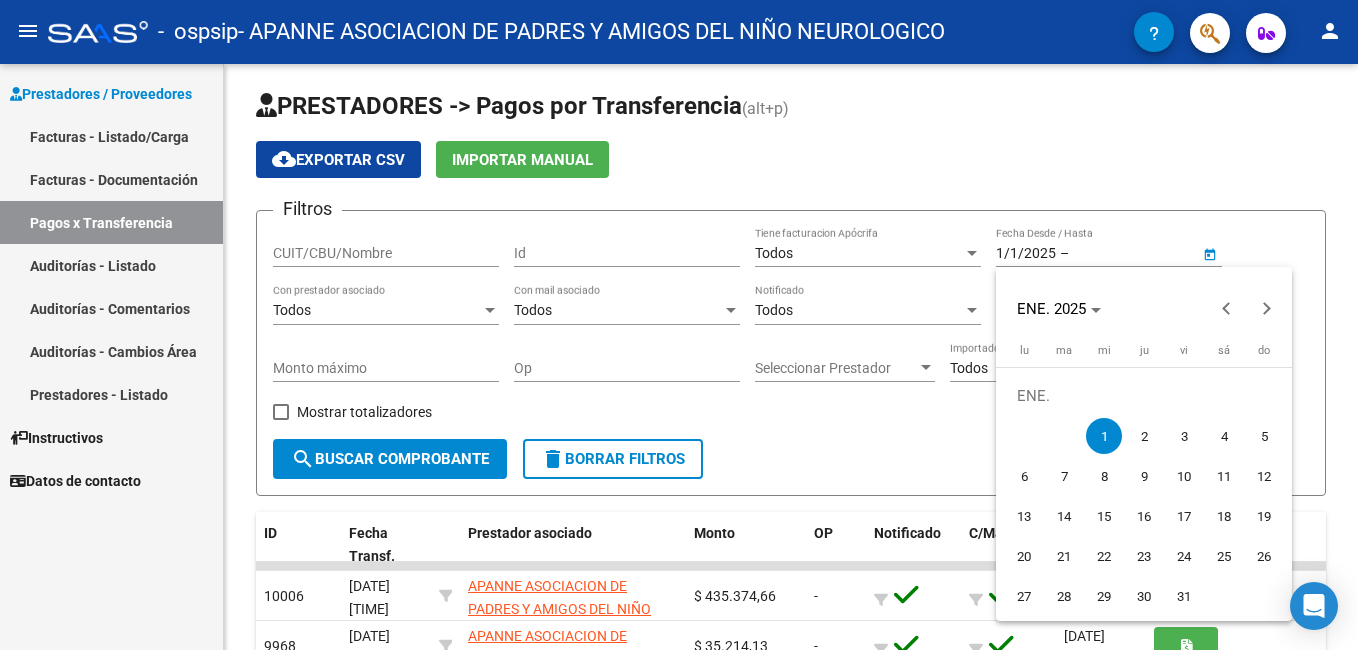 click at bounding box center (679, 325) 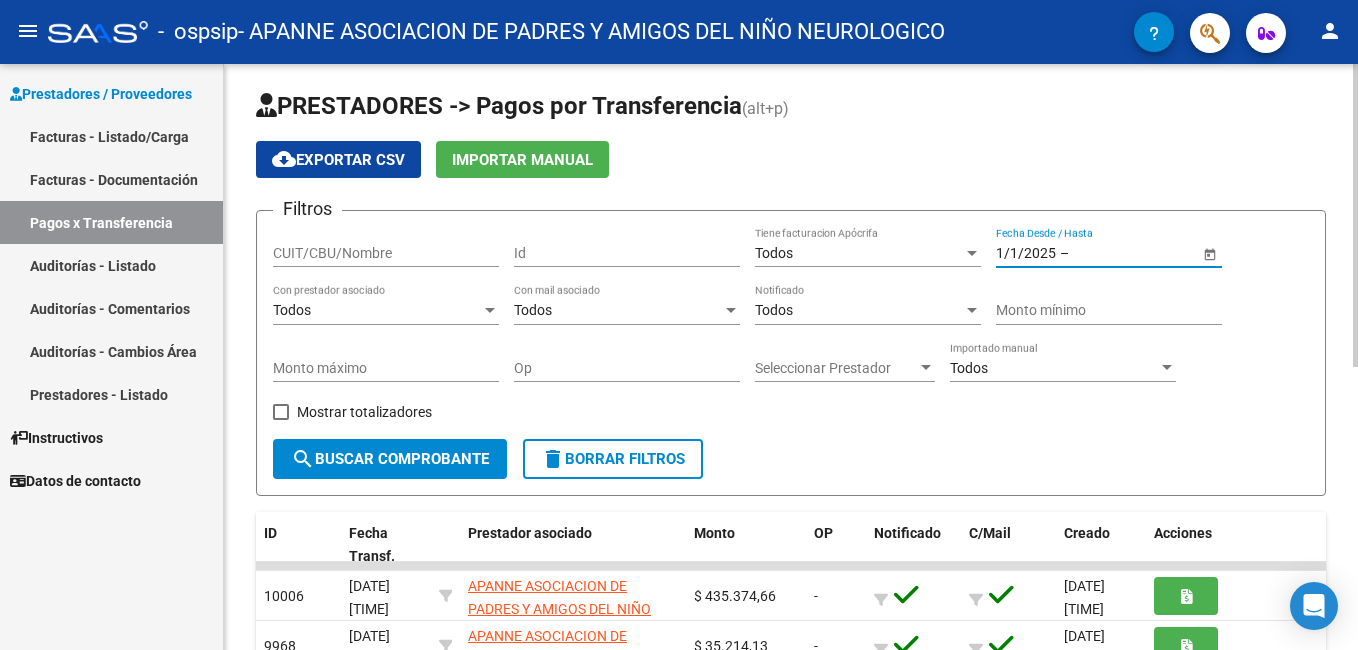 click at bounding box center [1122, 253] 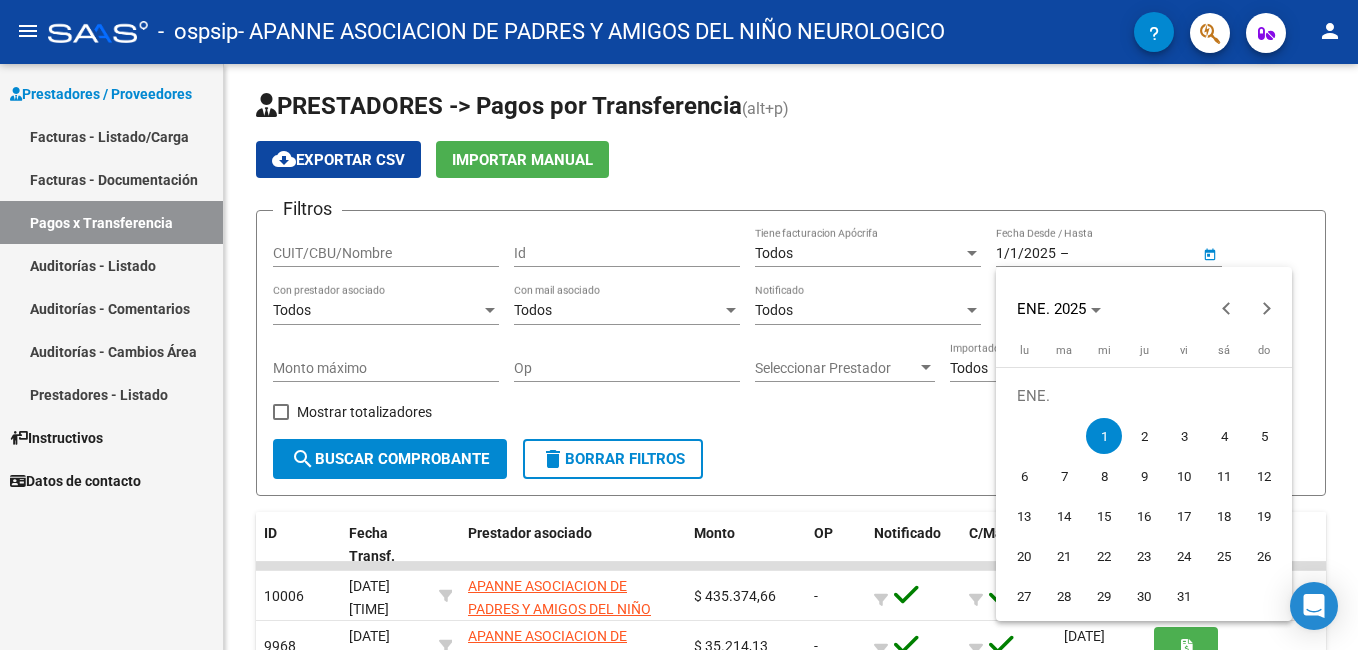 click at bounding box center [679, 325] 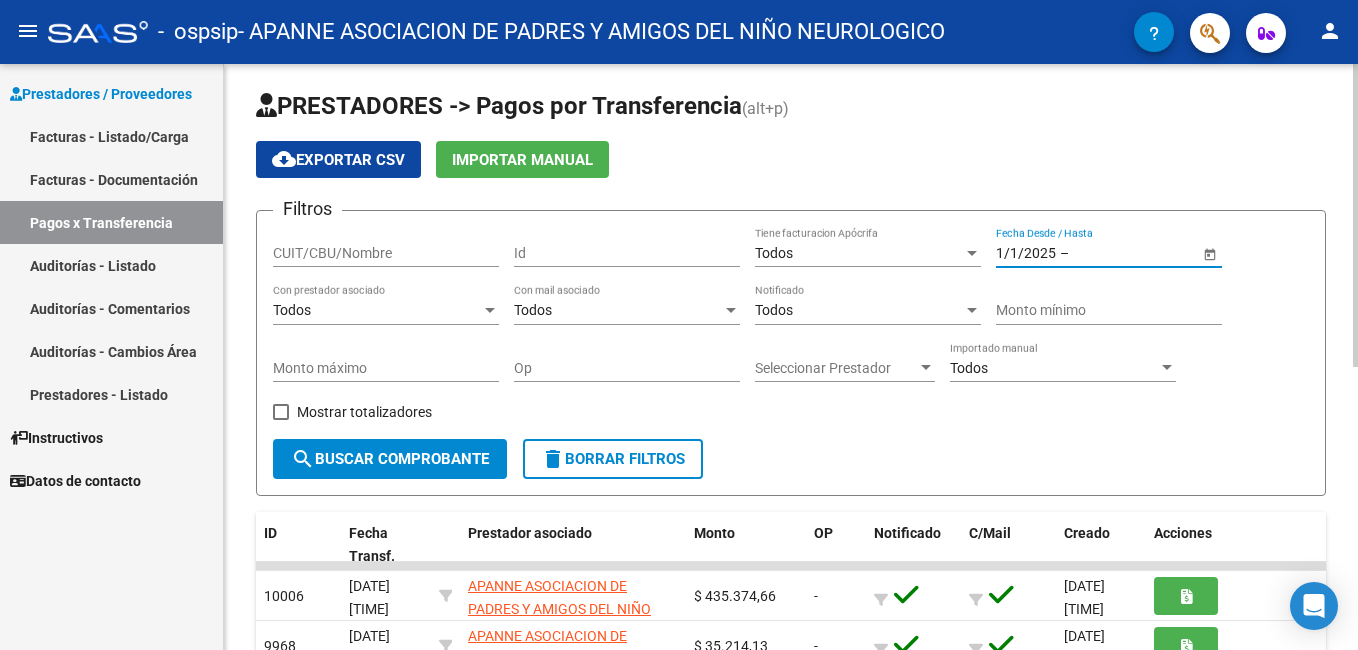 click at bounding box center (1122, 253) 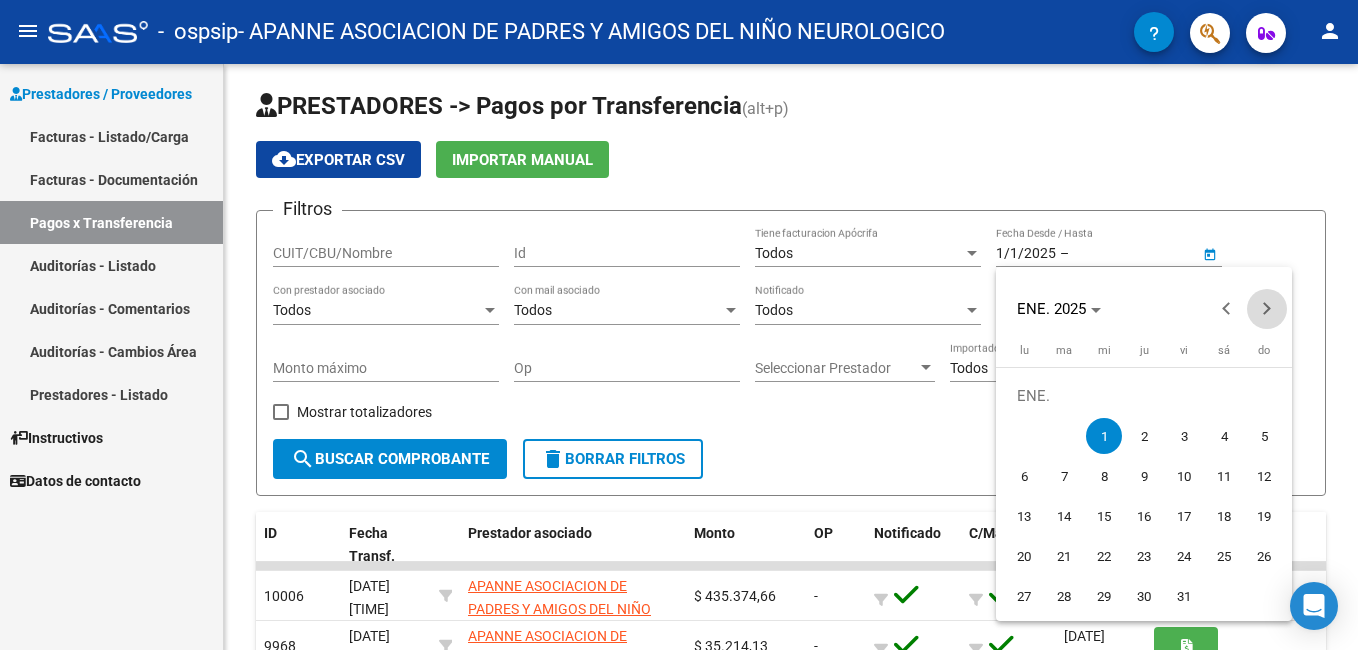 click at bounding box center (1267, 309) 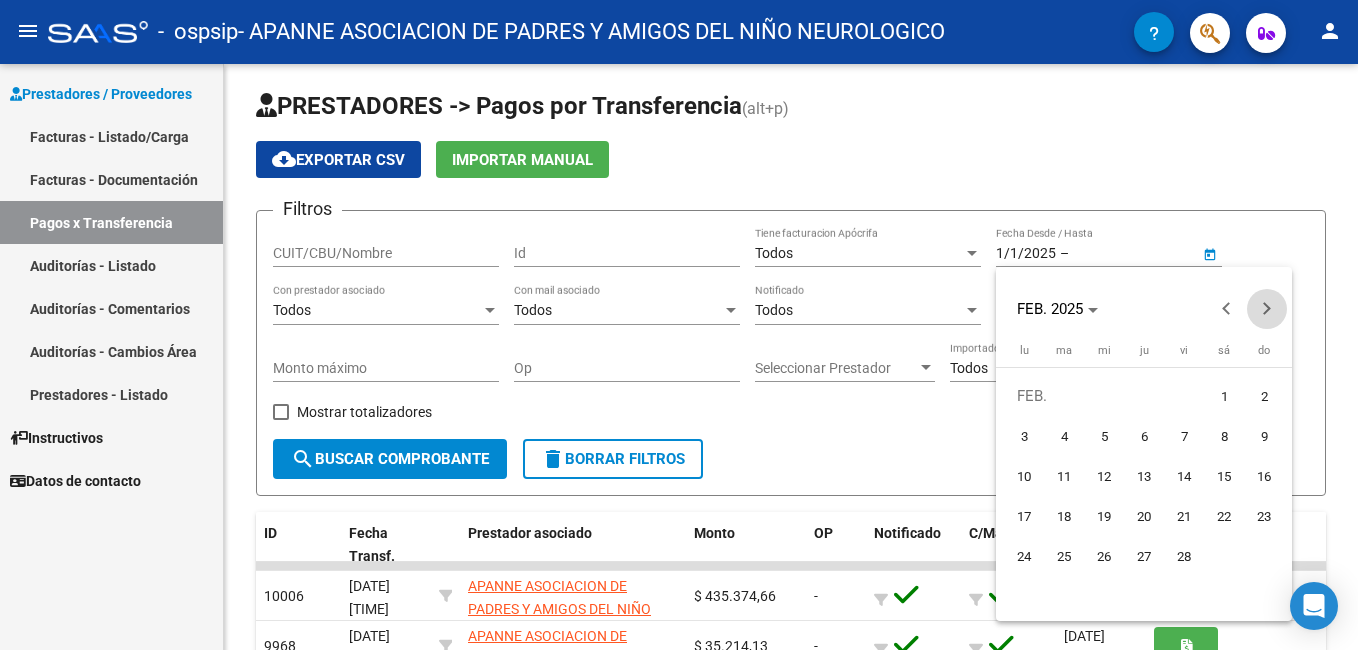 click at bounding box center (1267, 309) 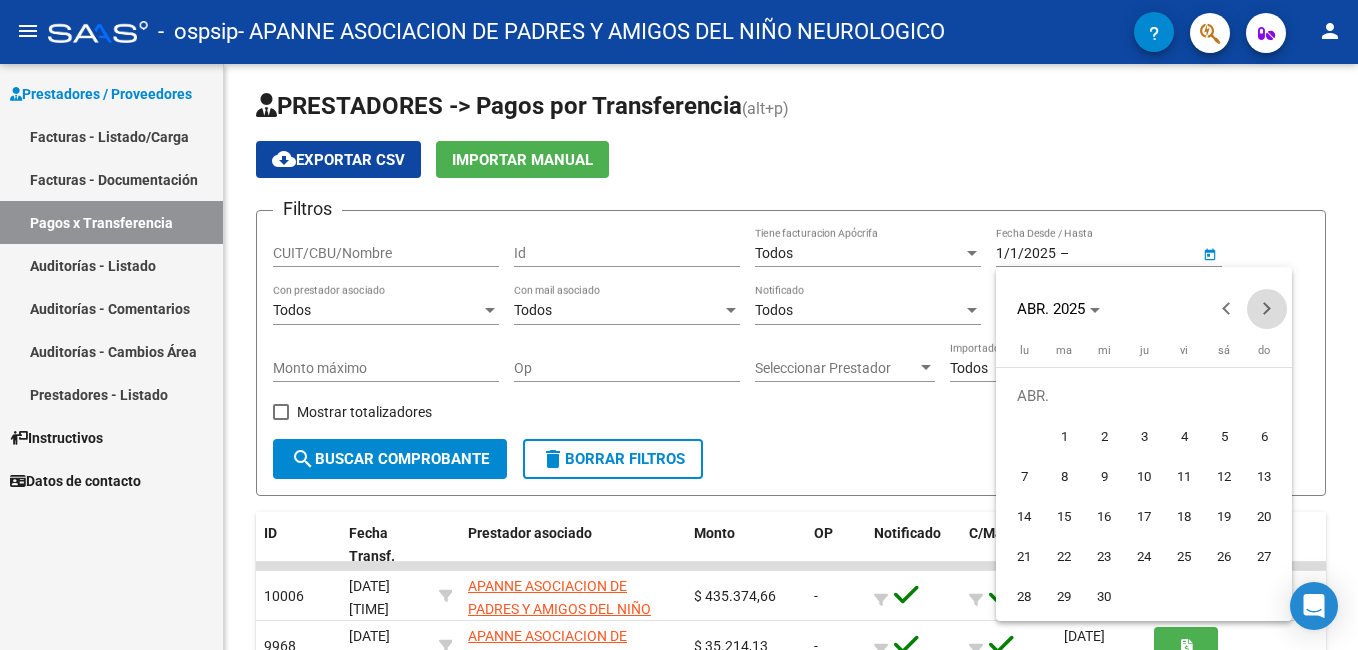 click at bounding box center [1267, 309] 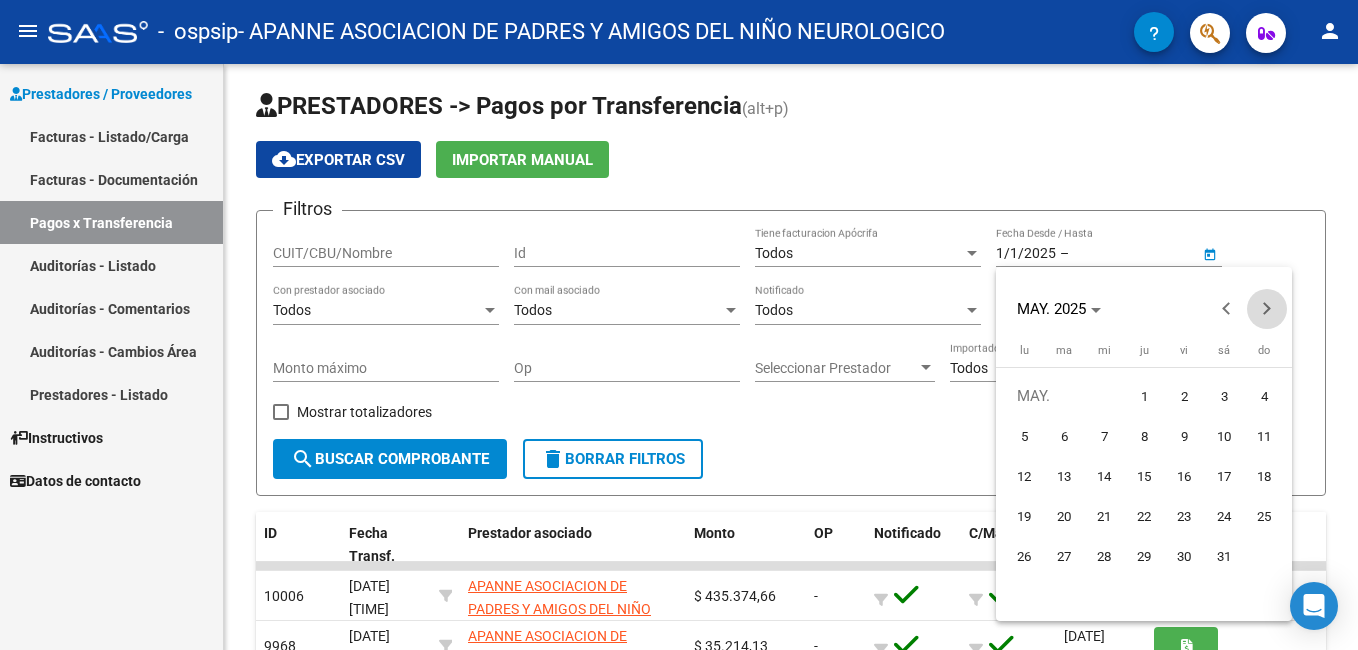 click at bounding box center (1267, 309) 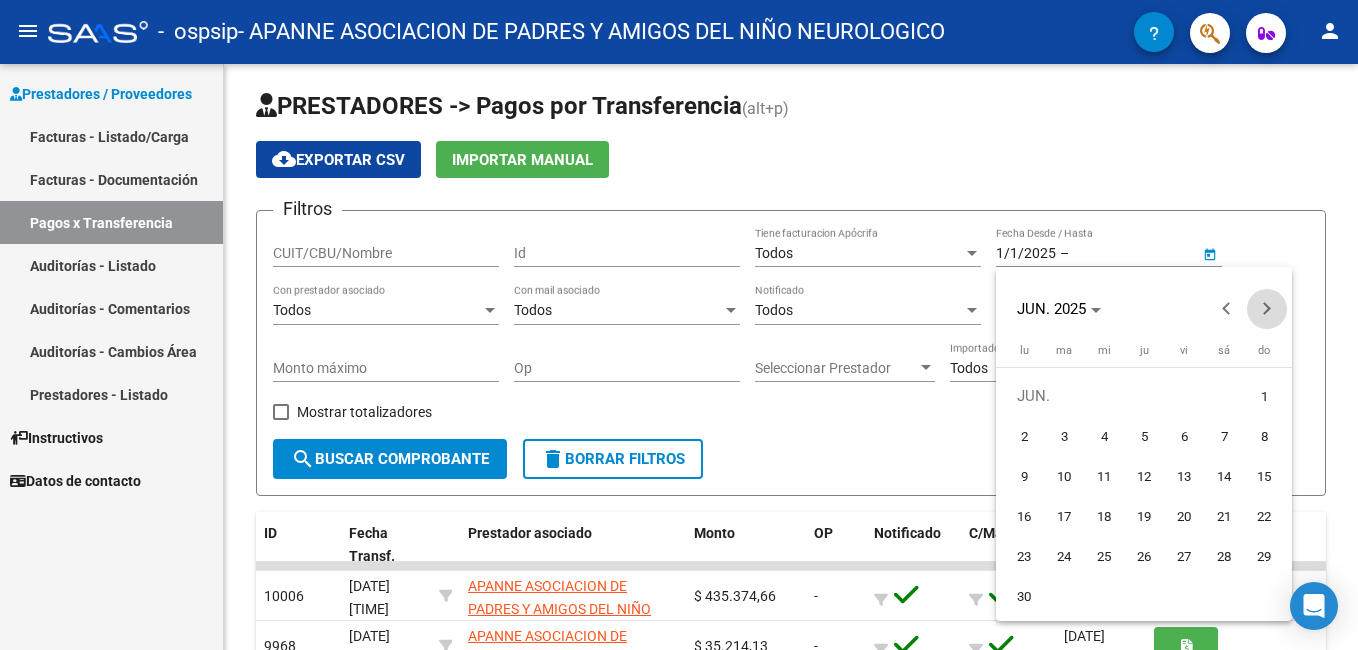 click at bounding box center (1267, 309) 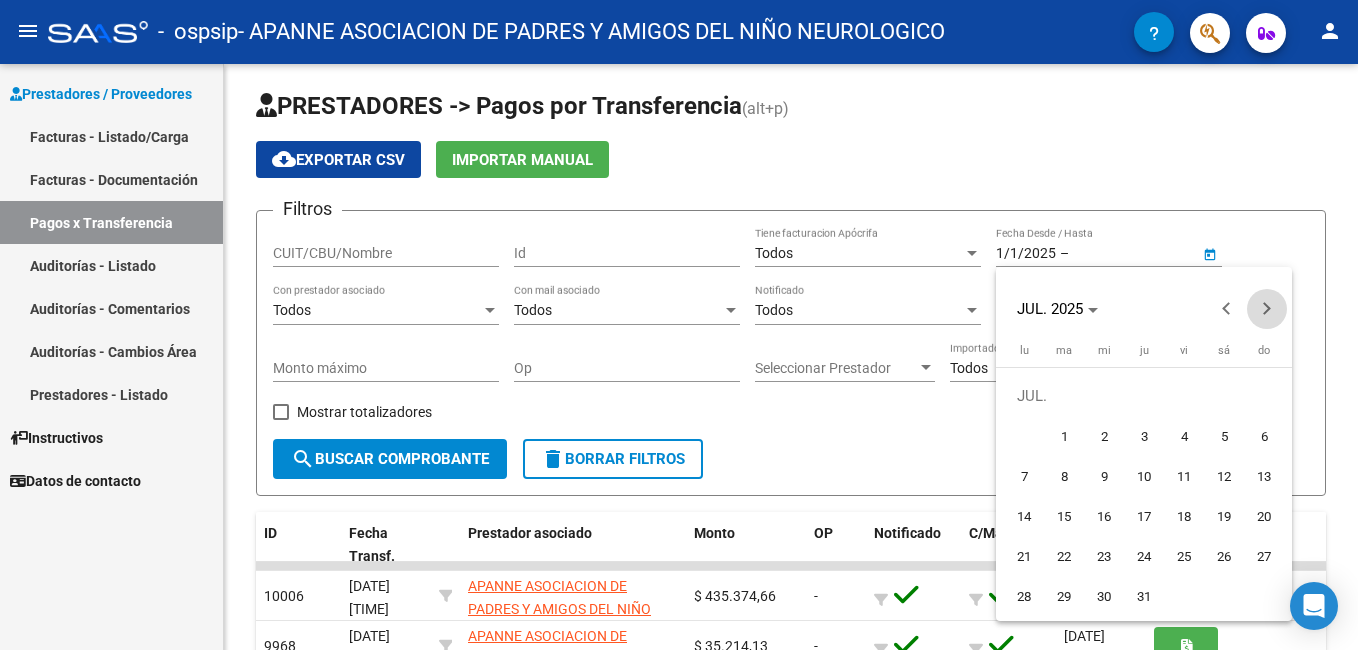click at bounding box center [1267, 309] 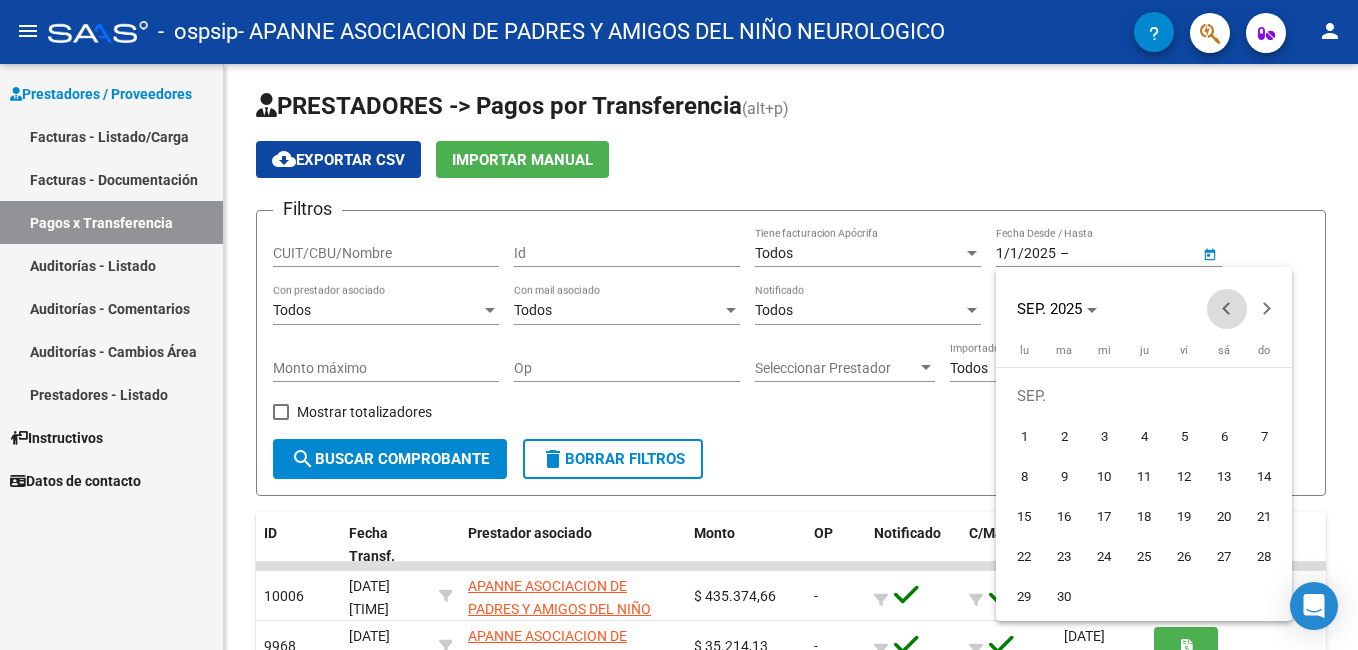 click at bounding box center (1227, 309) 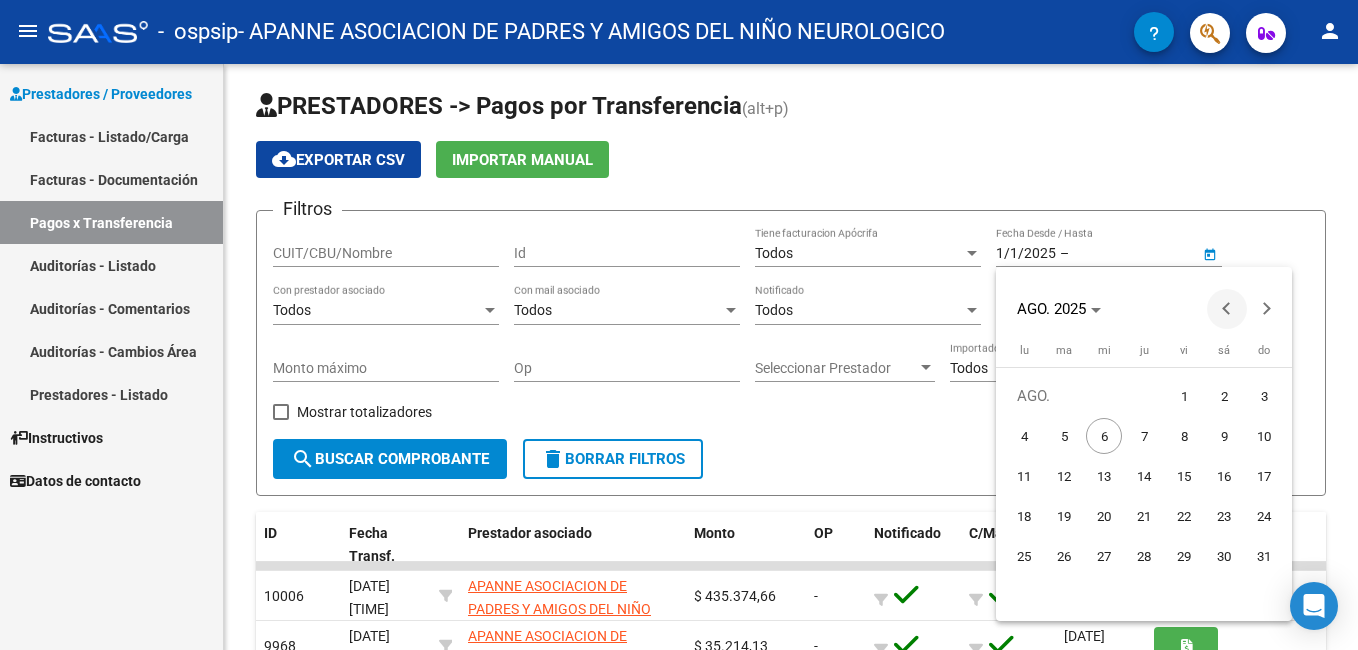 click at bounding box center [1227, 309] 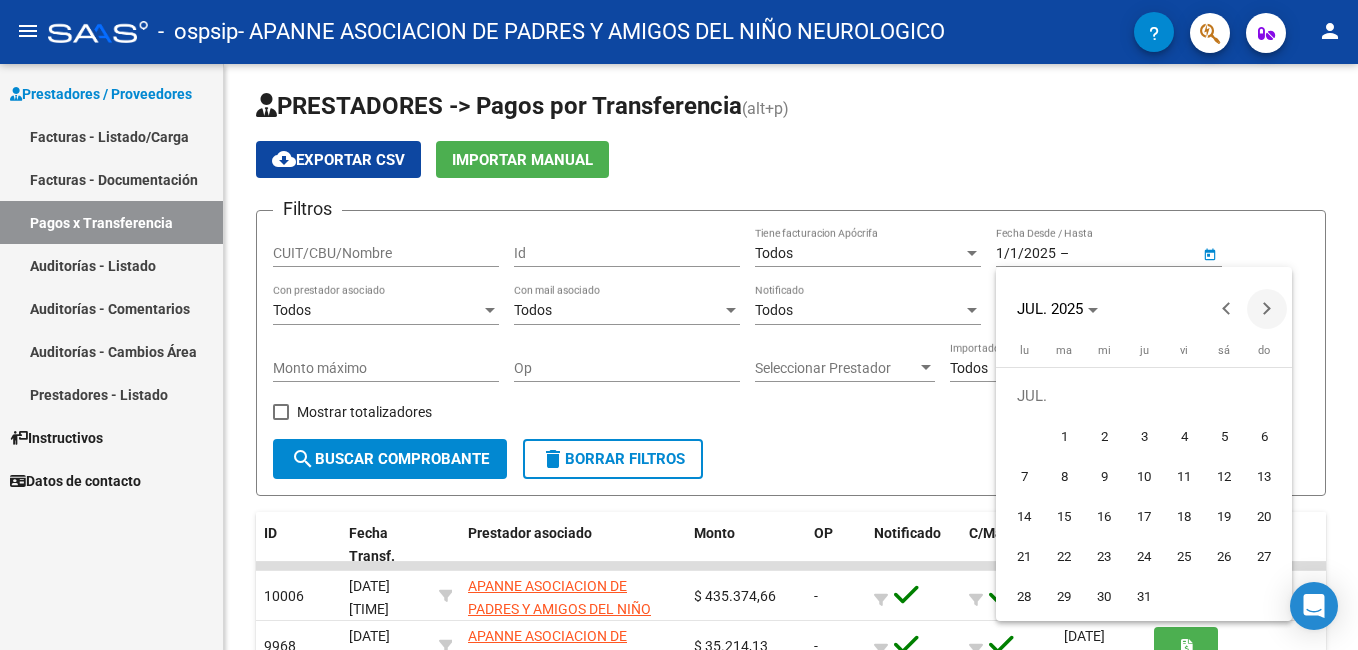 click at bounding box center (1267, 309) 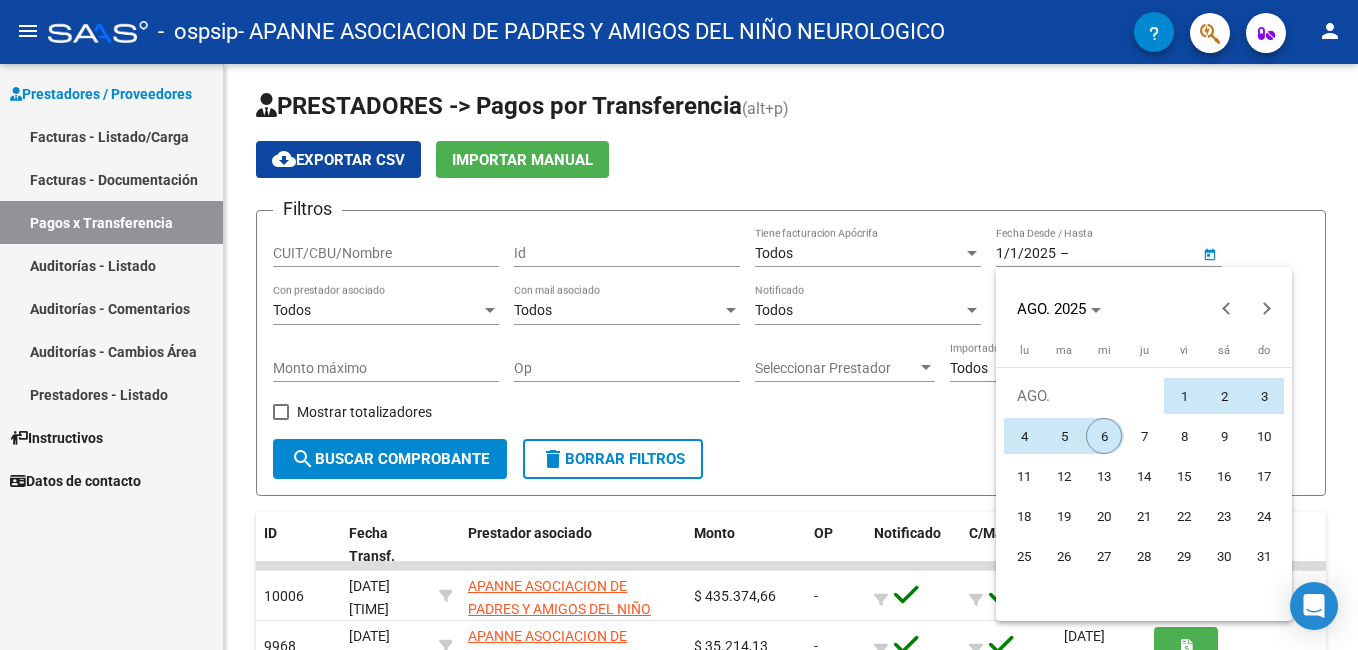click on "6" at bounding box center [1104, 436] 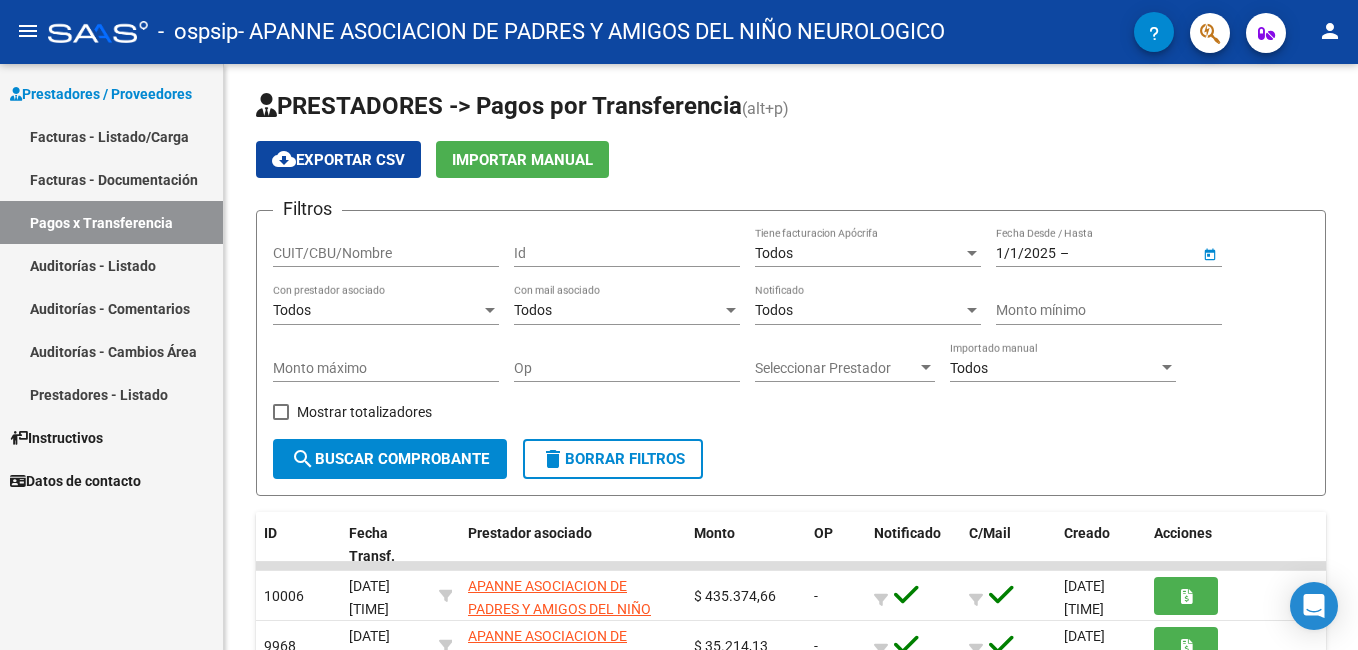 type on "6/8/2025" 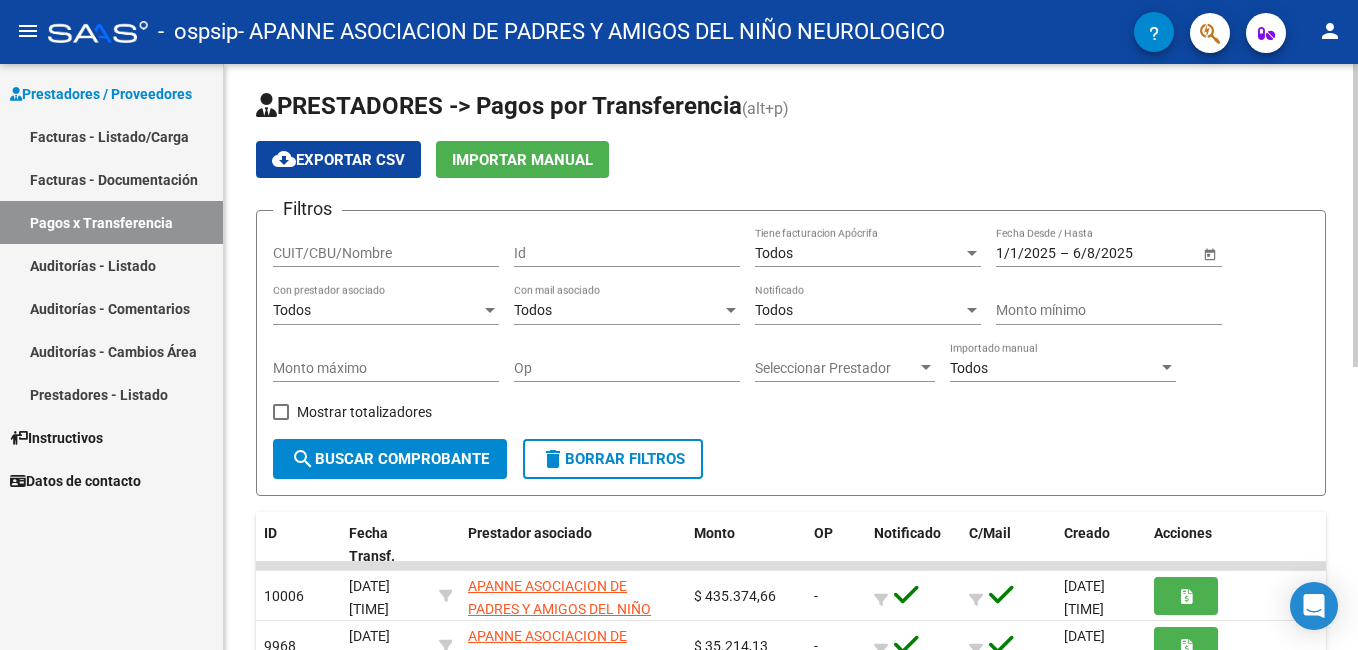click 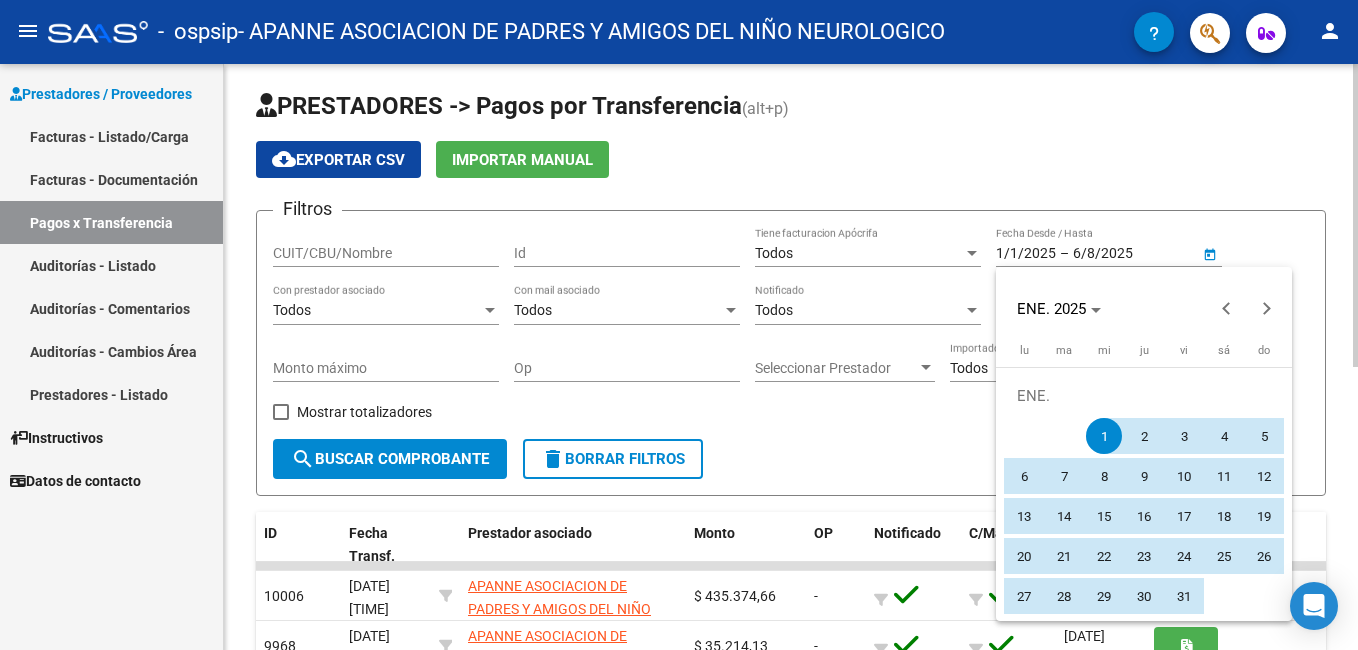 drag, startPoint x: 1169, startPoint y: 230, endPoint x: 1155, endPoint y: 238, distance: 16.124516 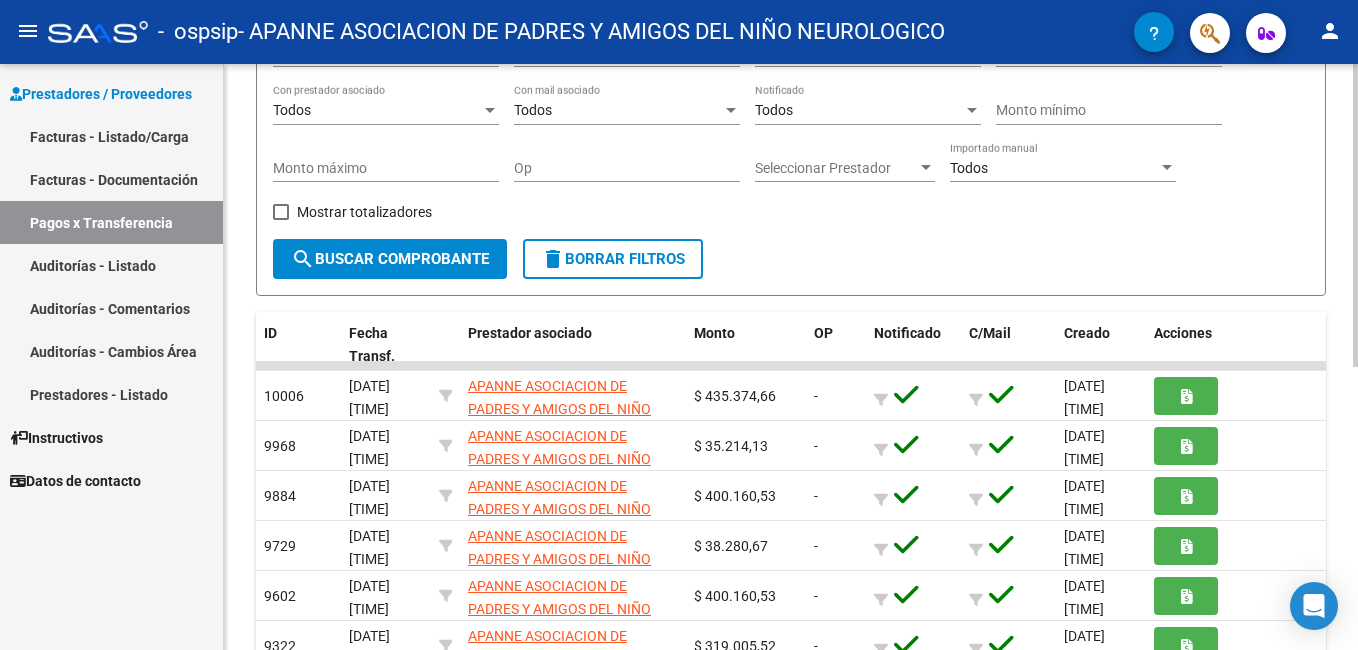 scroll, scrollTop: 306, scrollLeft: 0, axis: vertical 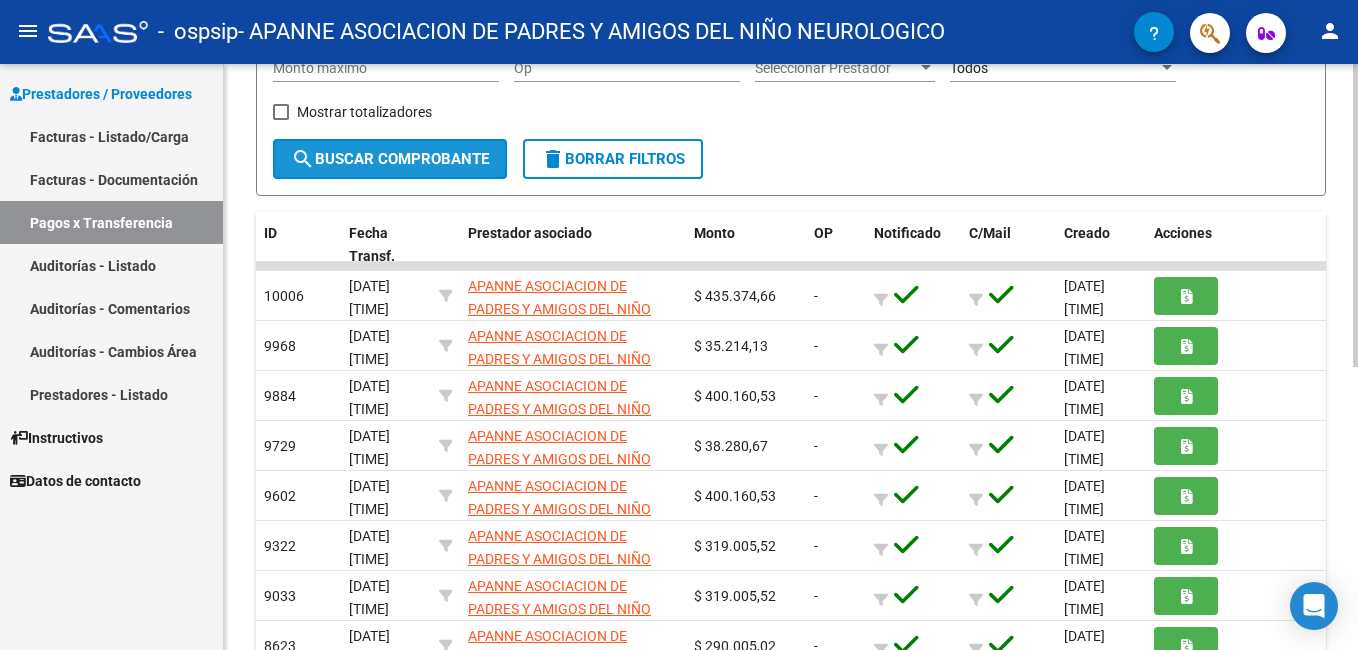 click on "search  Buscar Comprobante" 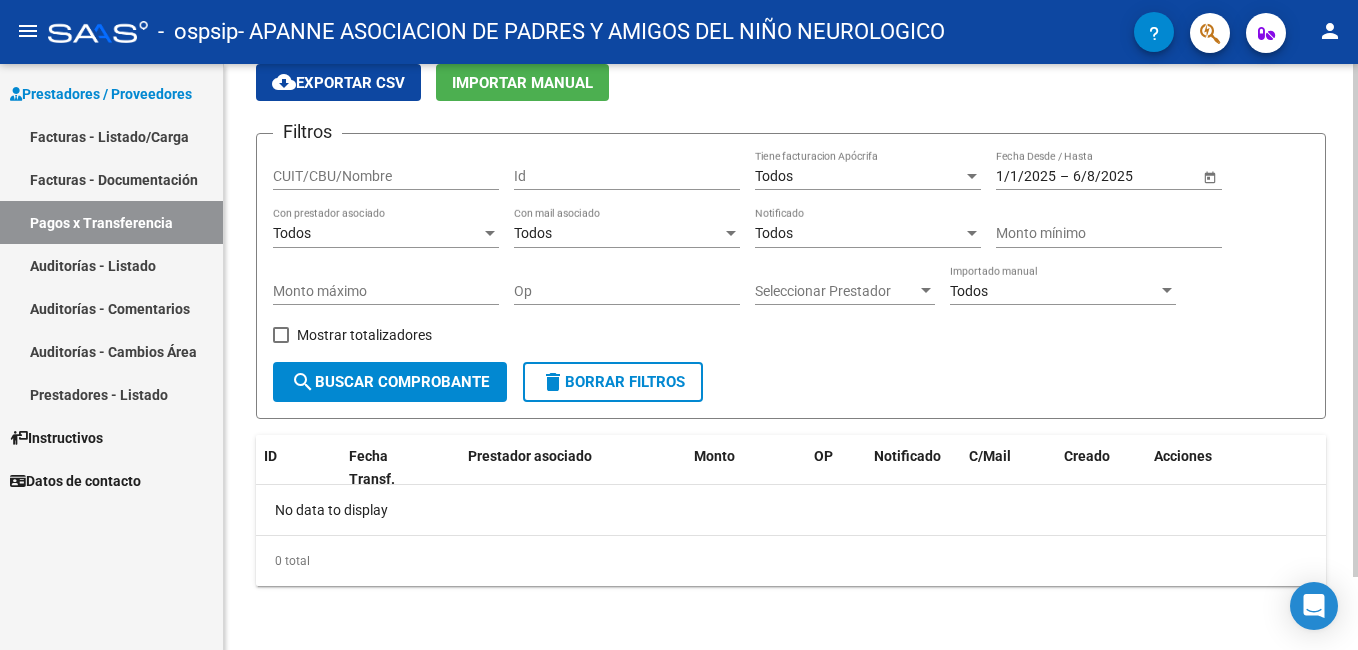 scroll, scrollTop: 83, scrollLeft: 0, axis: vertical 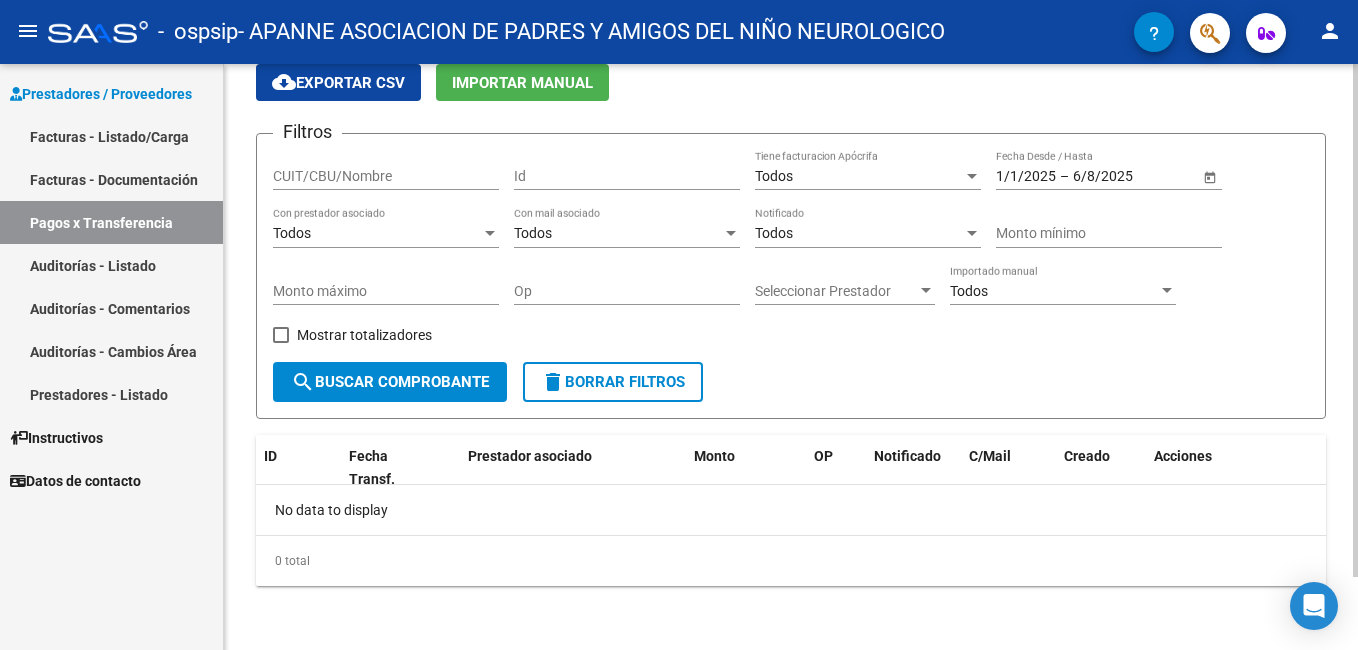 click at bounding box center (281, 335) 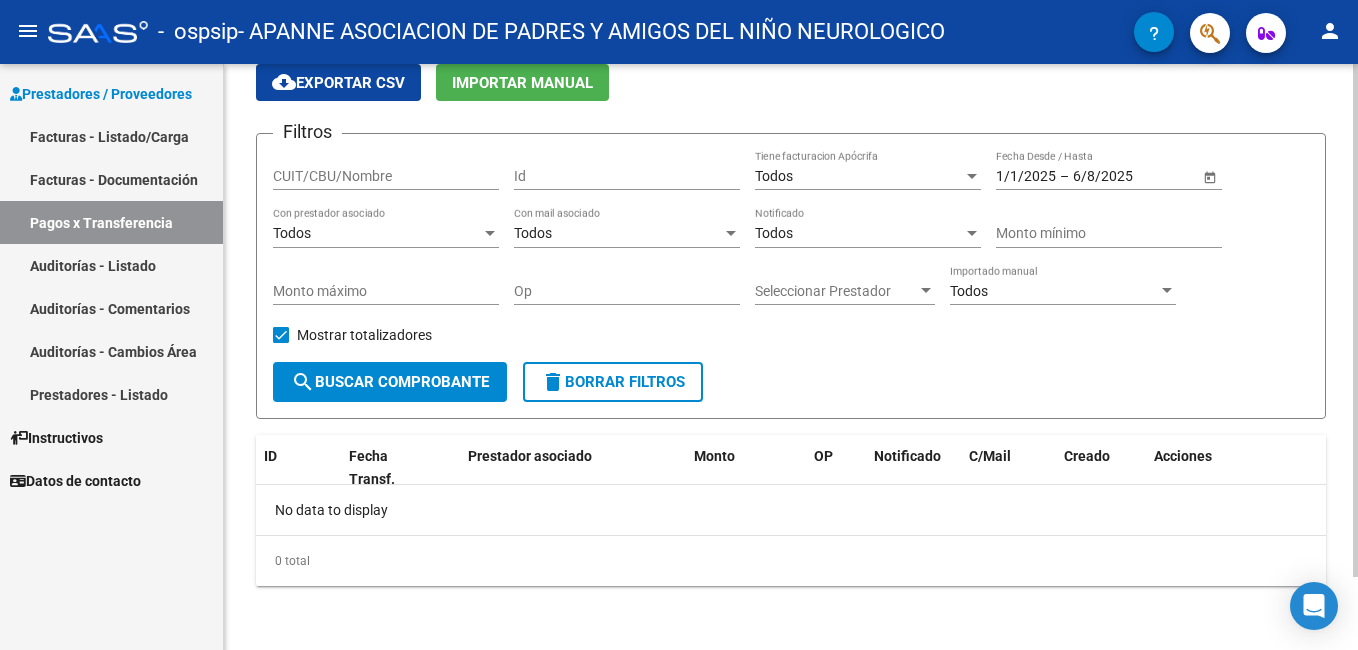 click on "search  Buscar Comprobante" 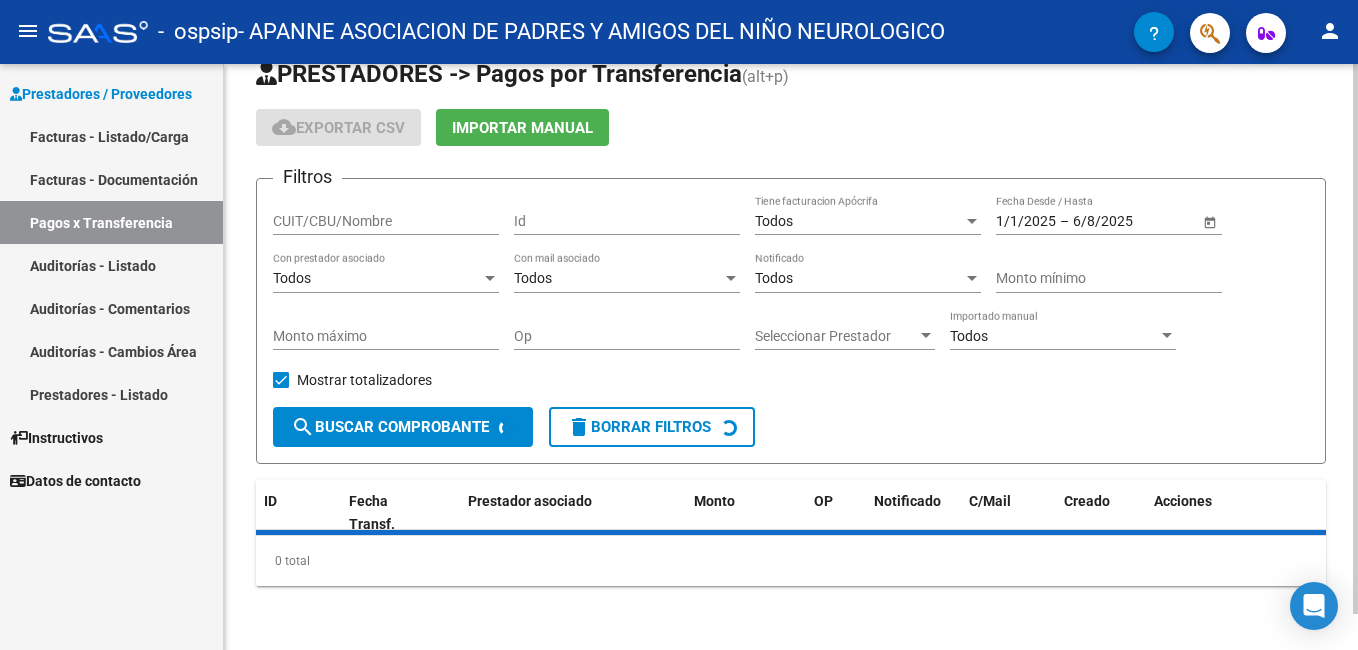 scroll, scrollTop: 83, scrollLeft: 0, axis: vertical 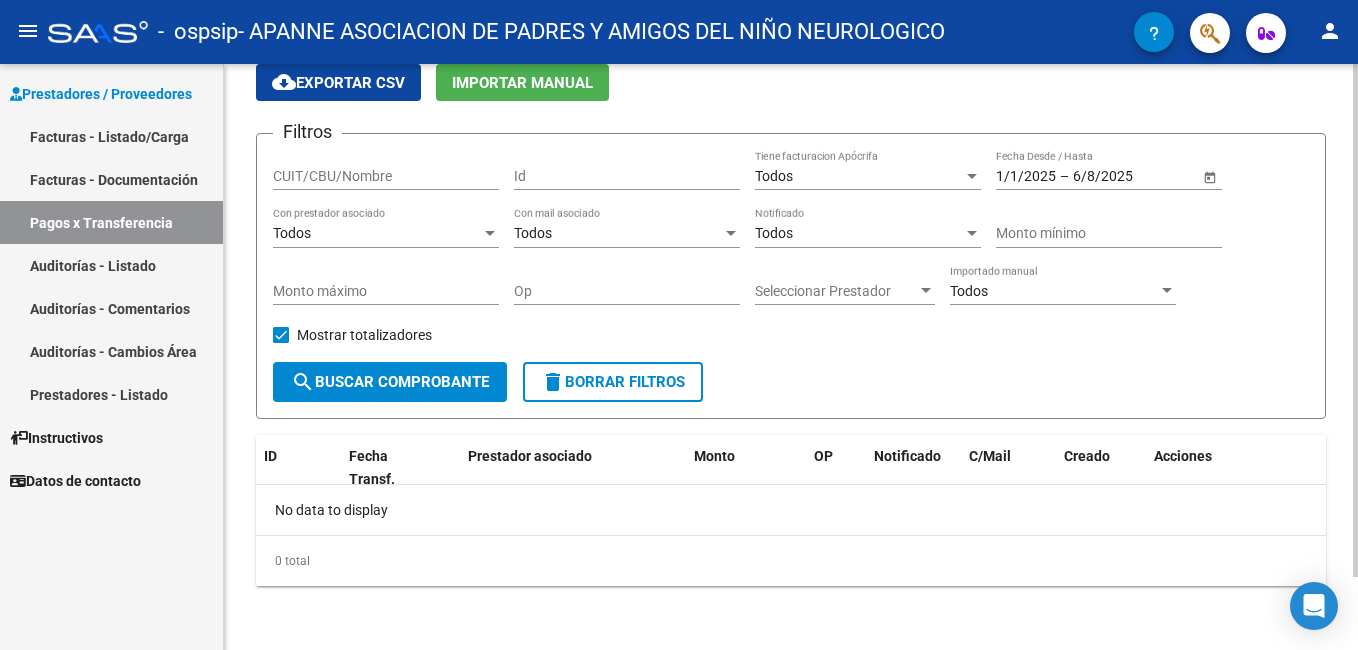 click 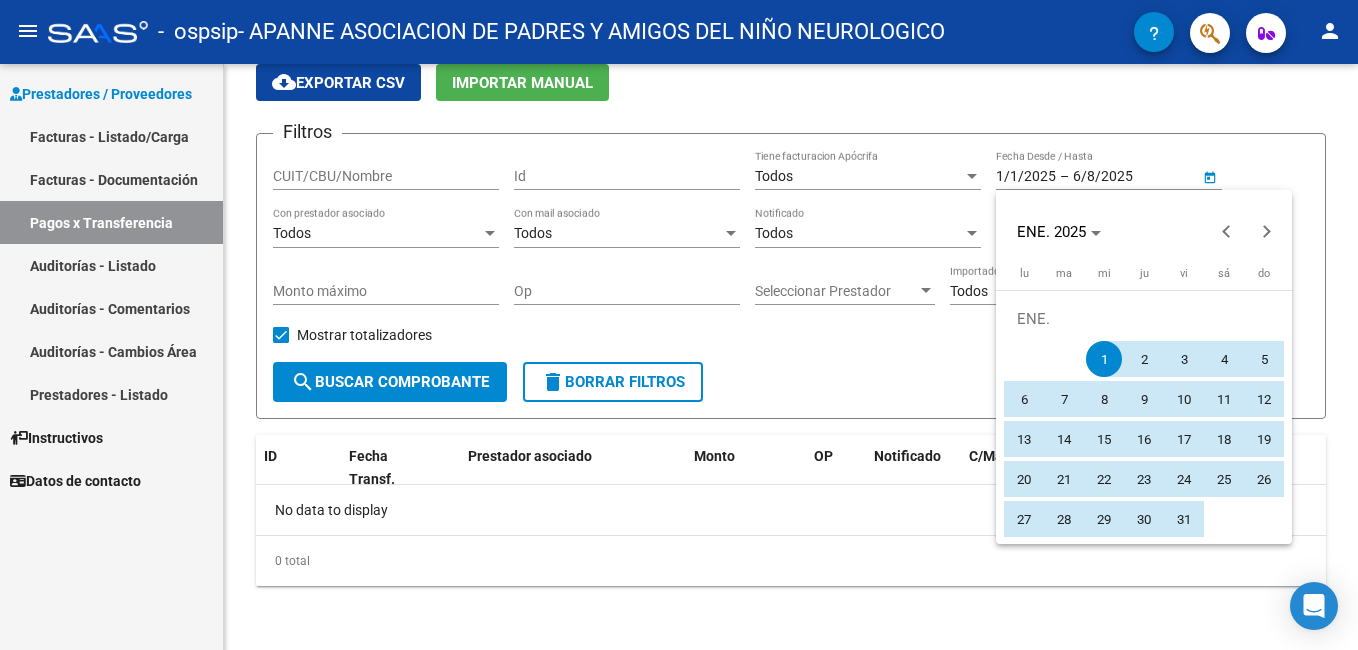 click at bounding box center [679, 325] 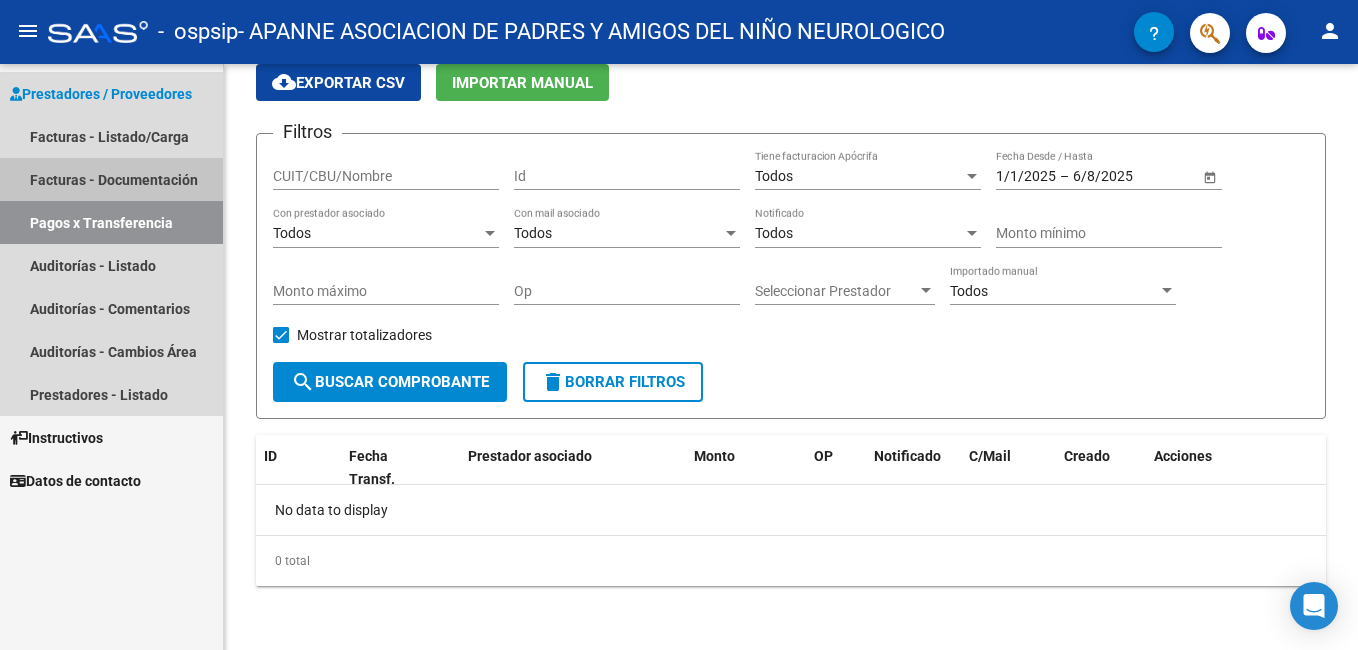 click on "Facturas - Documentación" at bounding box center [111, 179] 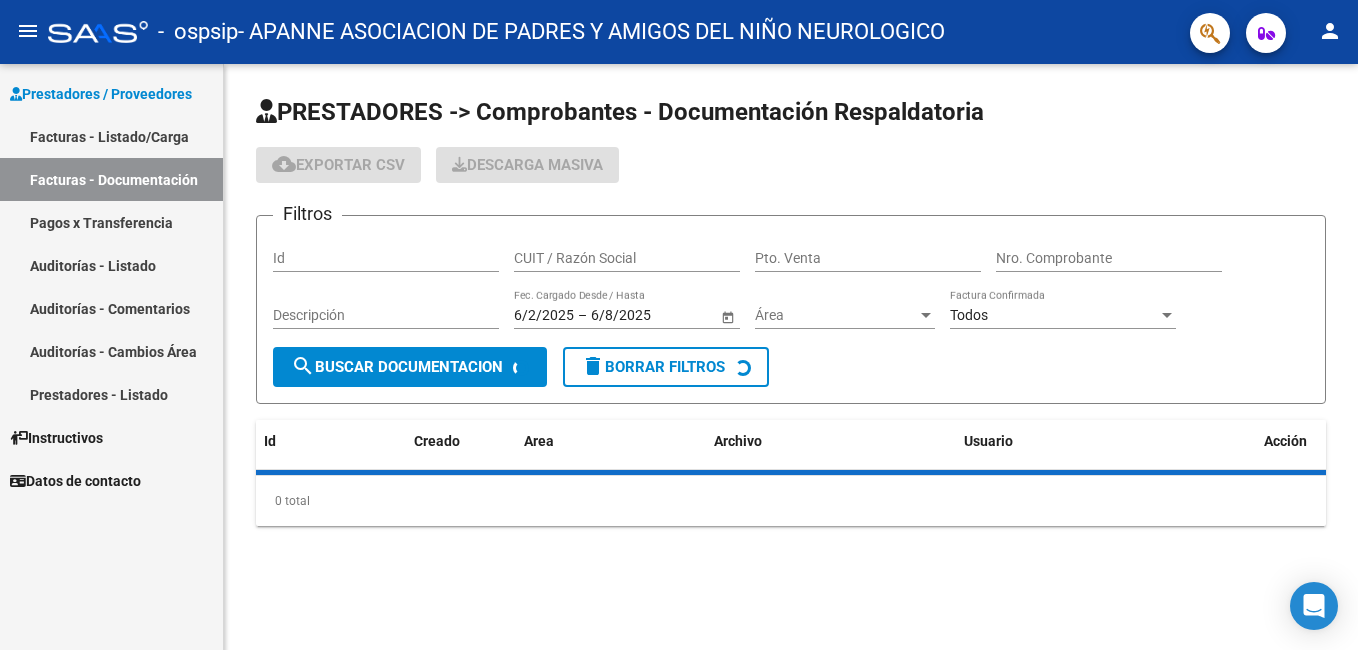 scroll, scrollTop: 0, scrollLeft: 0, axis: both 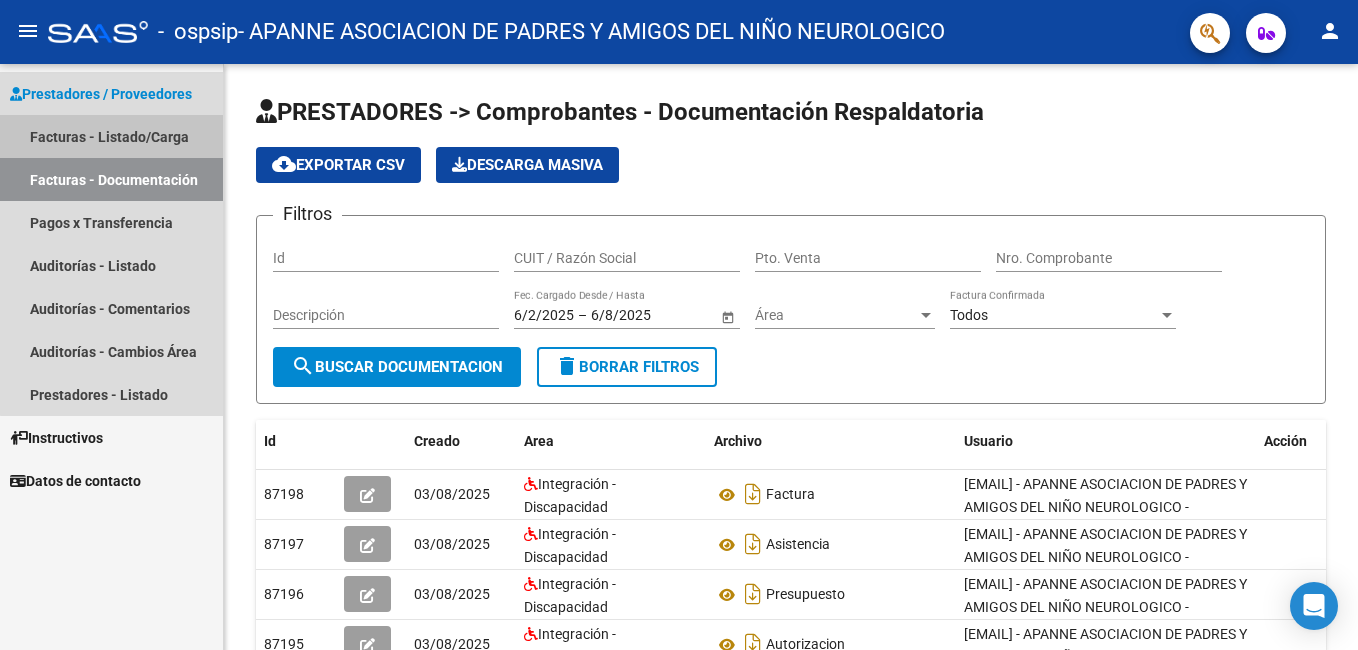 click on "Facturas - Listado/Carga" at bounding box center (111, 136) 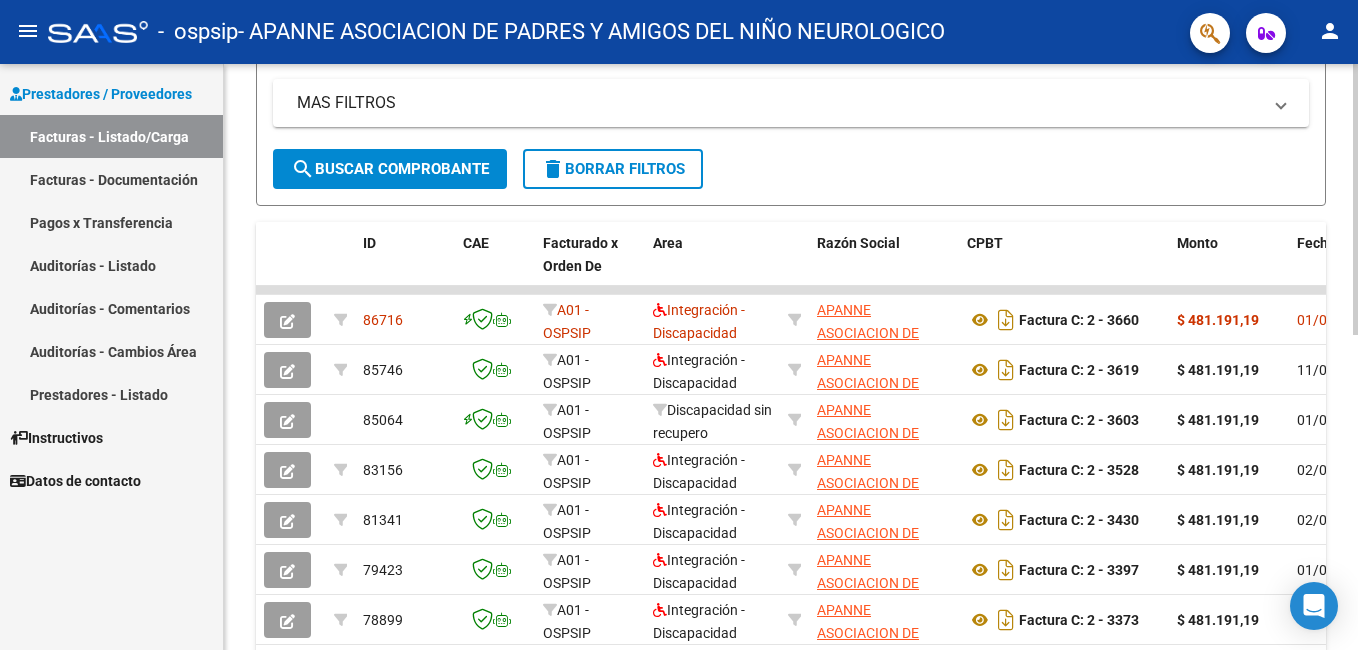 scroll, scrollTop: 681, scrollLeft: 0, axis: vertical 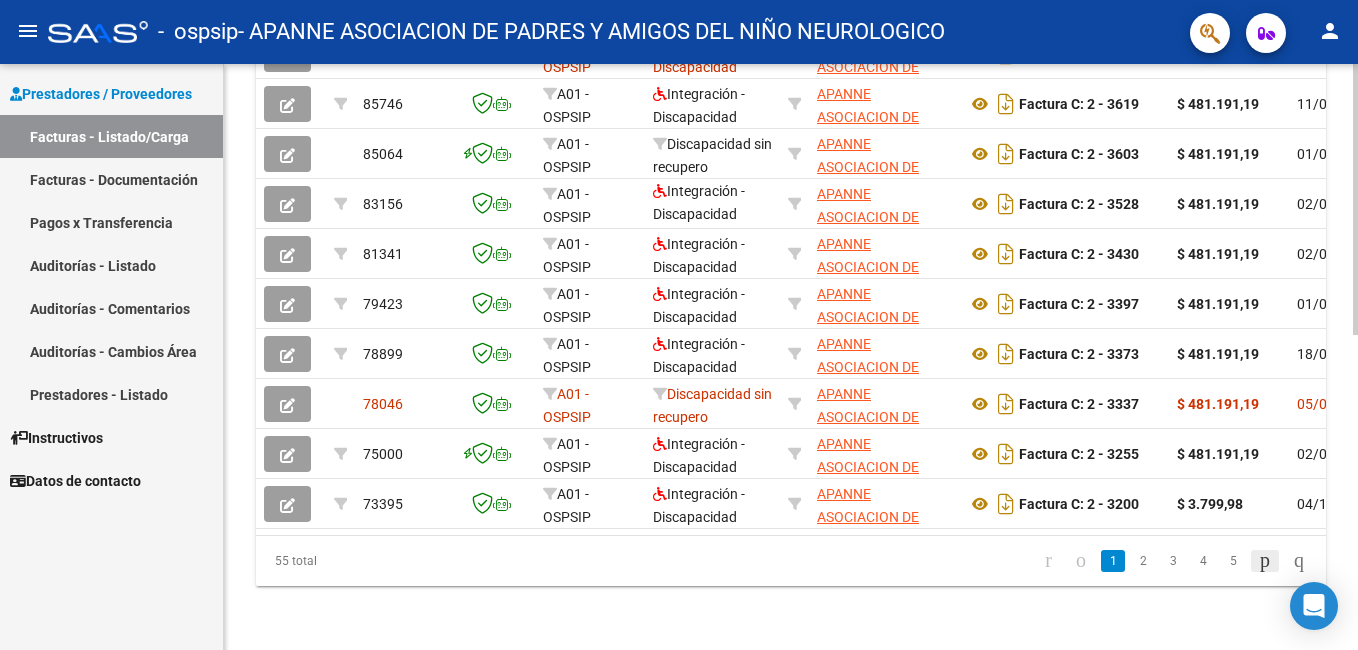 click 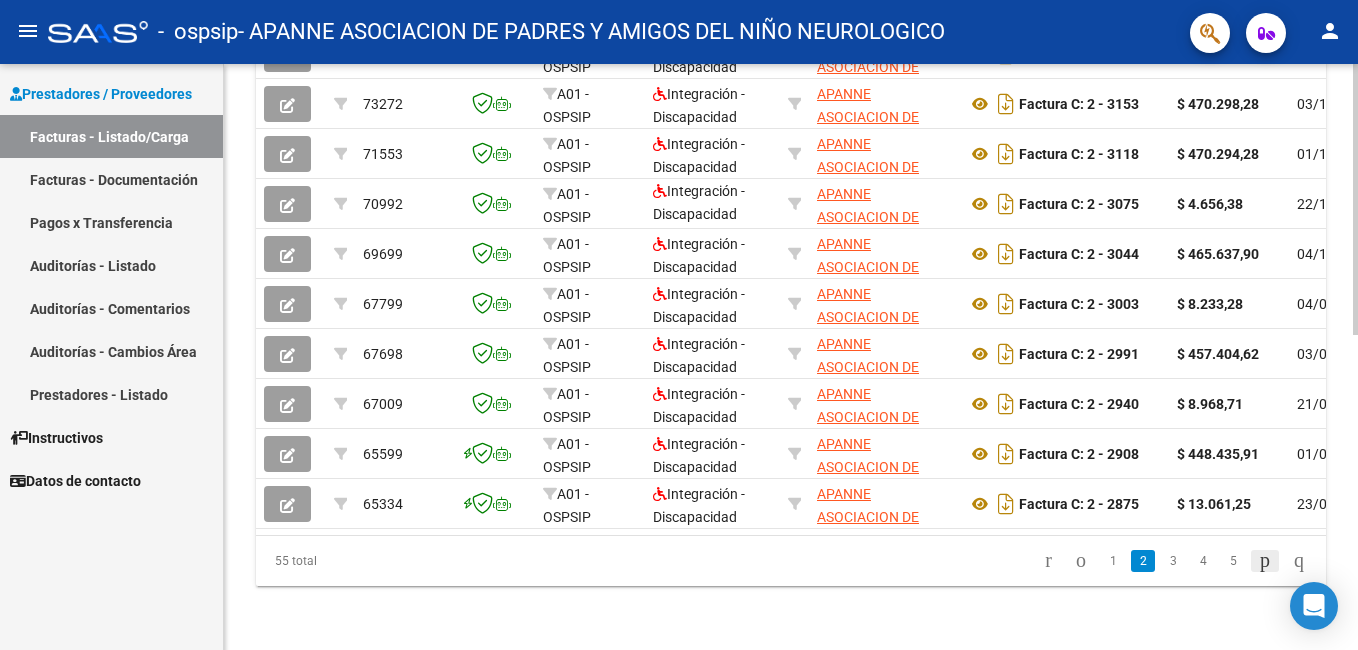 click 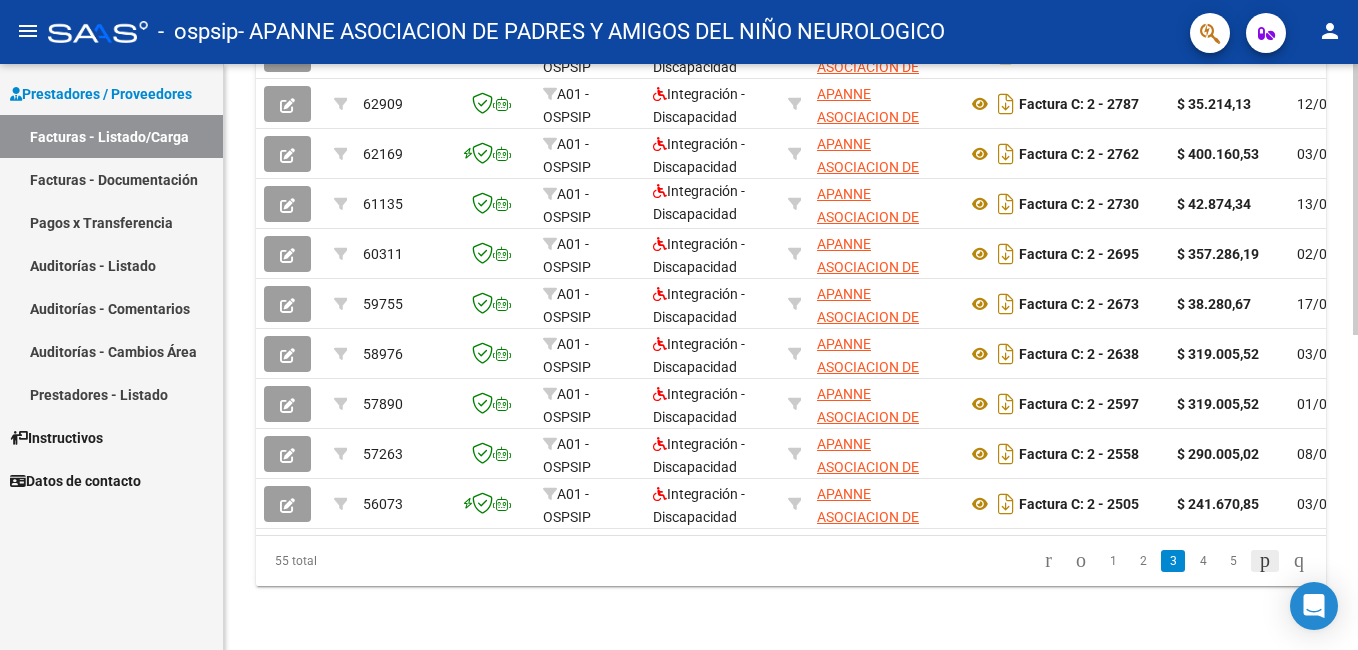 click 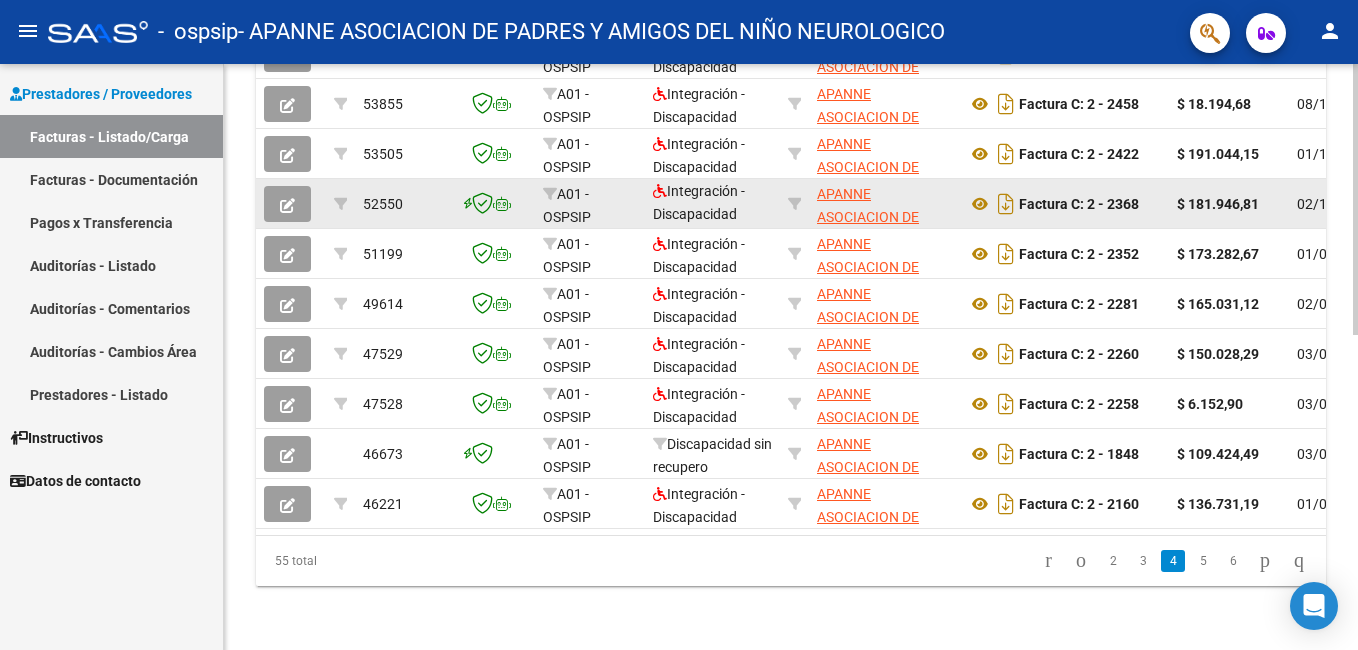 scroll, scrollTop: 0, scrollLeft: 0, axis: both 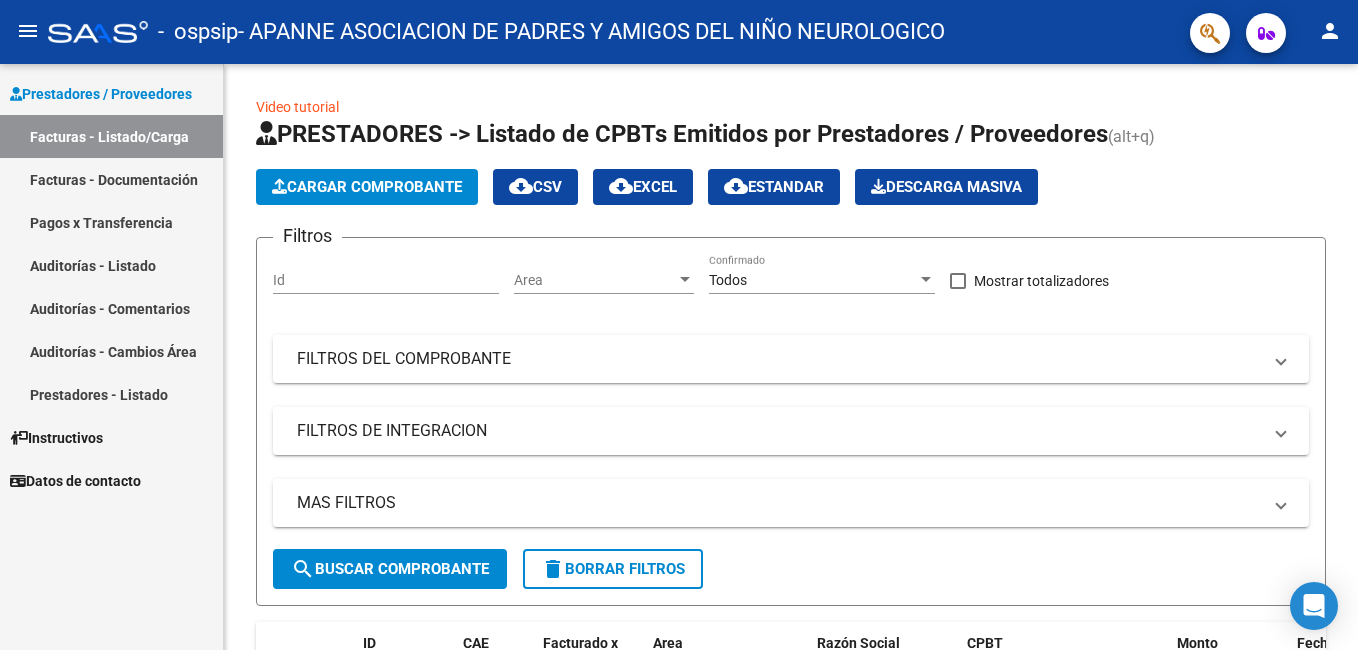 click 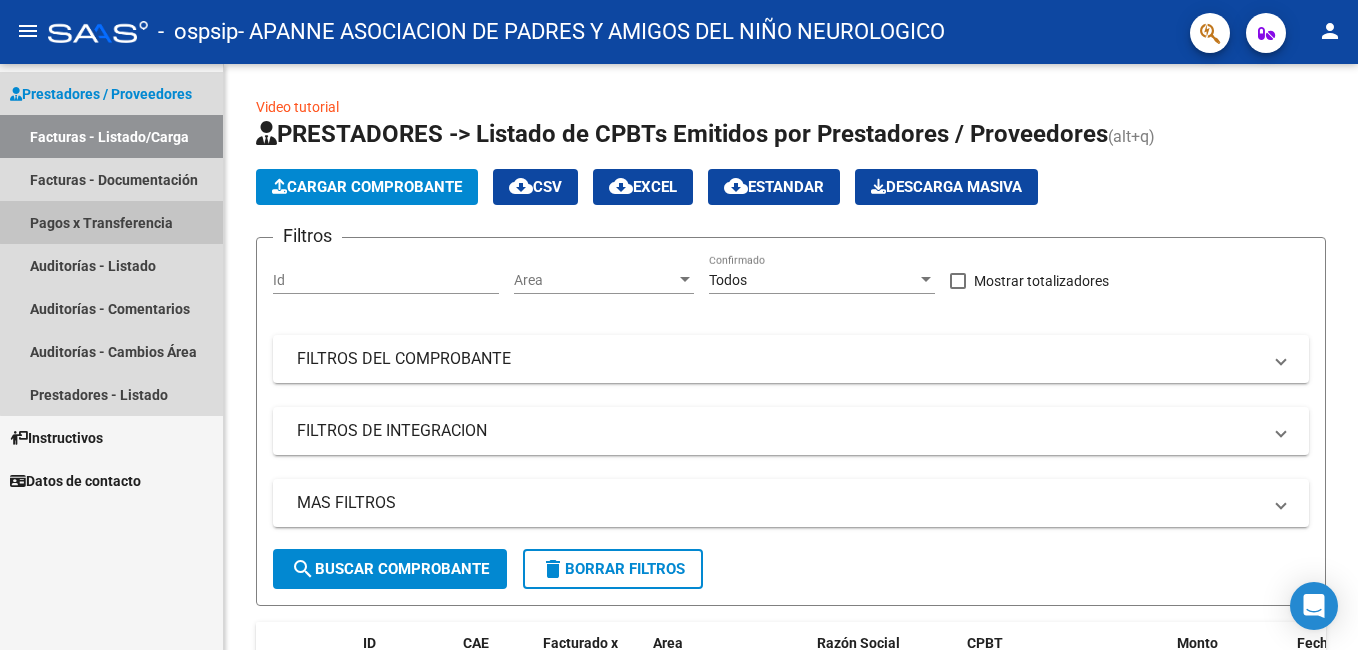 click on "Pagos x Transferencia" at bounding box center (111, 222) 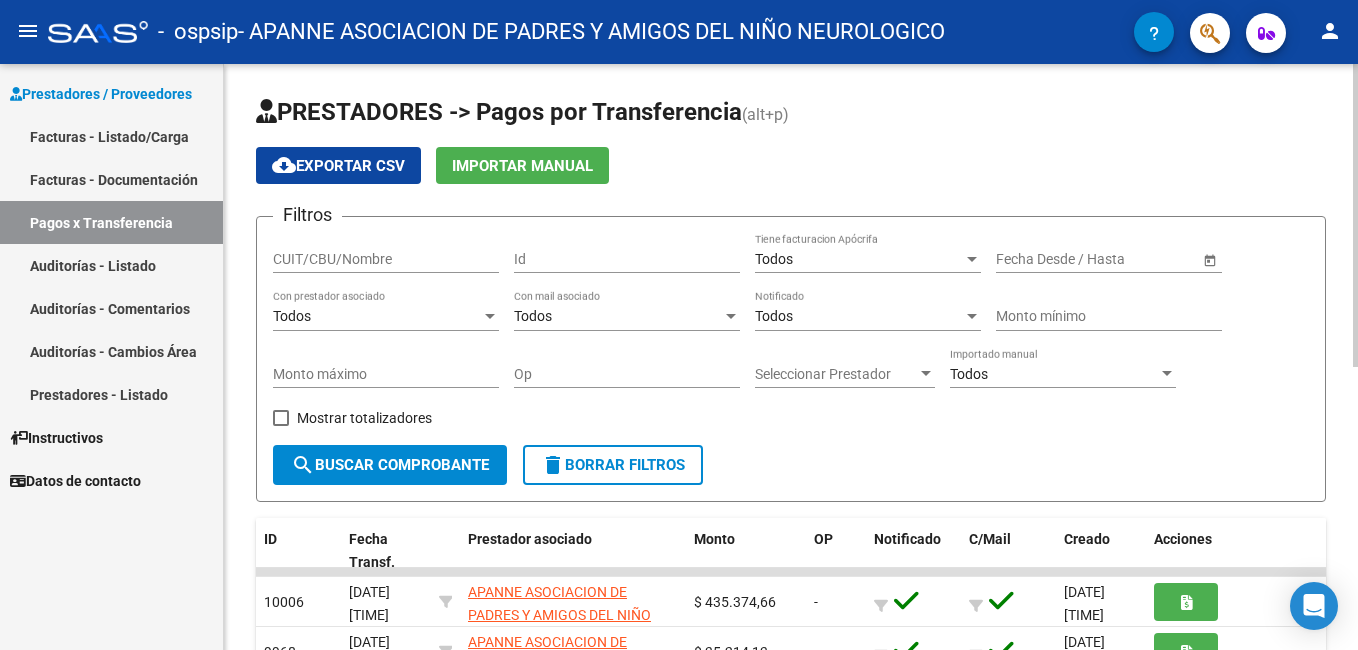 click on "CUIT/CBU/Nombre" at bounding box center (386, 259) 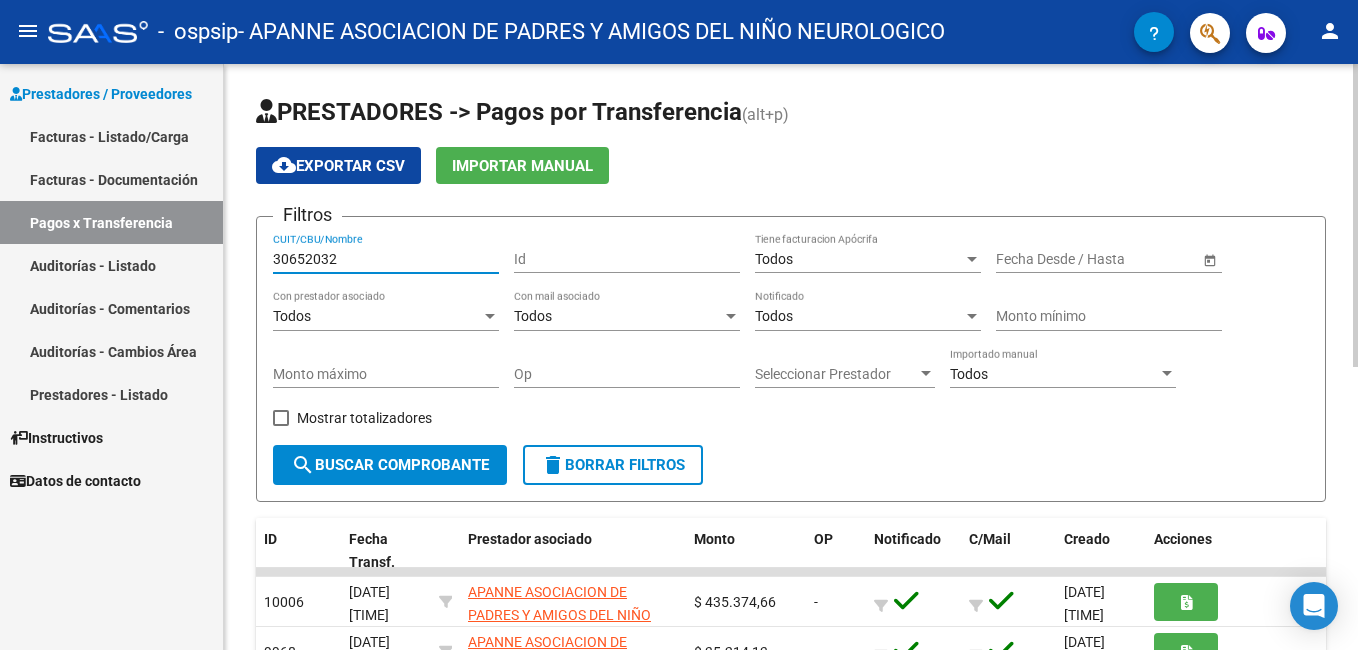 click on "Todos" at bounding box center [377, 316] 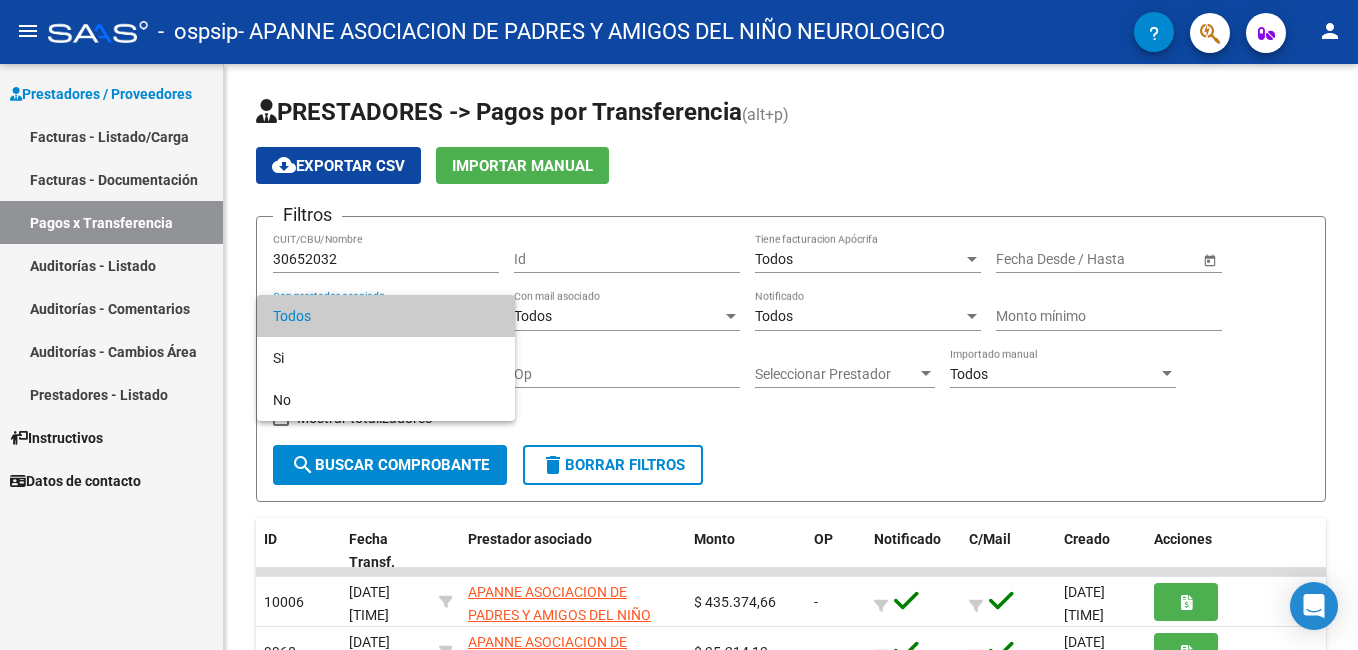 click at bounding box center [679, 325] 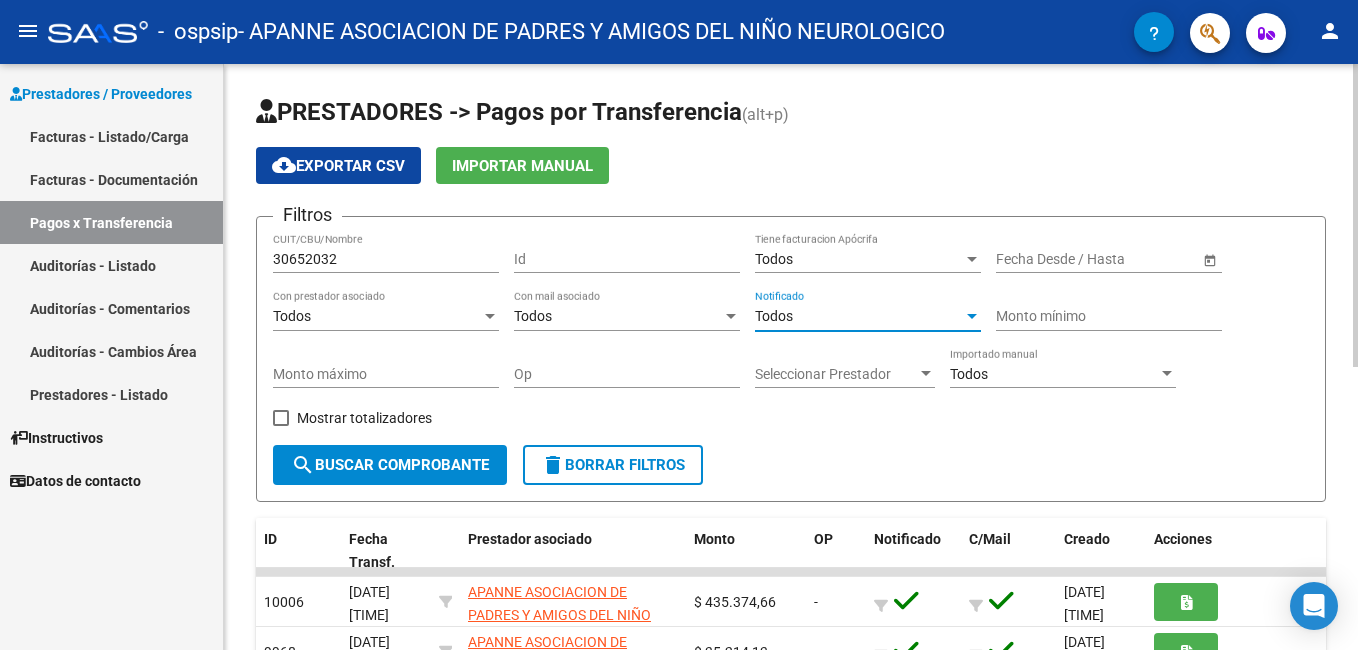 click at bounding box center (972, 317) 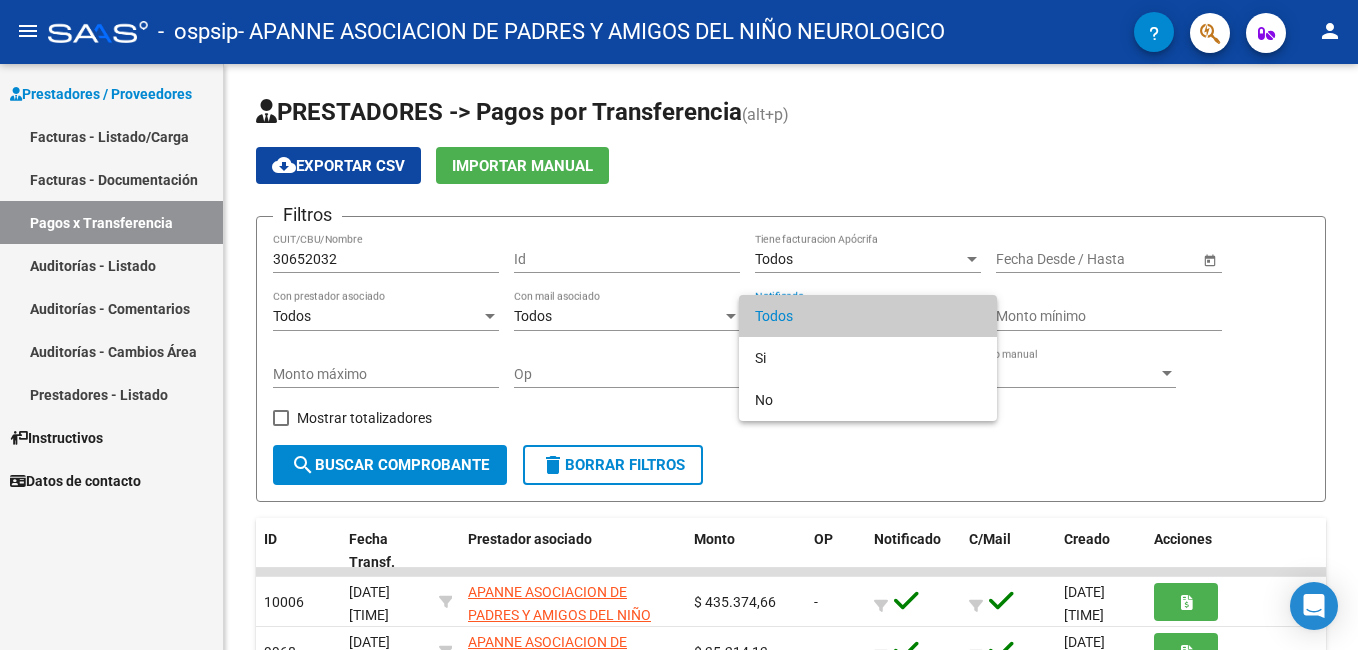 click at bounding box center (679, 325) 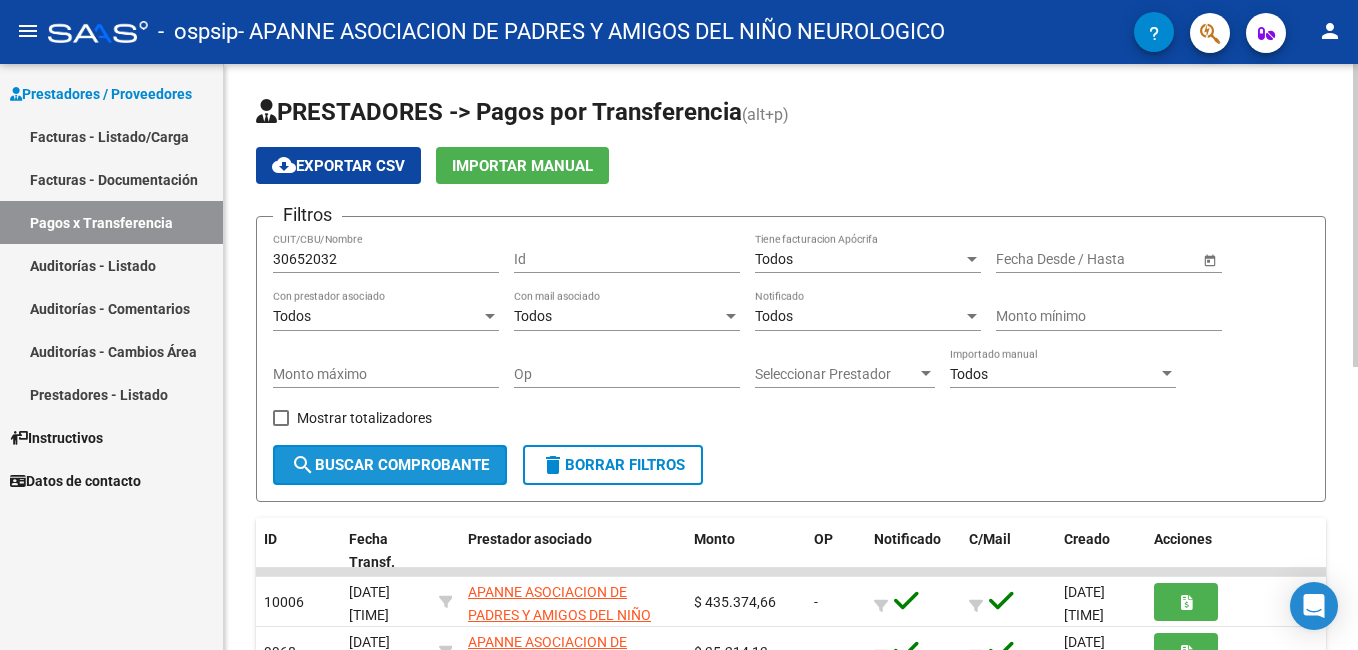 click on "search  Buscar Comprobante" 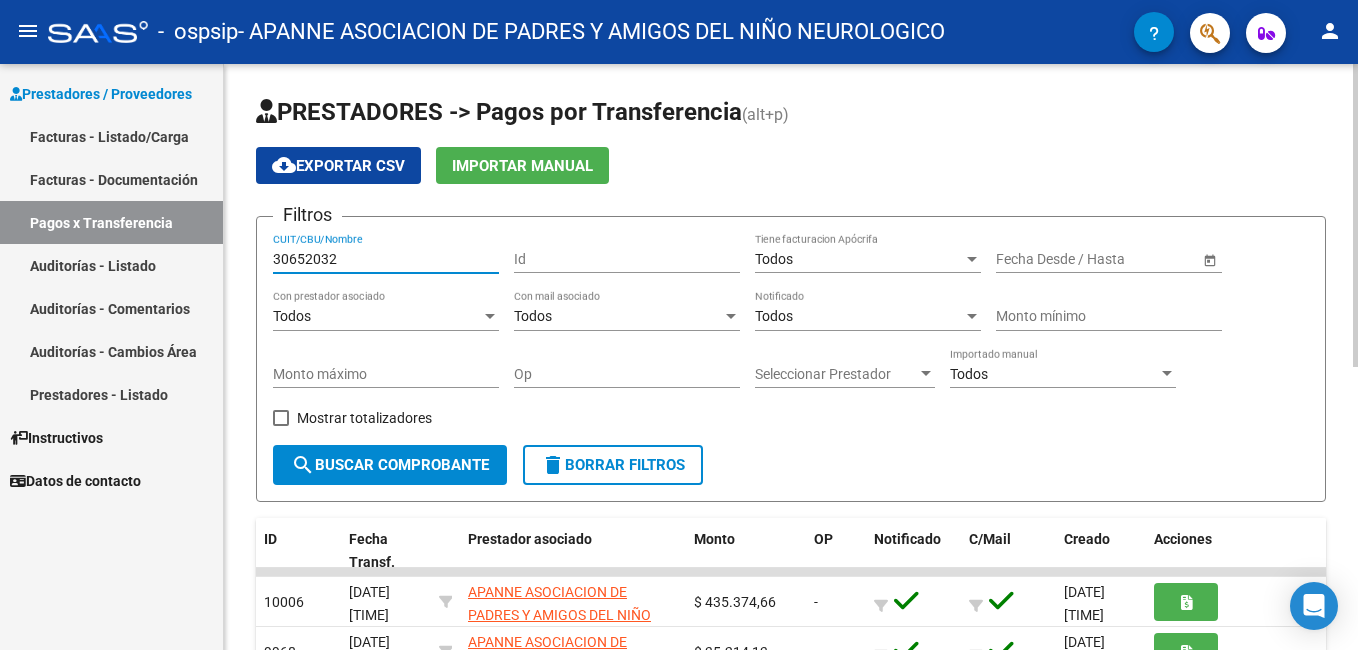 click on "30652032" at bounding box center [386, 259] 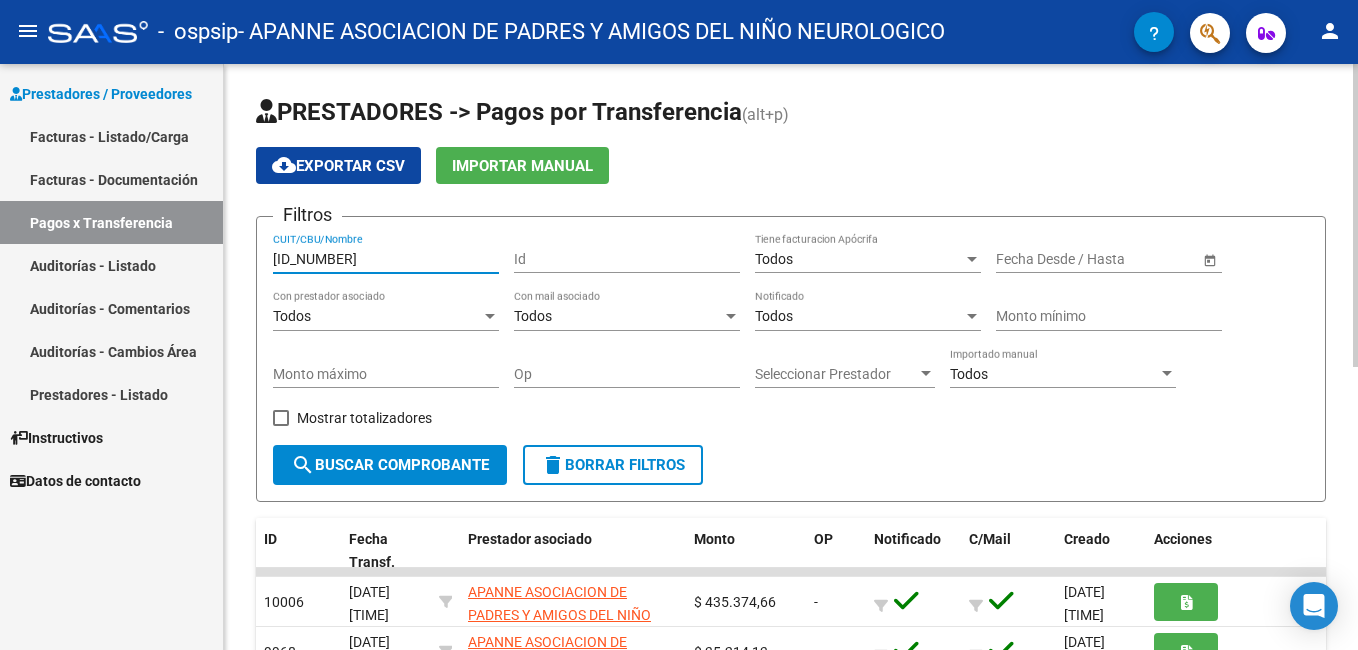 type on "[ID_NUMBER]" 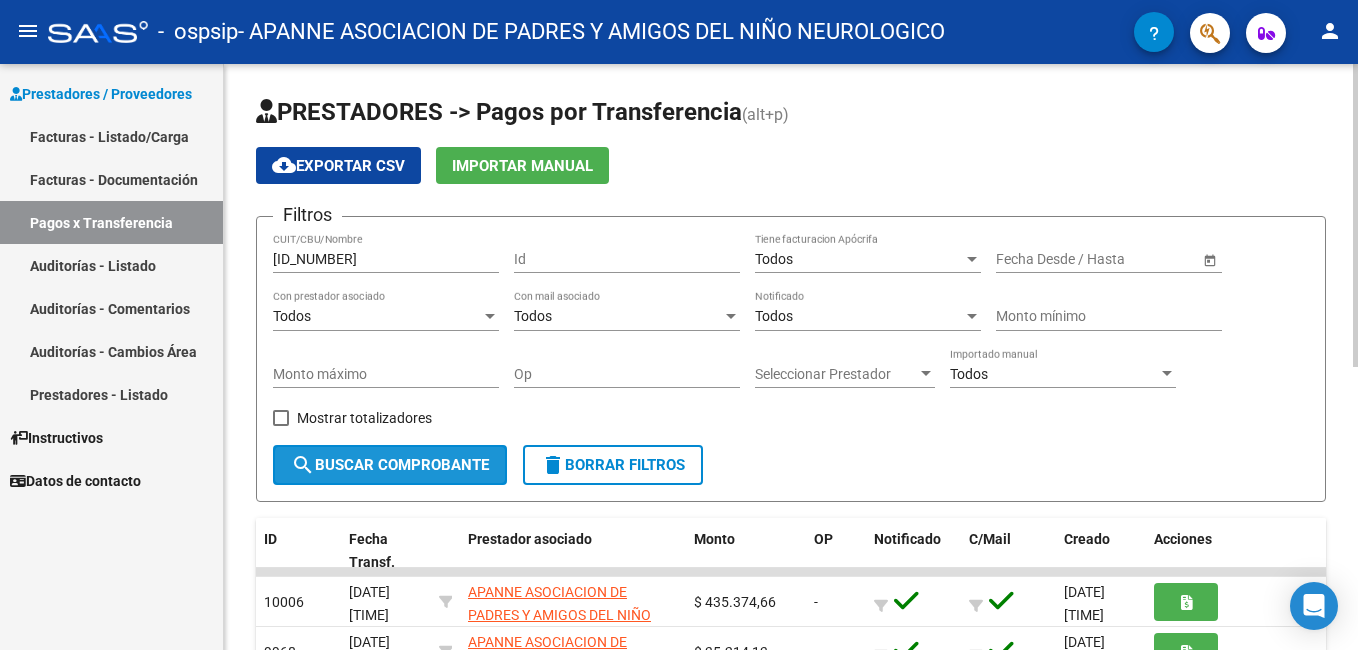 click on "search  Buscar Comprobante" 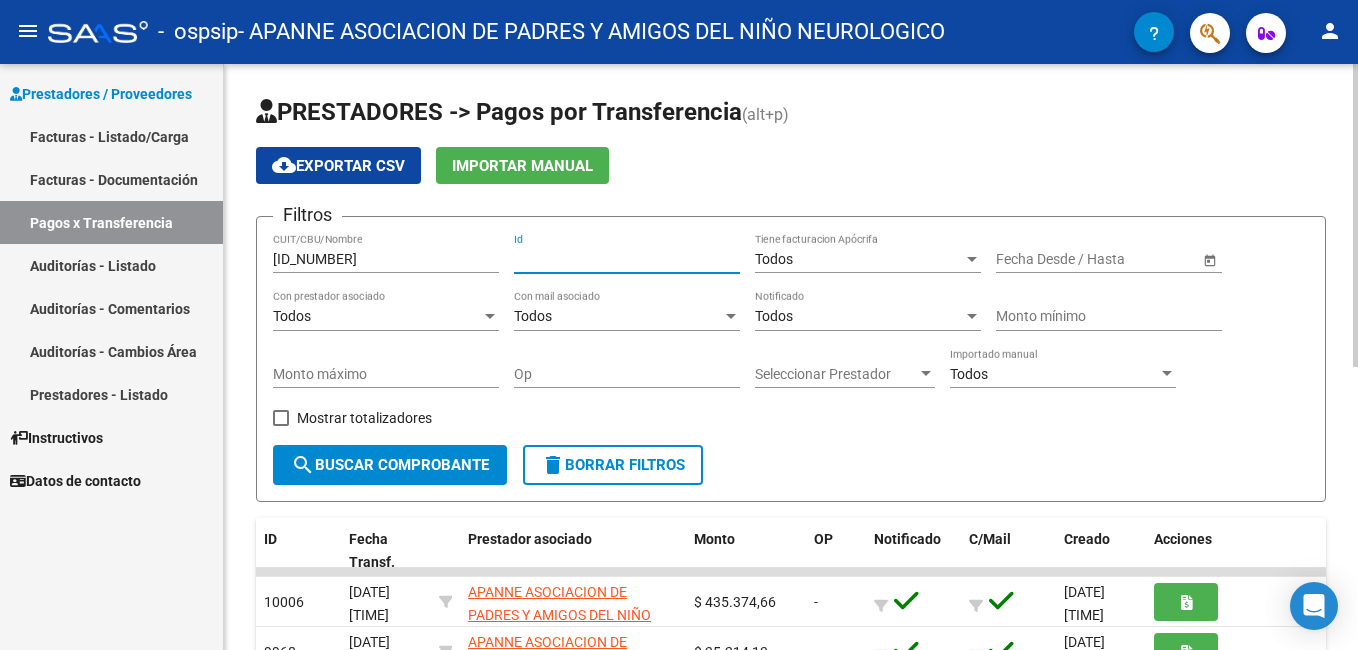 click on "Id" at bounding box center [627, 259] 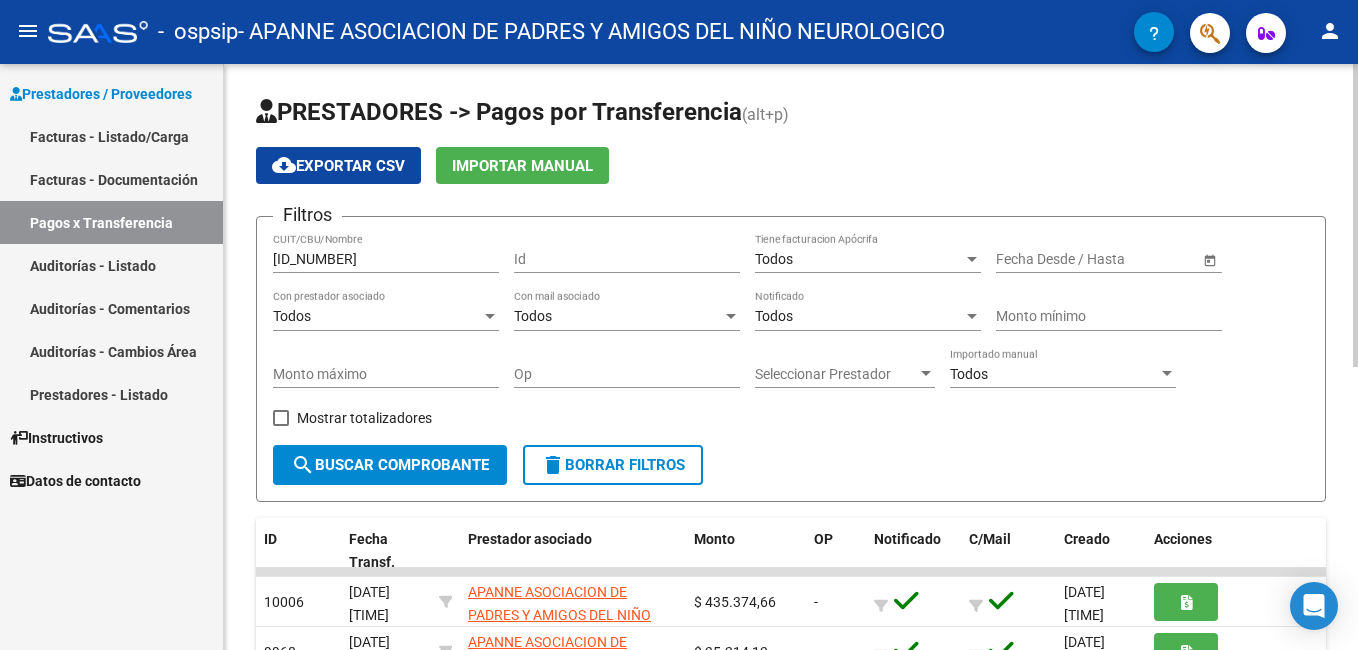 drag, startPoint x: 537, startPoint y: 248, endPoint x: 615, endPoint y: 229, distance: 80.280754 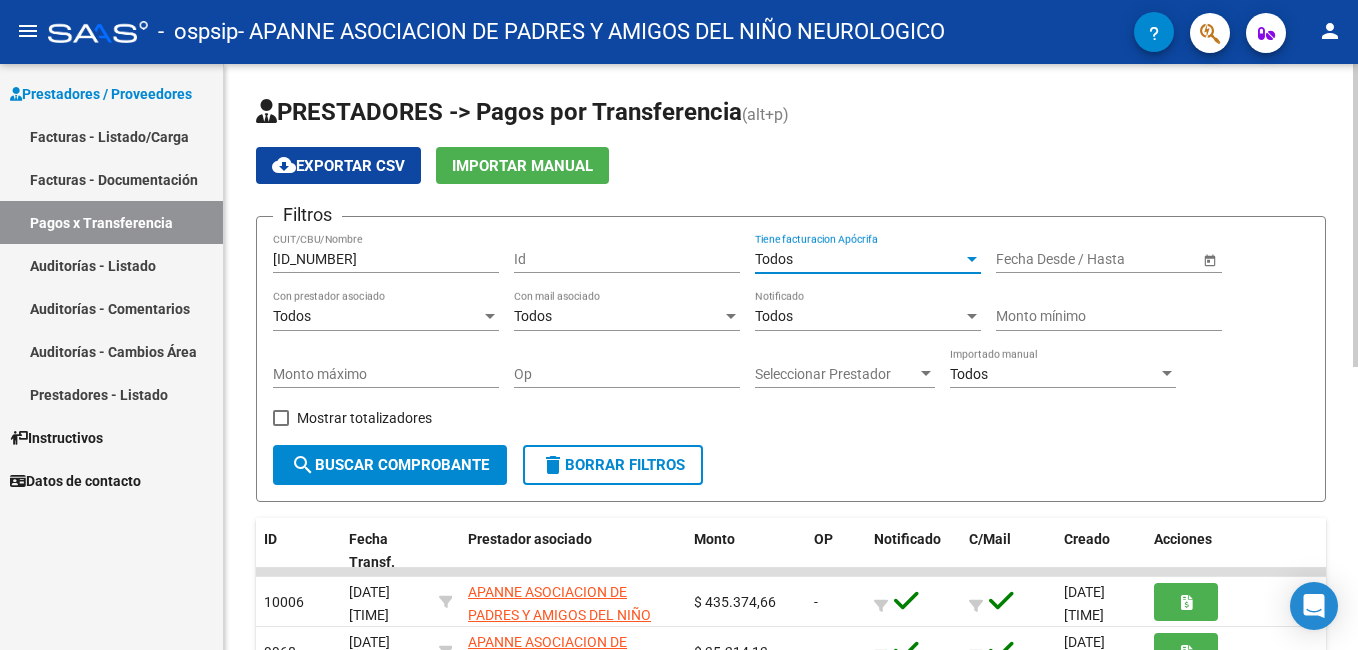click on "Todos" at bounding box center [859, 259] 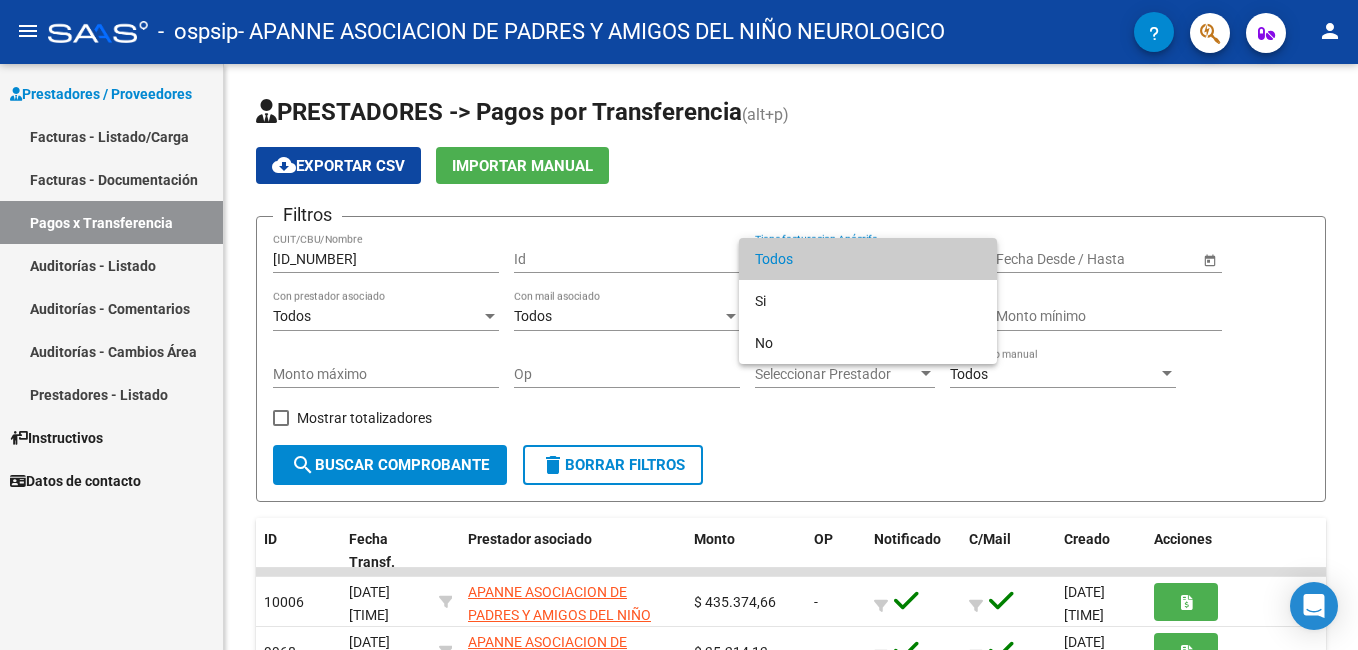 click at bounding box center (679, 325) 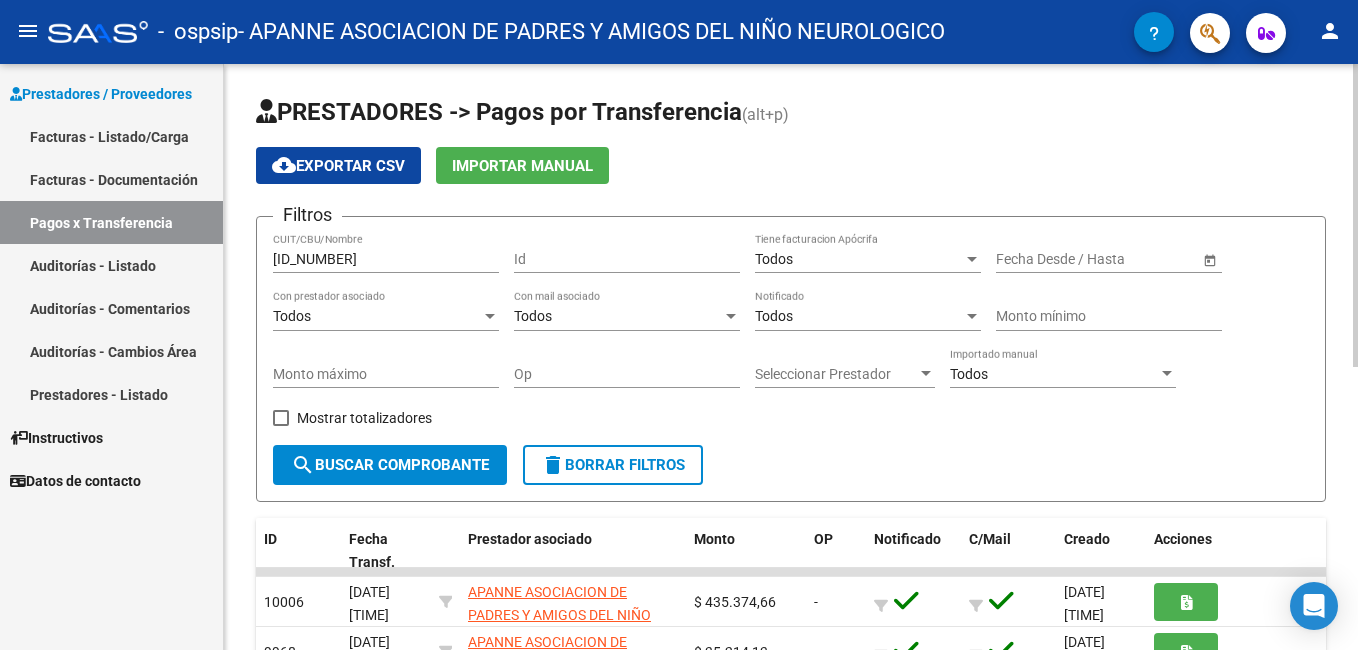 click on "Monto mínimo" at bounding box center (1109, 316) 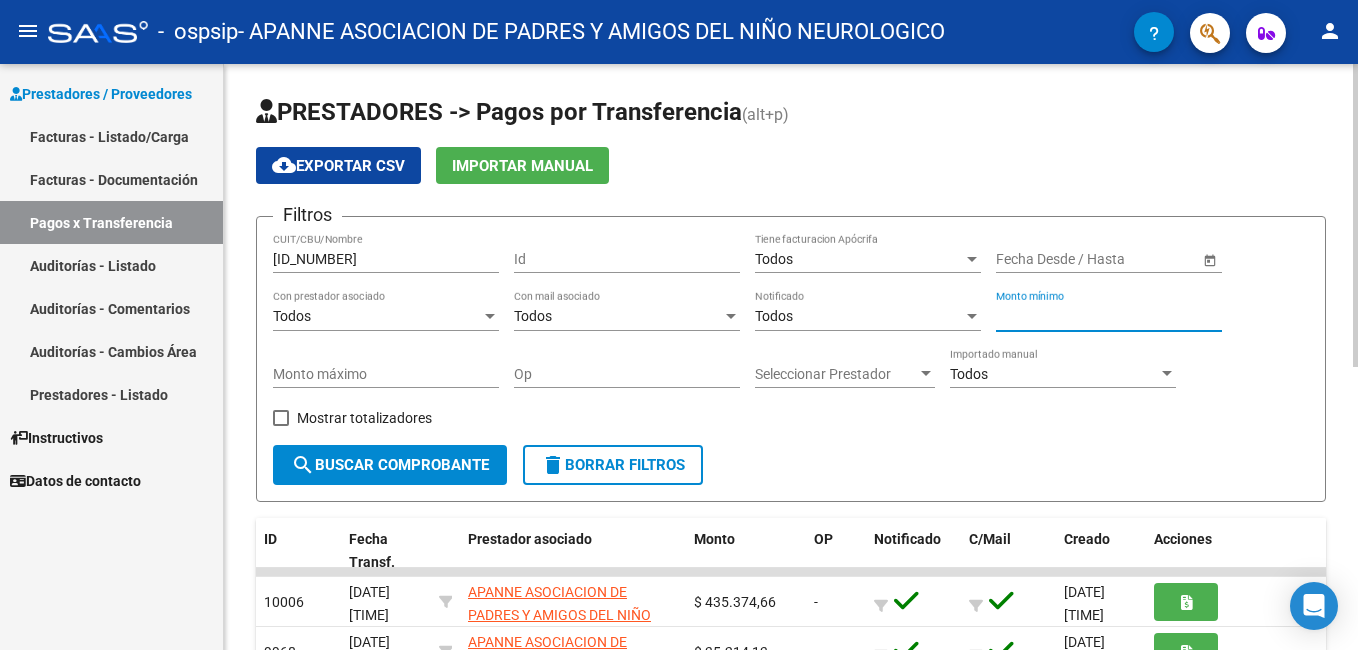 type on "481191" 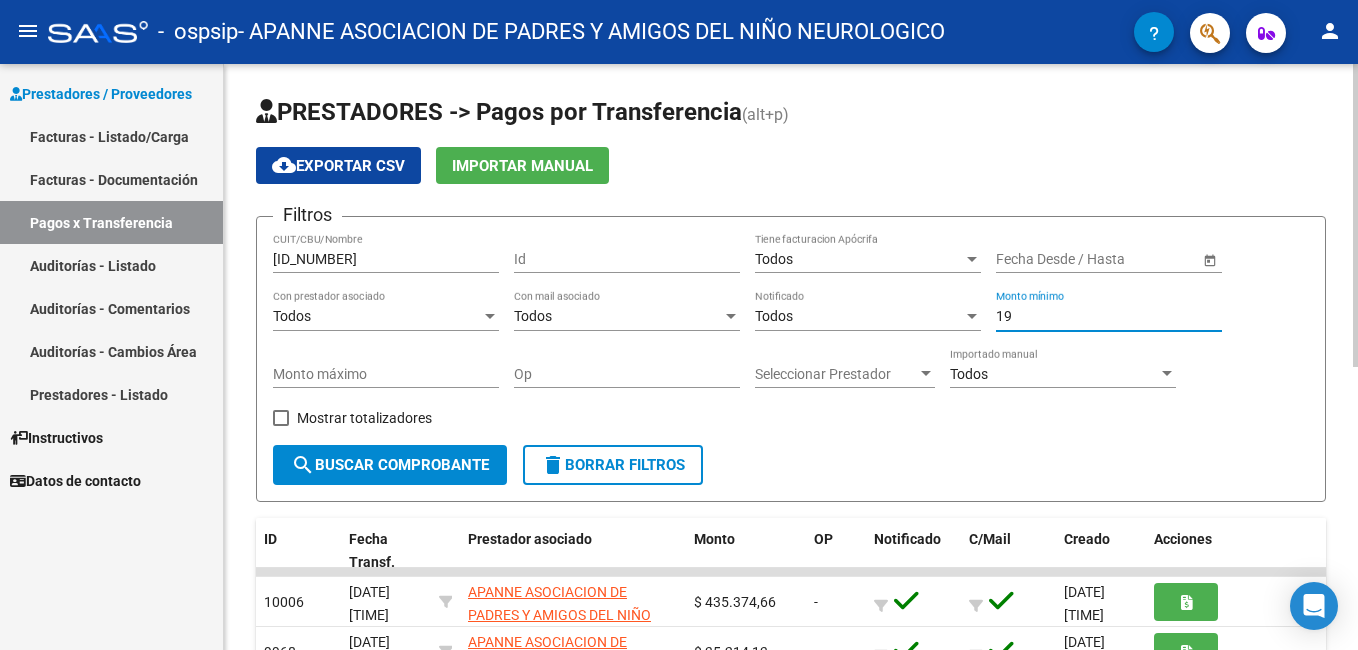 type on "1" 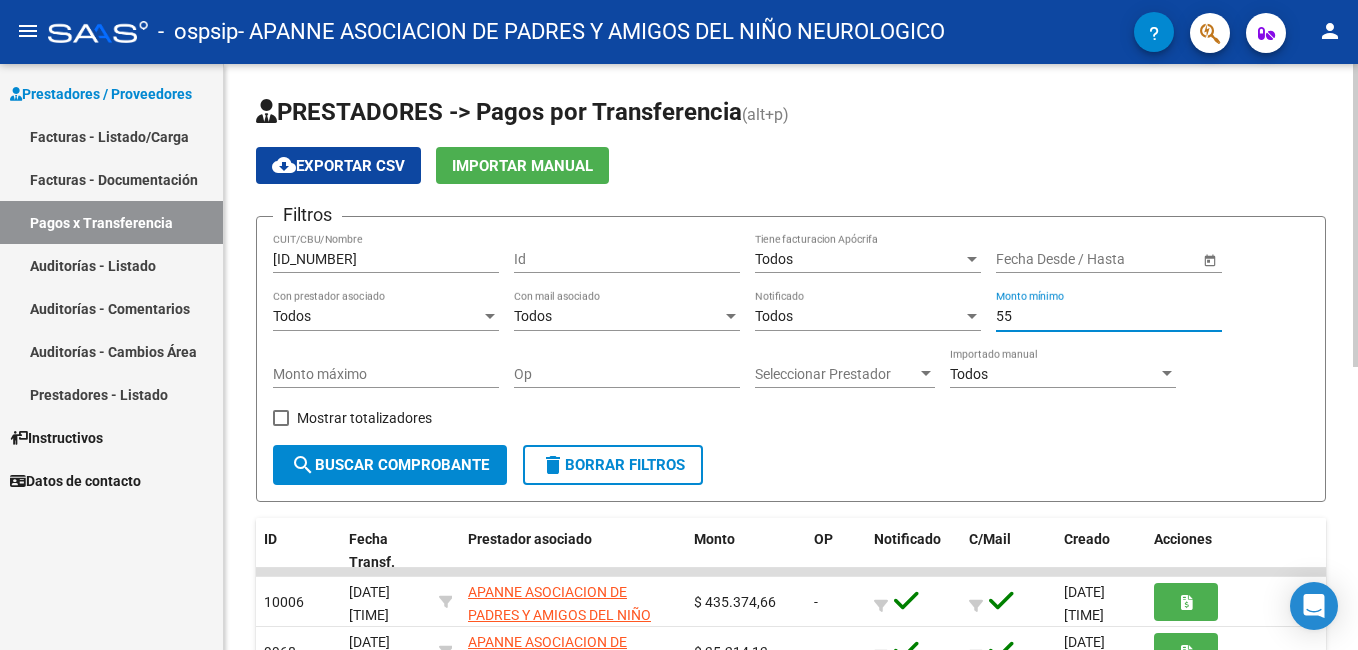 type on "5" 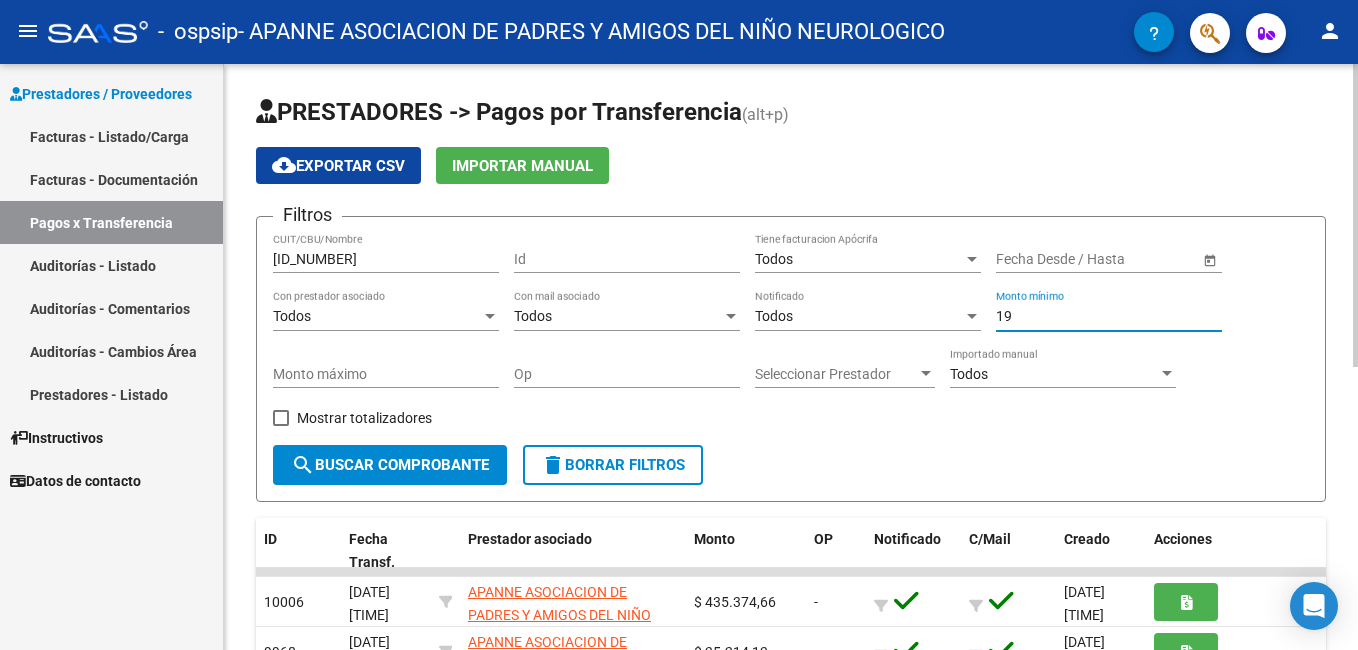 type on "1" 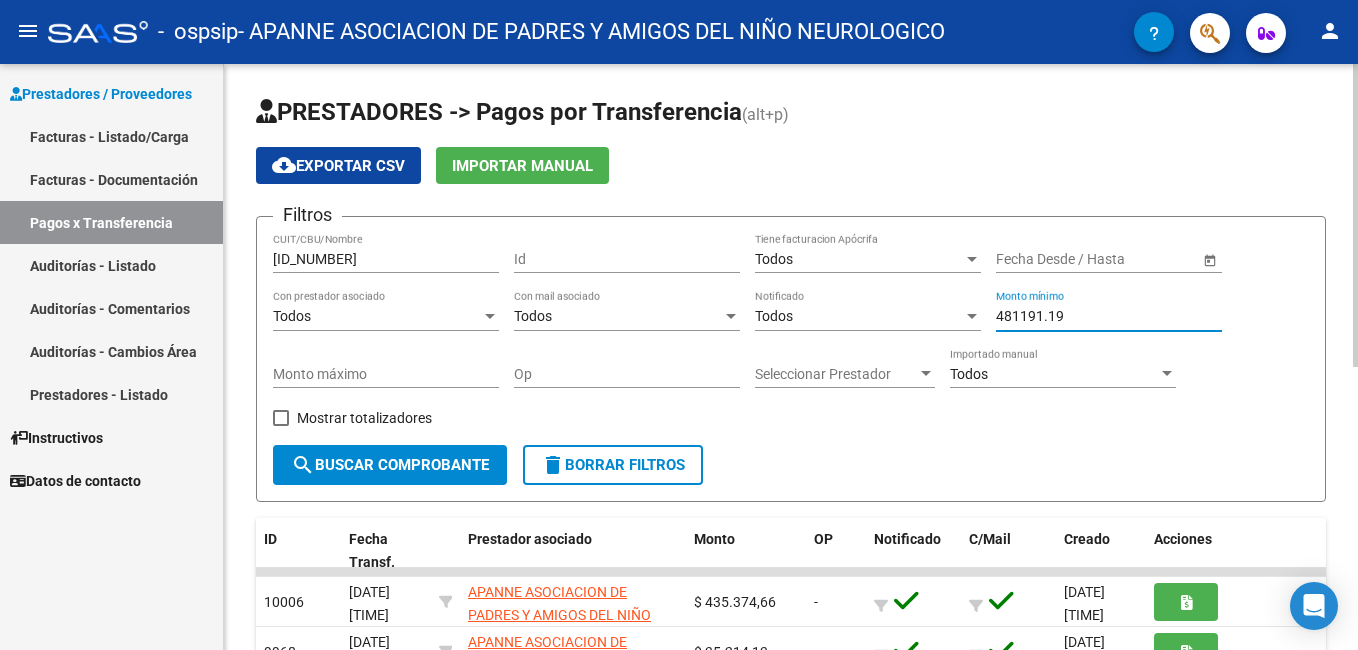 type on "481191.19" 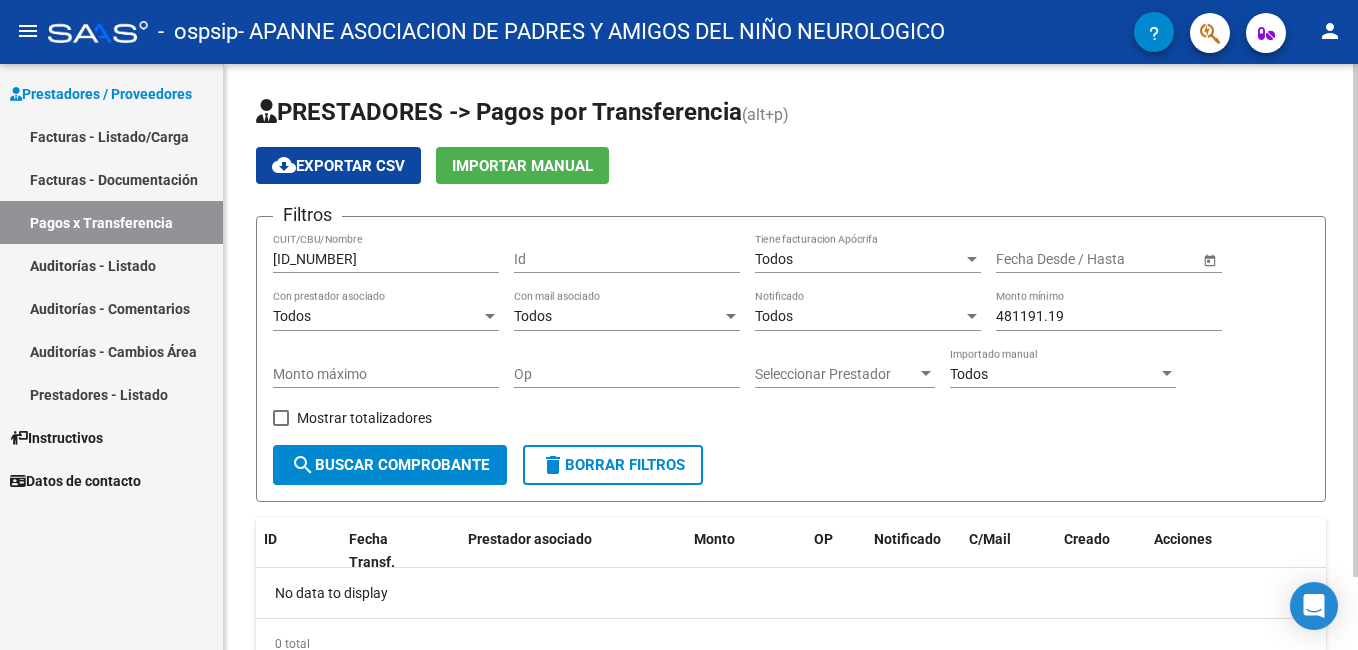click on "[ID_NUMBER]" at bounding box center [386, 259] 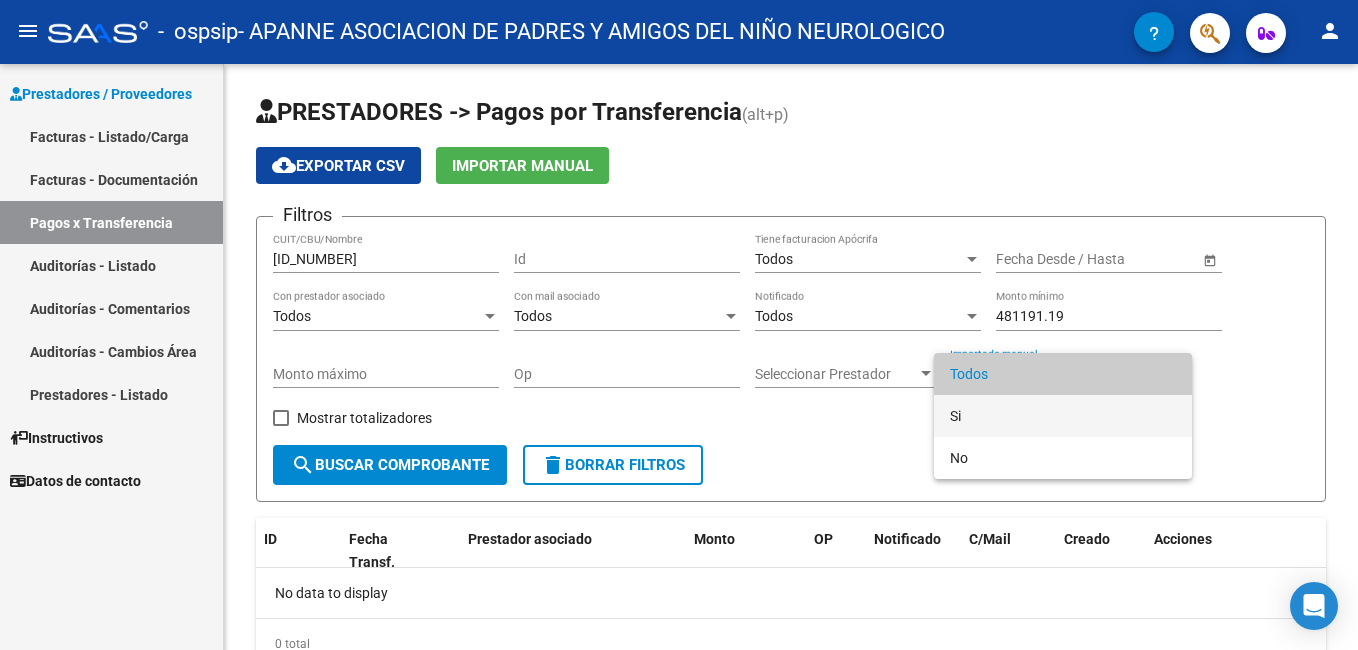 click on "Si" at bounding box center (1063, 416) 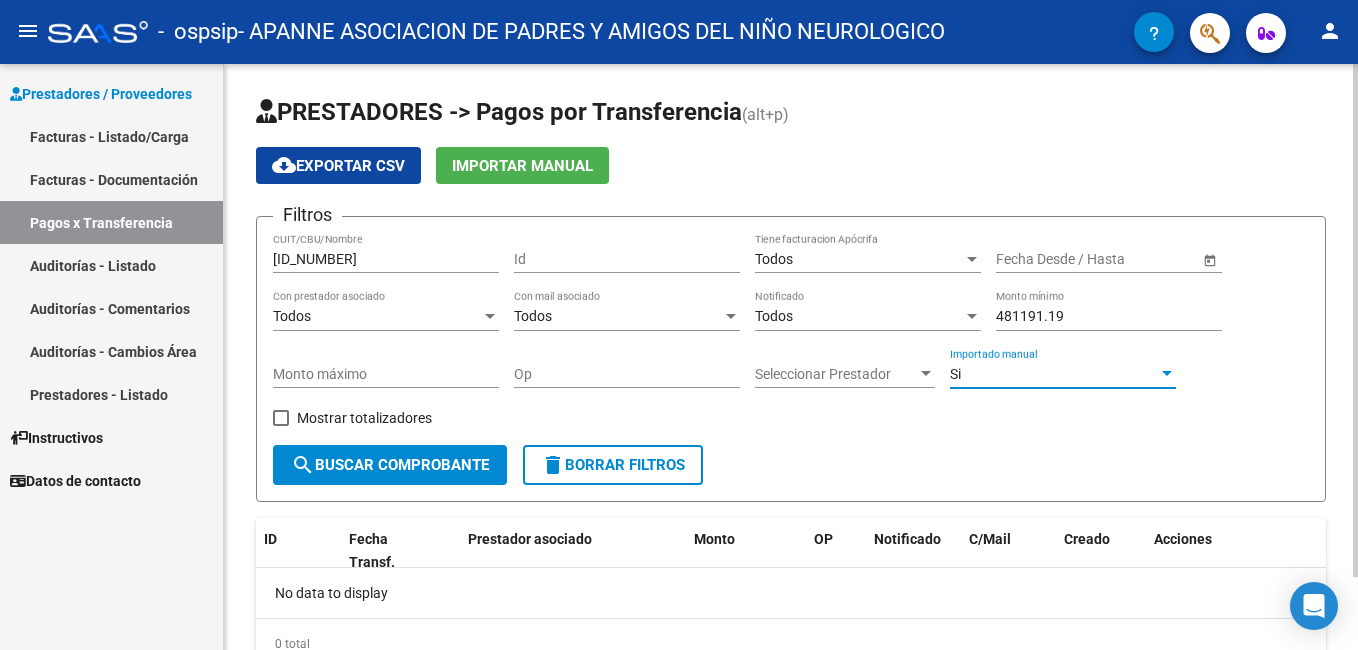 click on "Seleccionar Prestador" at bounding box center (836, 374) 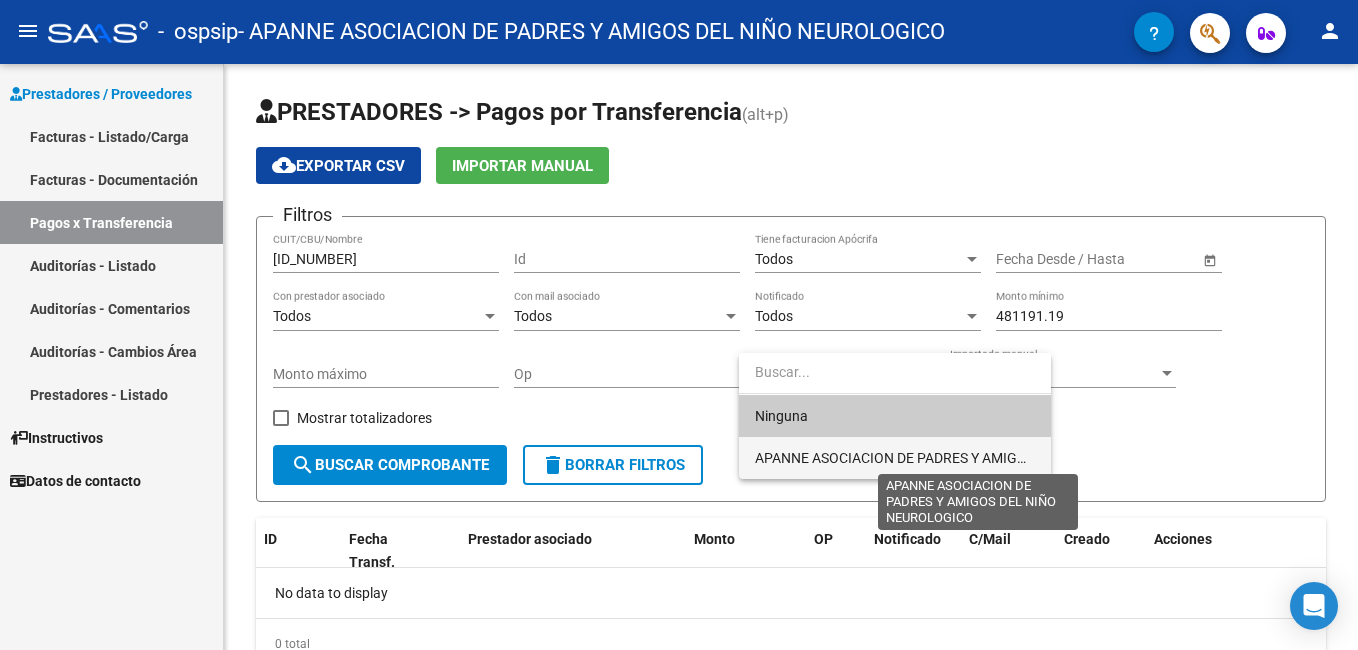 click on "APANNE ASOCIACION DE PADRES Y AMIGOS DEL NIÑO NEUROLOGICO" at bounding box center (977, 458) 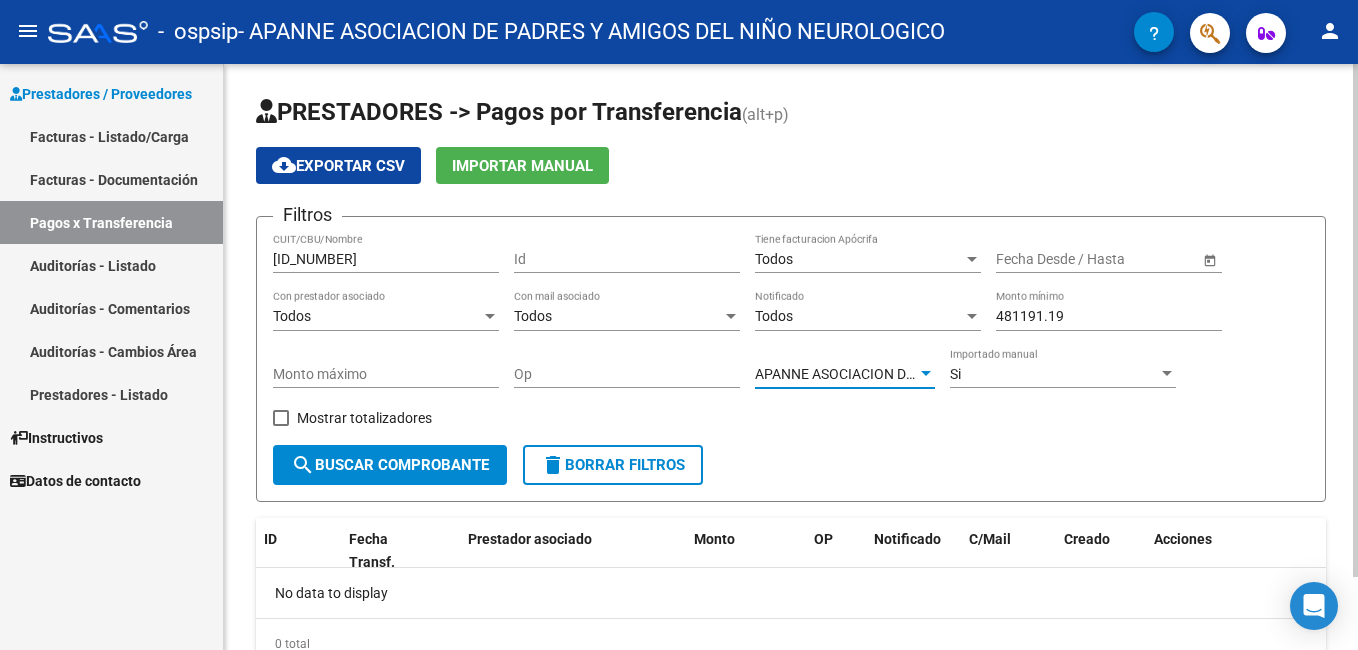 click on "search  Buscar Comprobante" 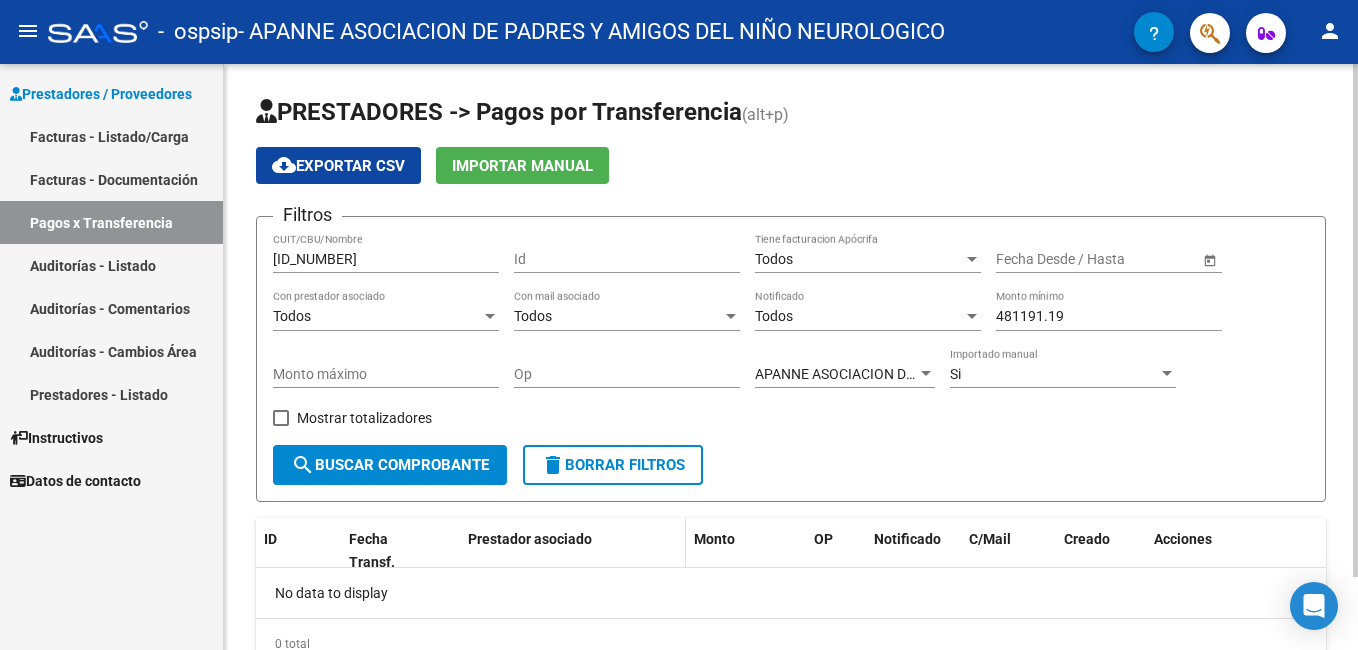scroll, scrollTop: 83, scrollLeft: 0, axis: vertical 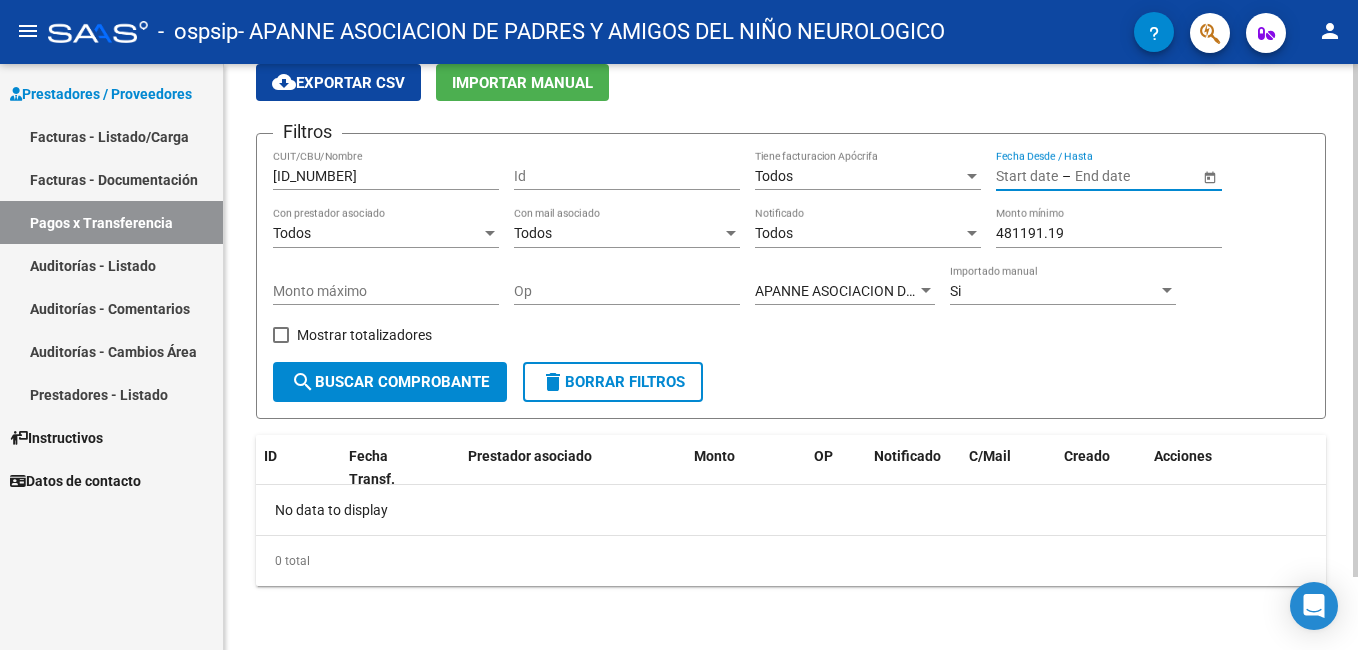 click at bounding box center [1124, 176] 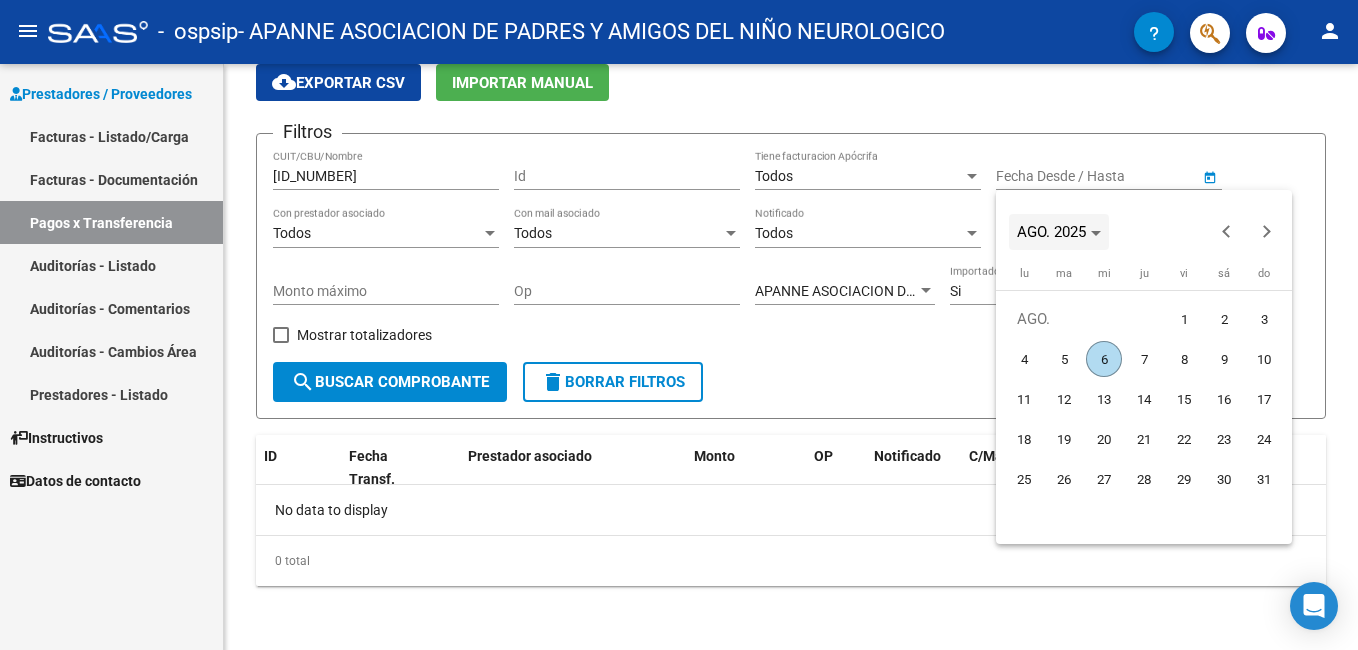 click on "AGO. 2025" at bounding box center [1059, 232] 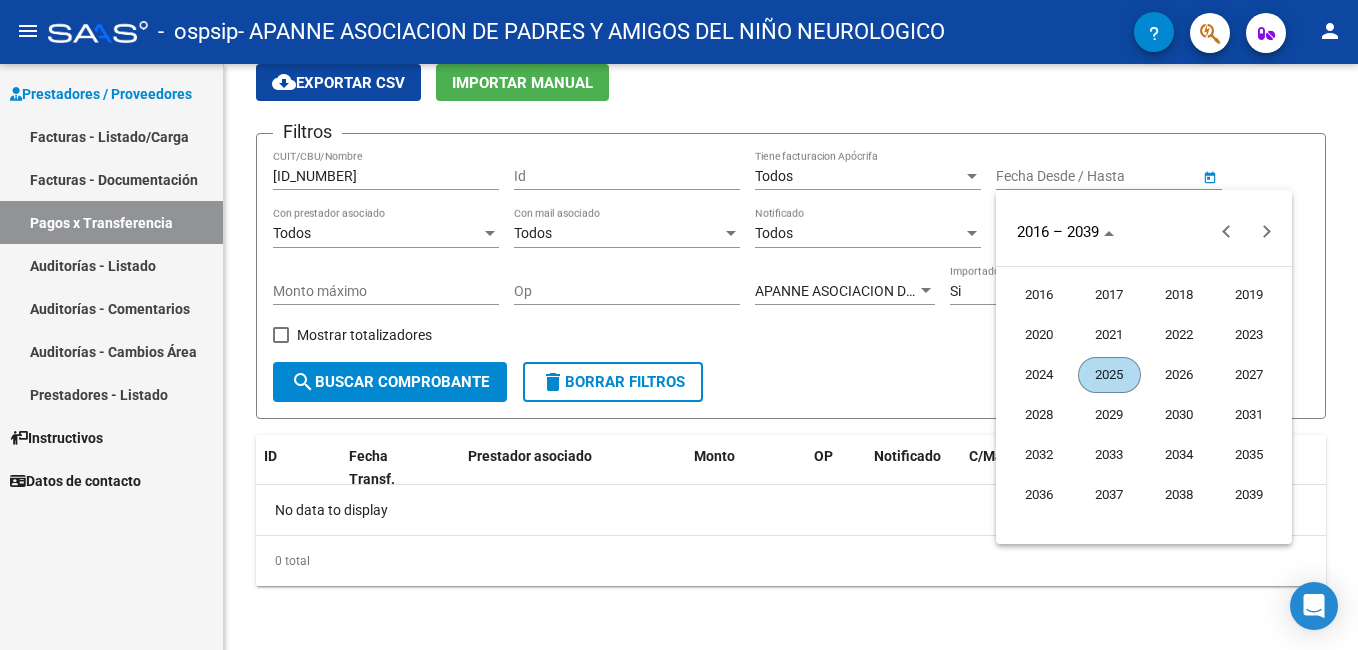 click at bounding box center [679, 325] 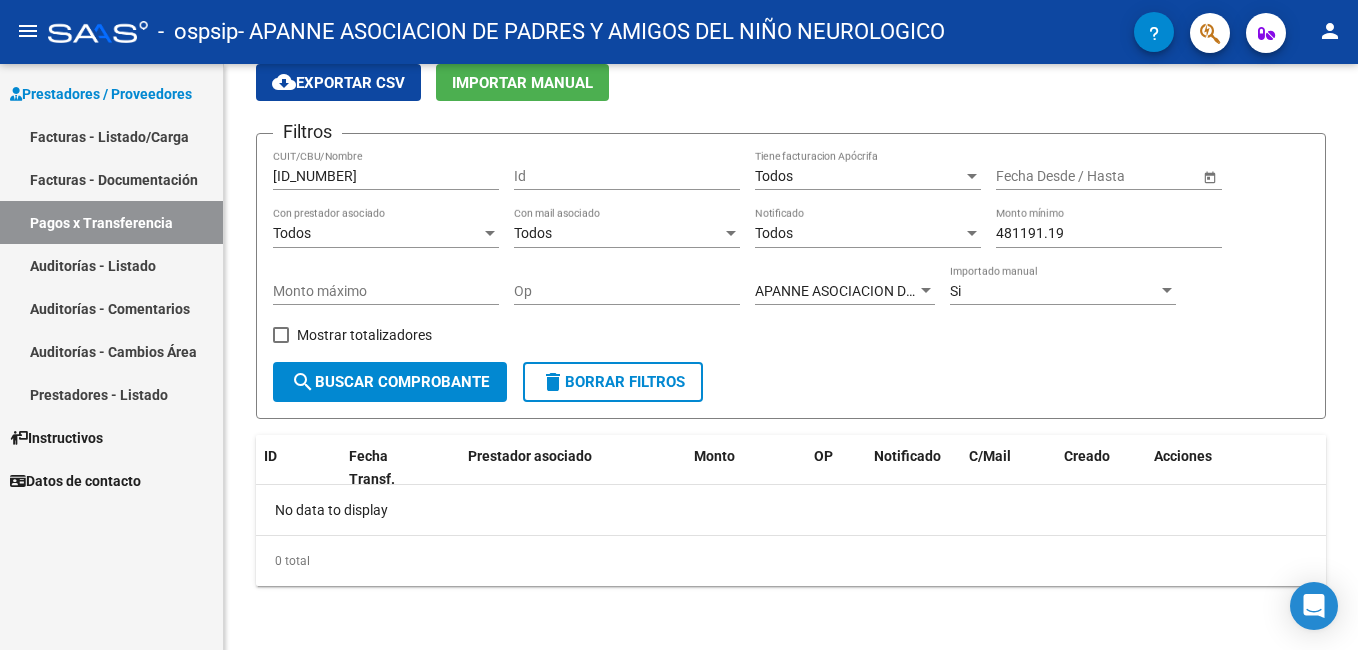 click 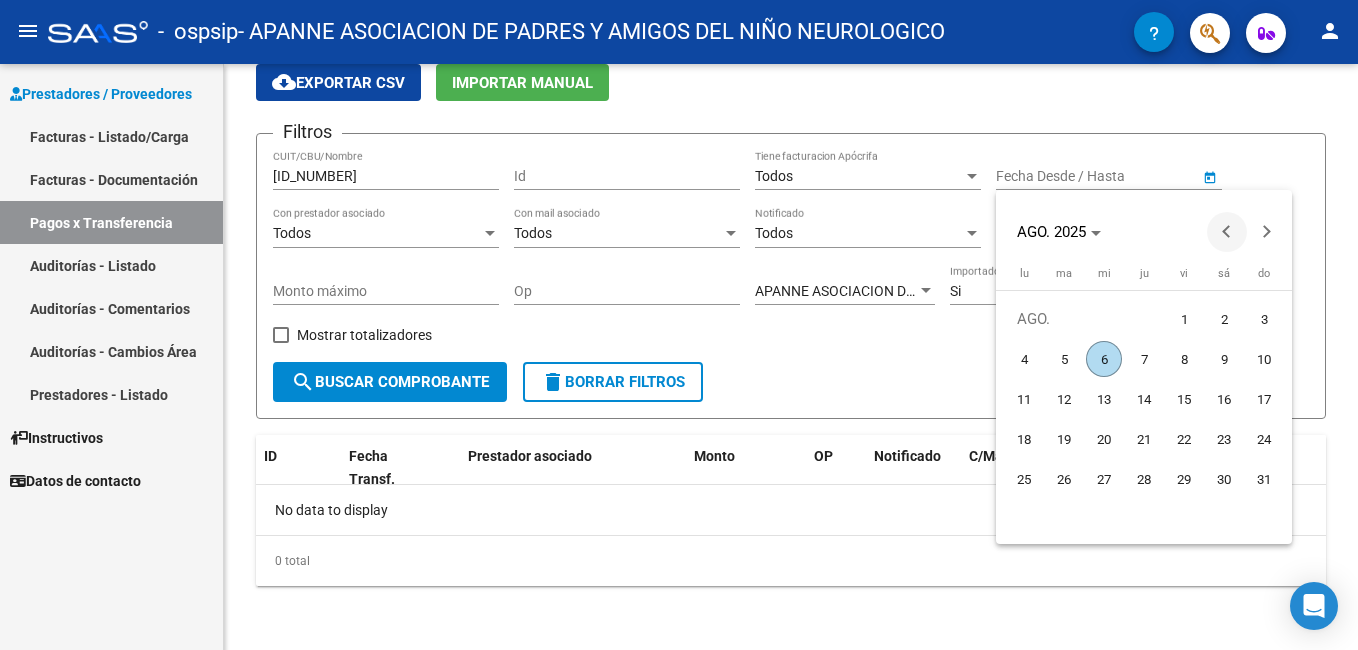 click at bounding box center (1227, 232) 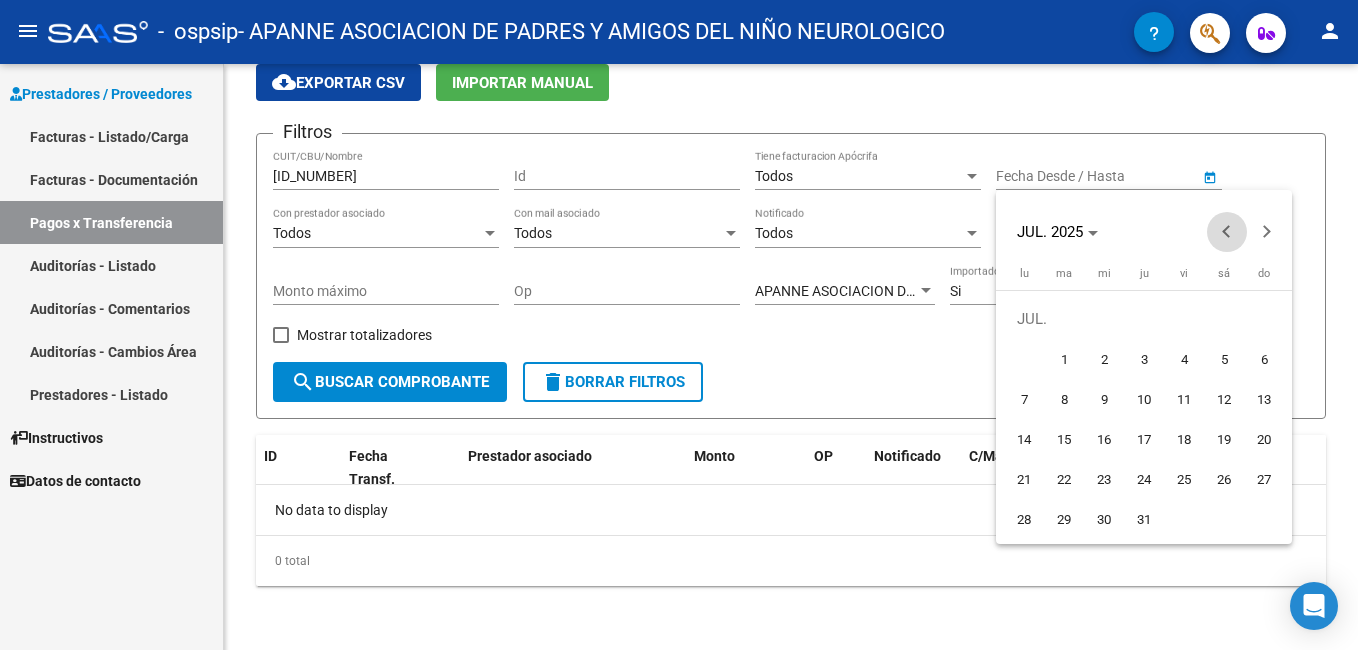 click at bounding box center (1227, 232) 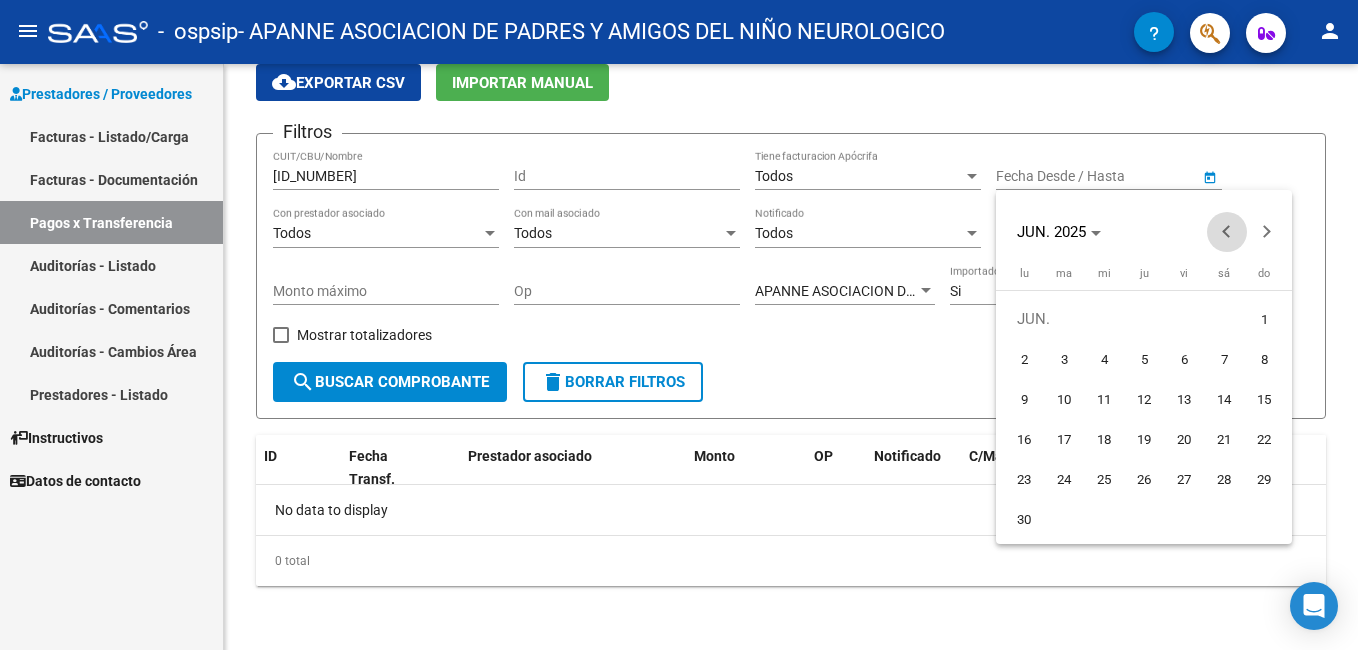 click at bounding box center [1227, 232] 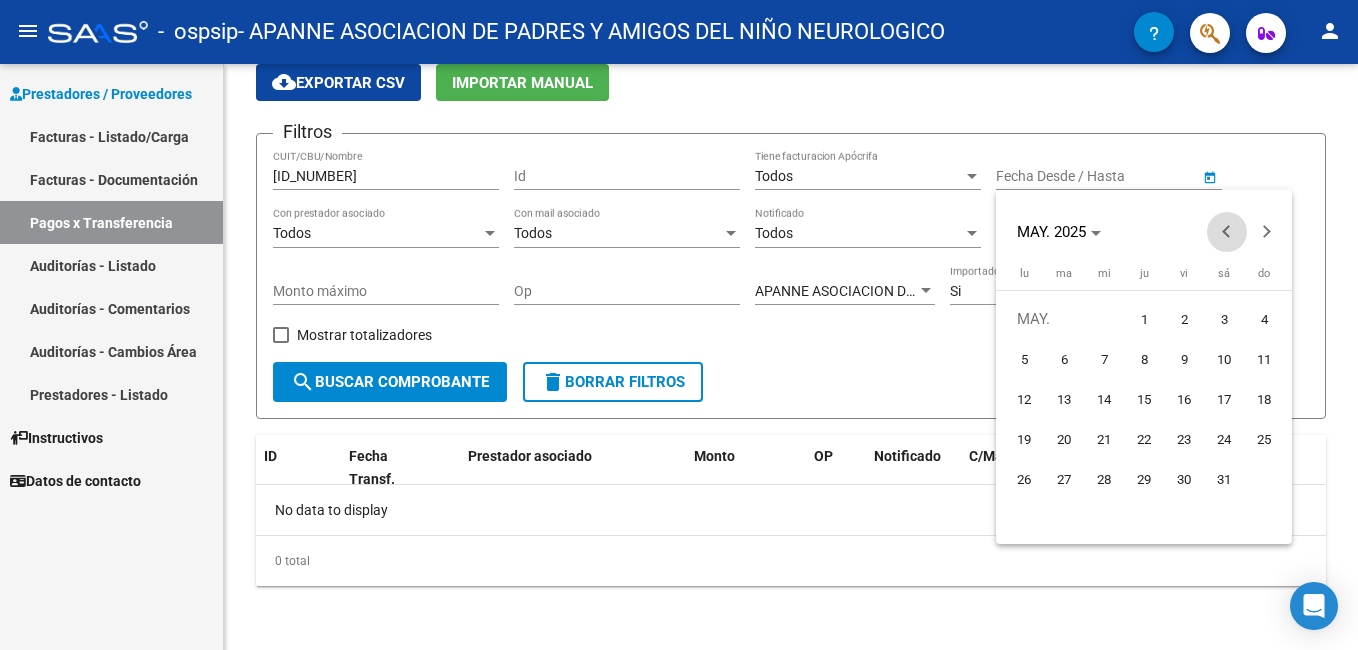 click at bounding box center [1227, 232] 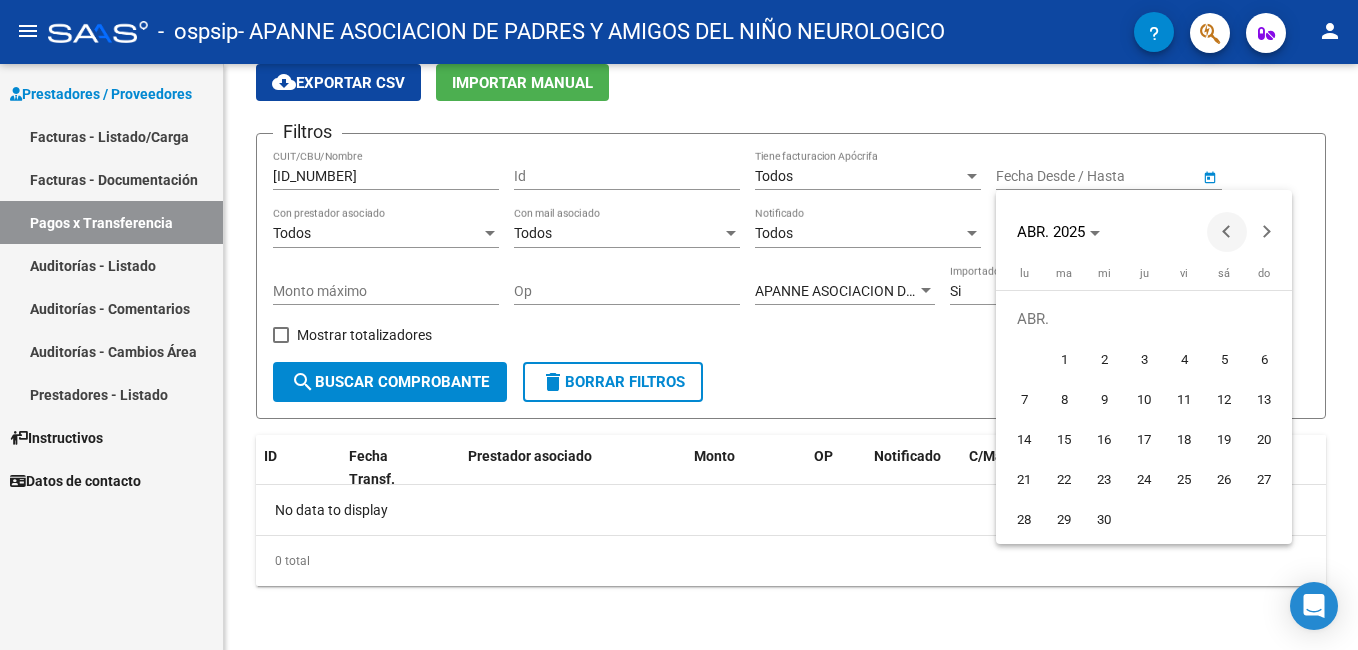 click at bounding box center (1227, 232) 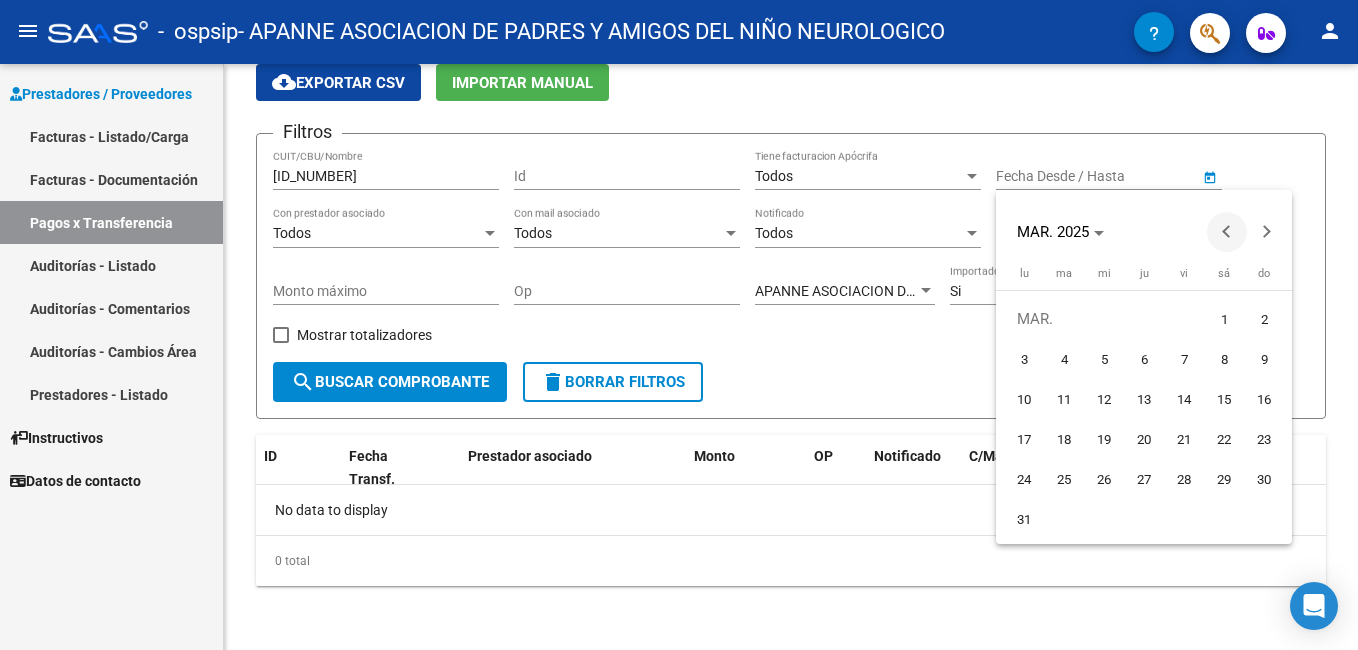 click at bounding box center [1227, 232] 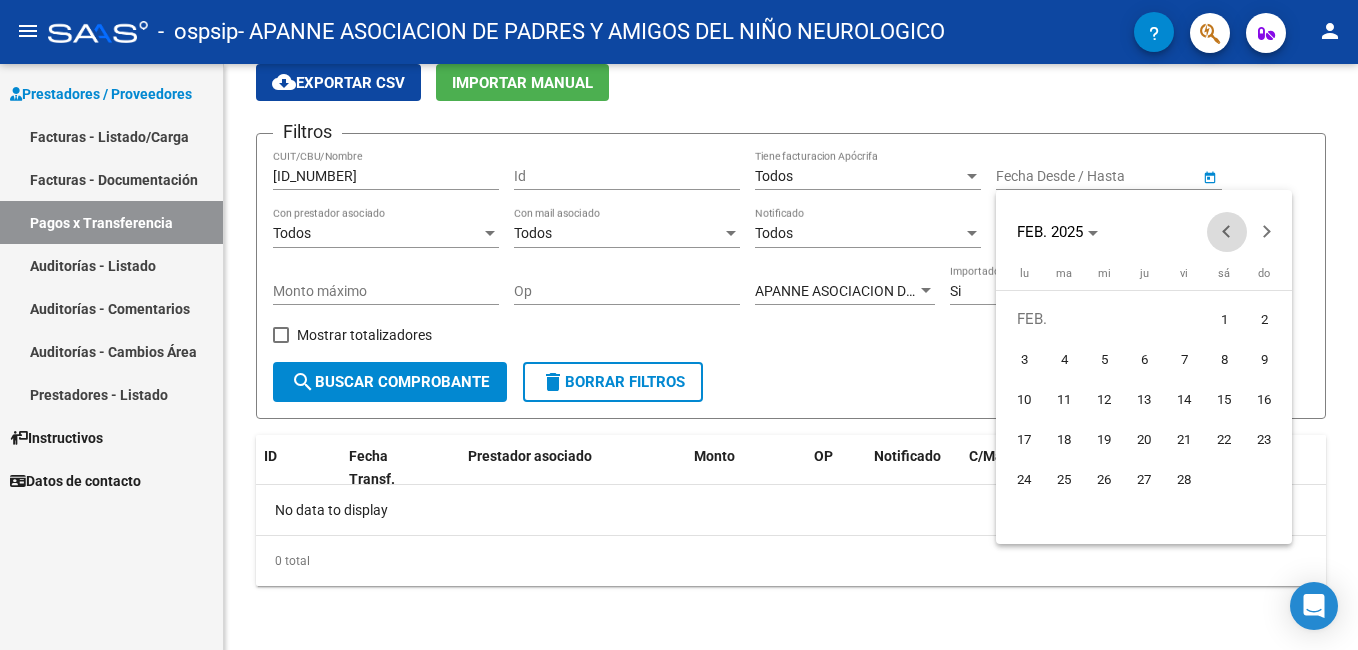 click at bounding box center (1227, 232) 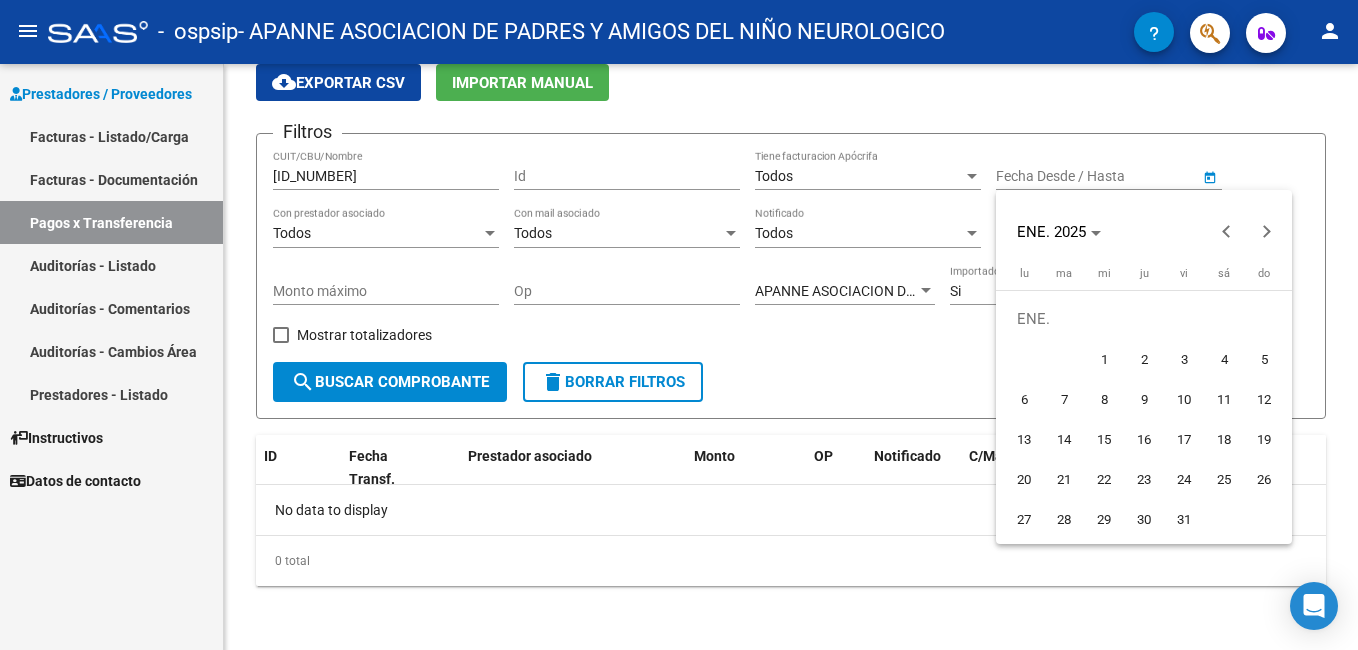 click on "1" at bounding box center (1104, 359) 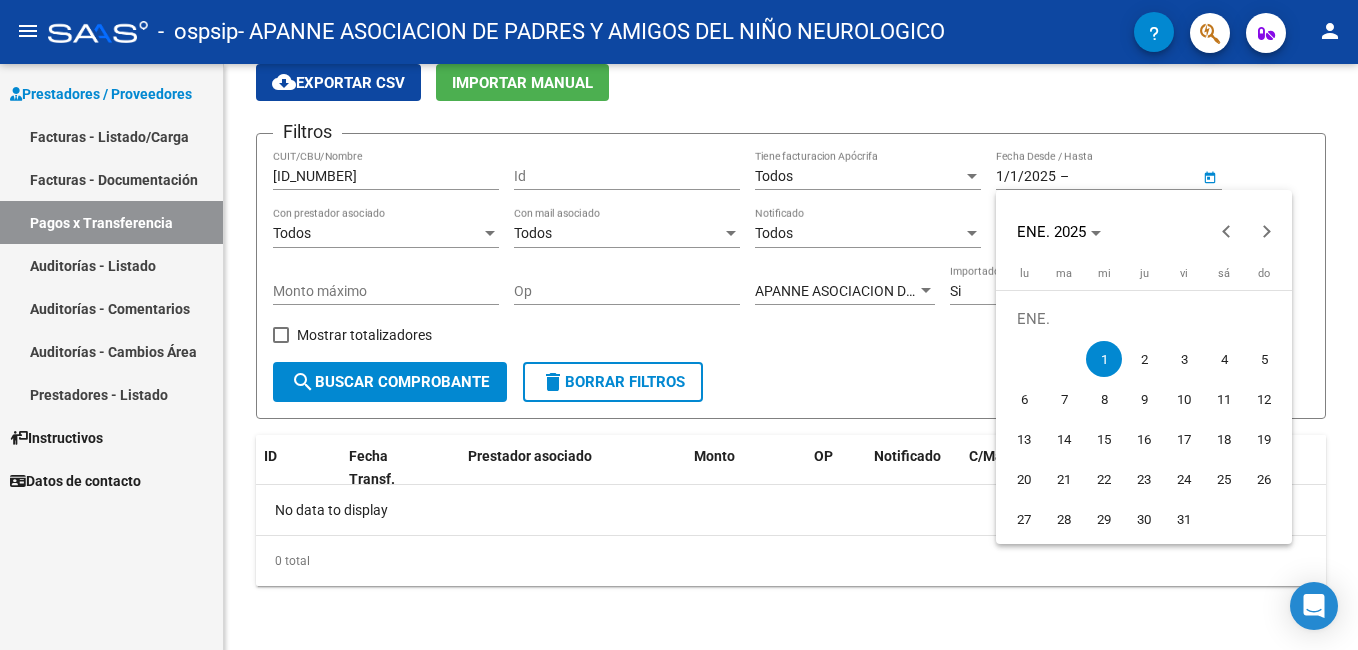 click at bounding box center (679, 325) 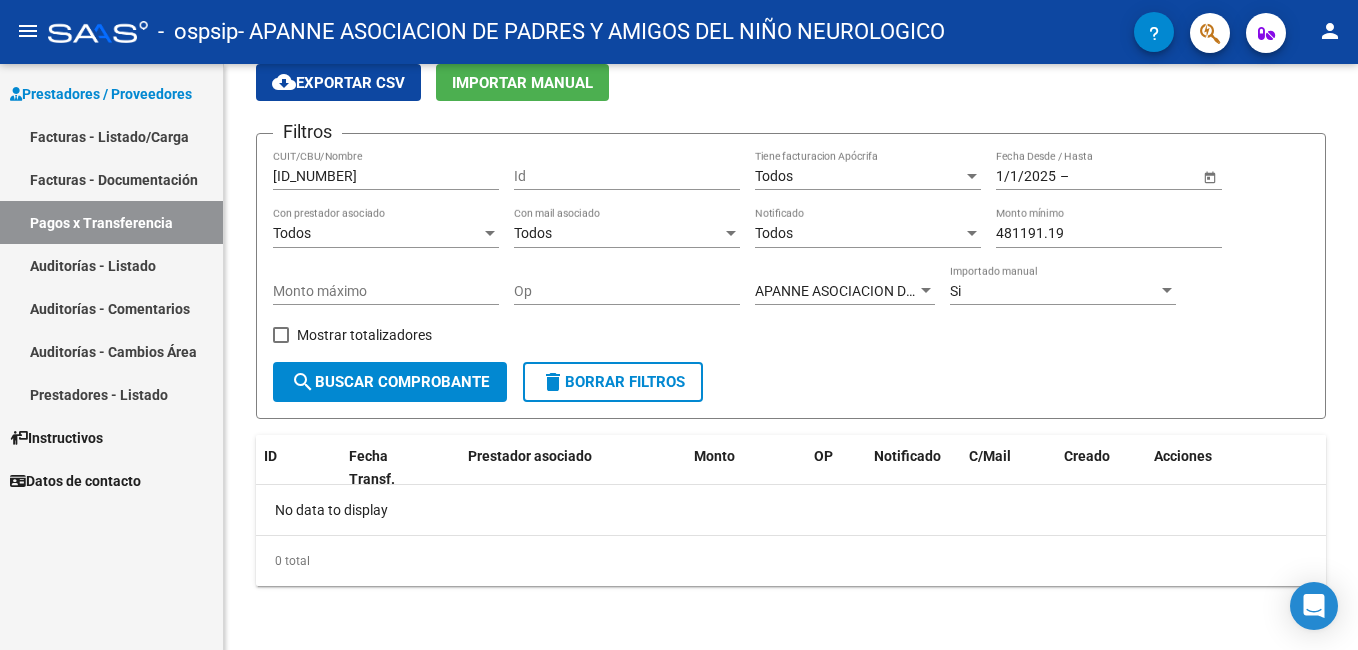 click 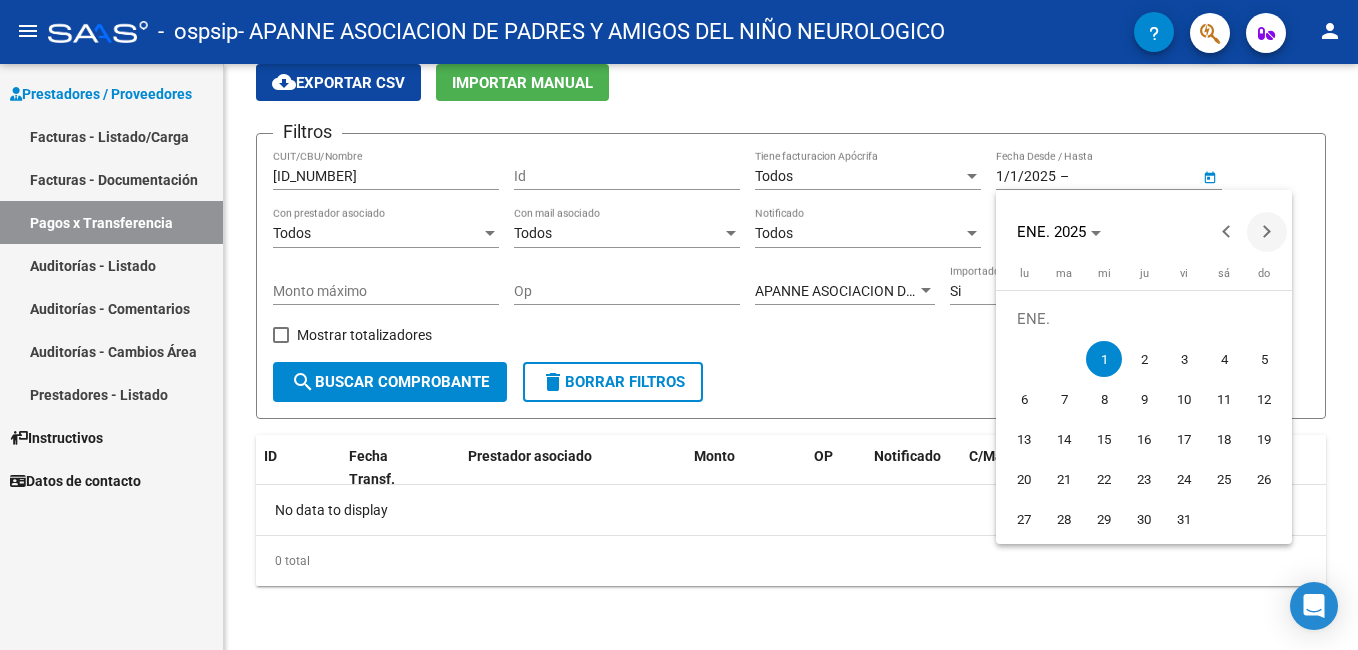 click at bounding box center (1267, 232) 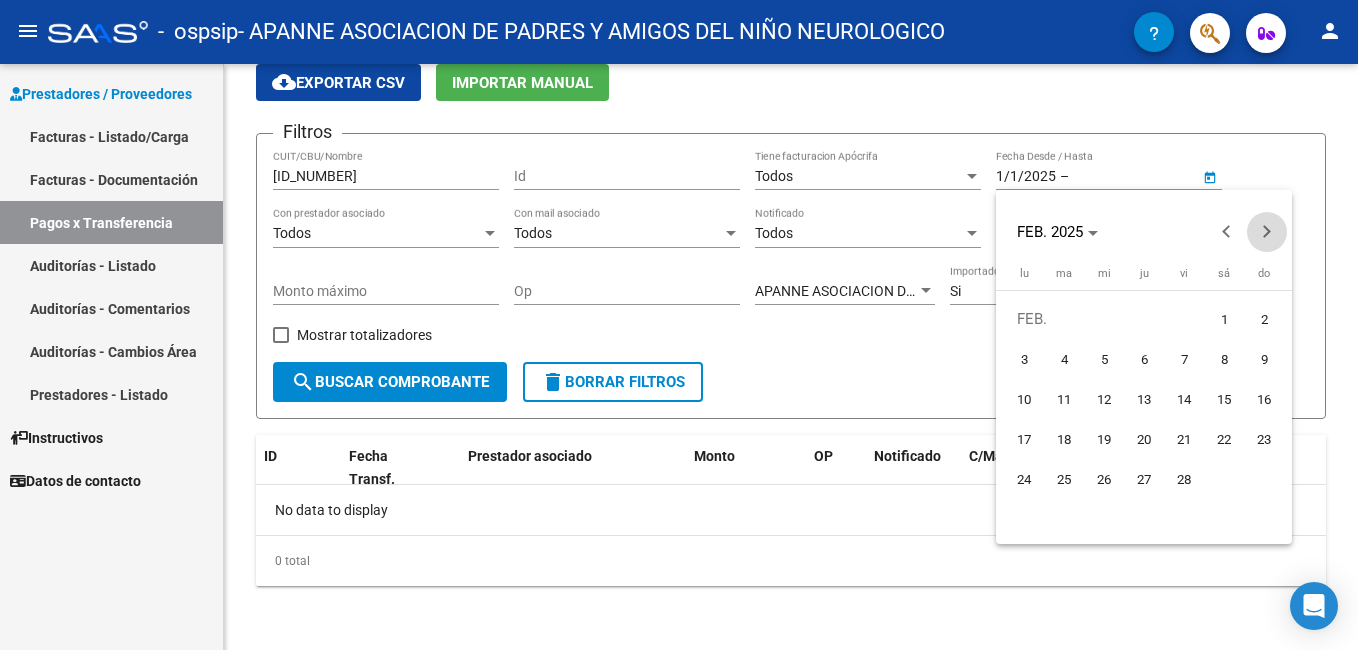 click at bounding box center (1267, 232) 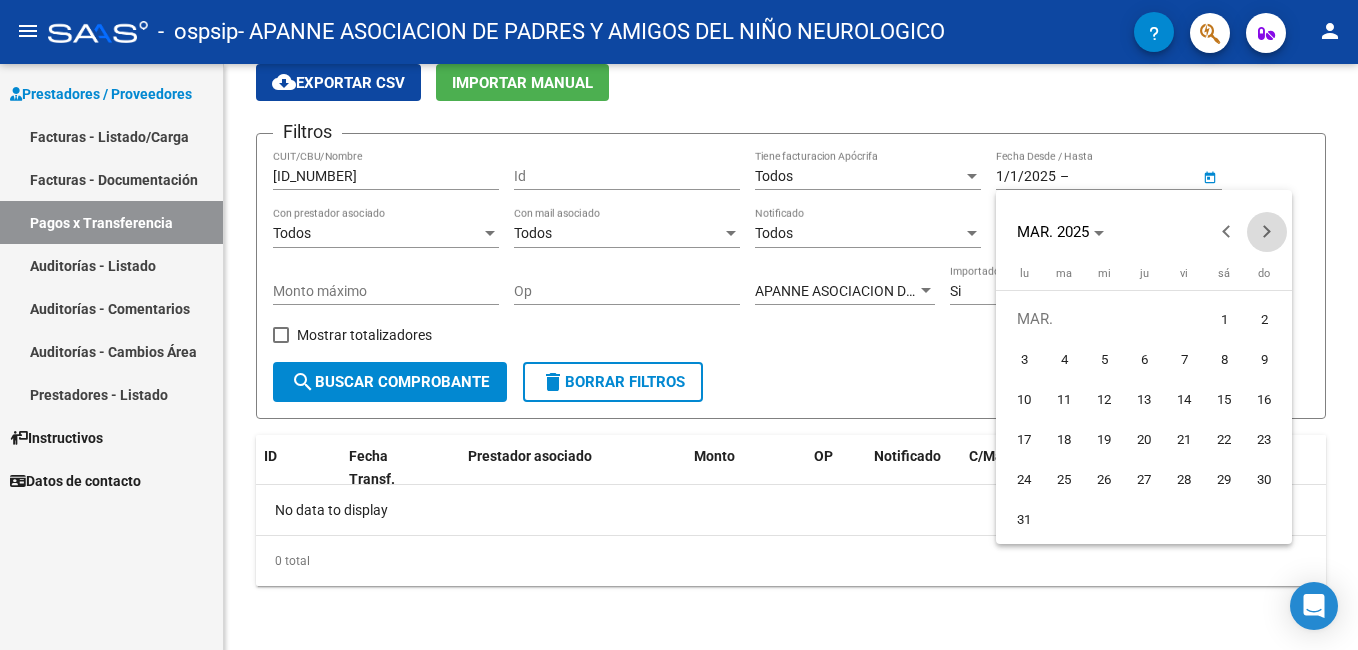 click at bounding box center [1267, 232] 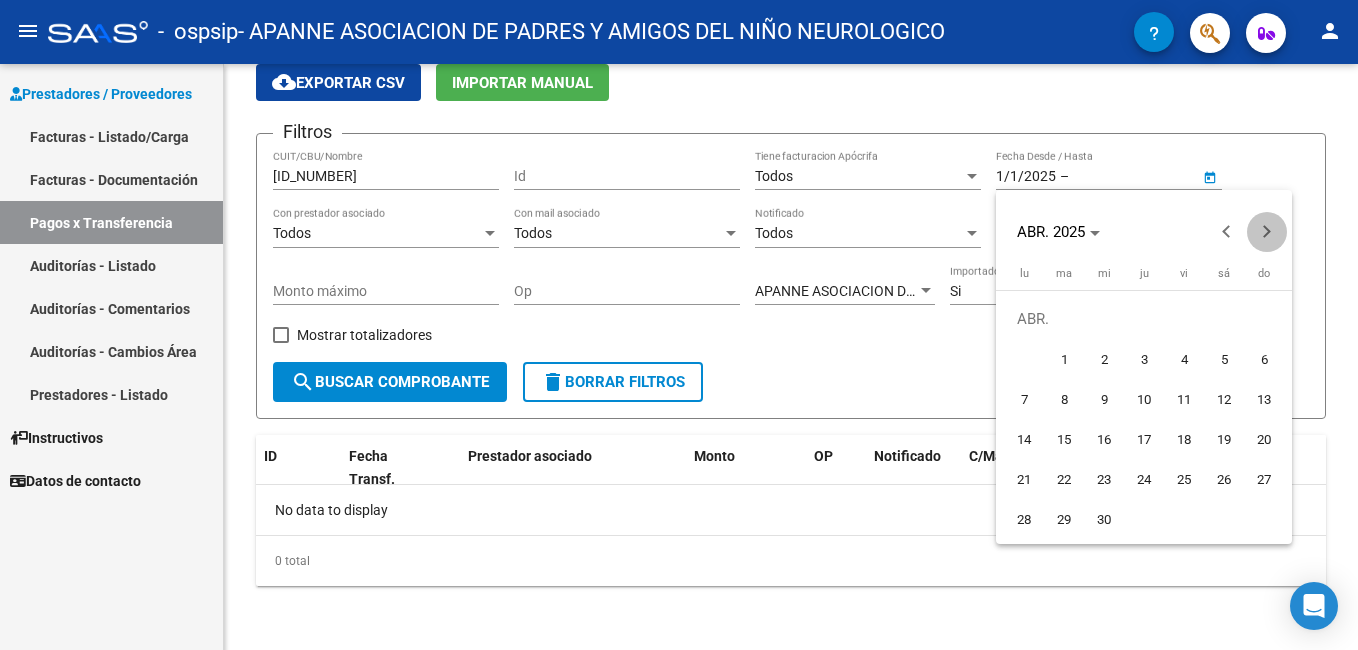 click at bounding box center (1267, 232) 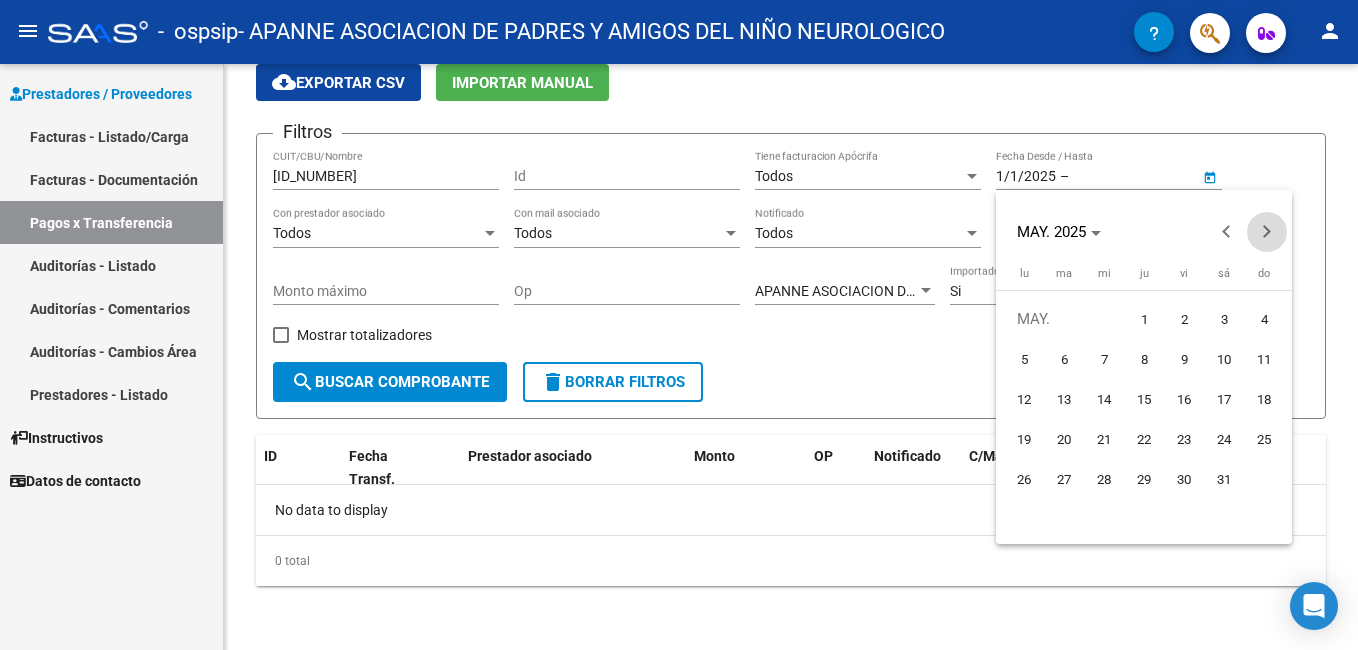 click at bounding box center (1267, 232) 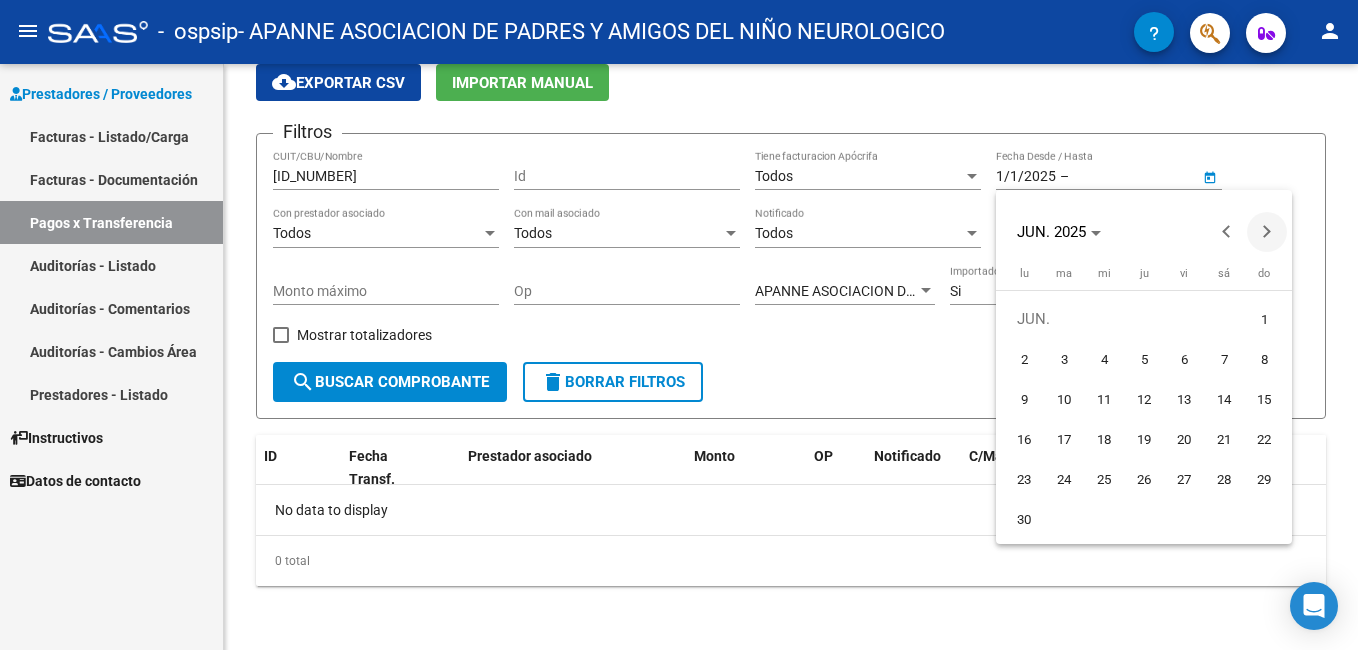 click at bounding box center (1267, 232) 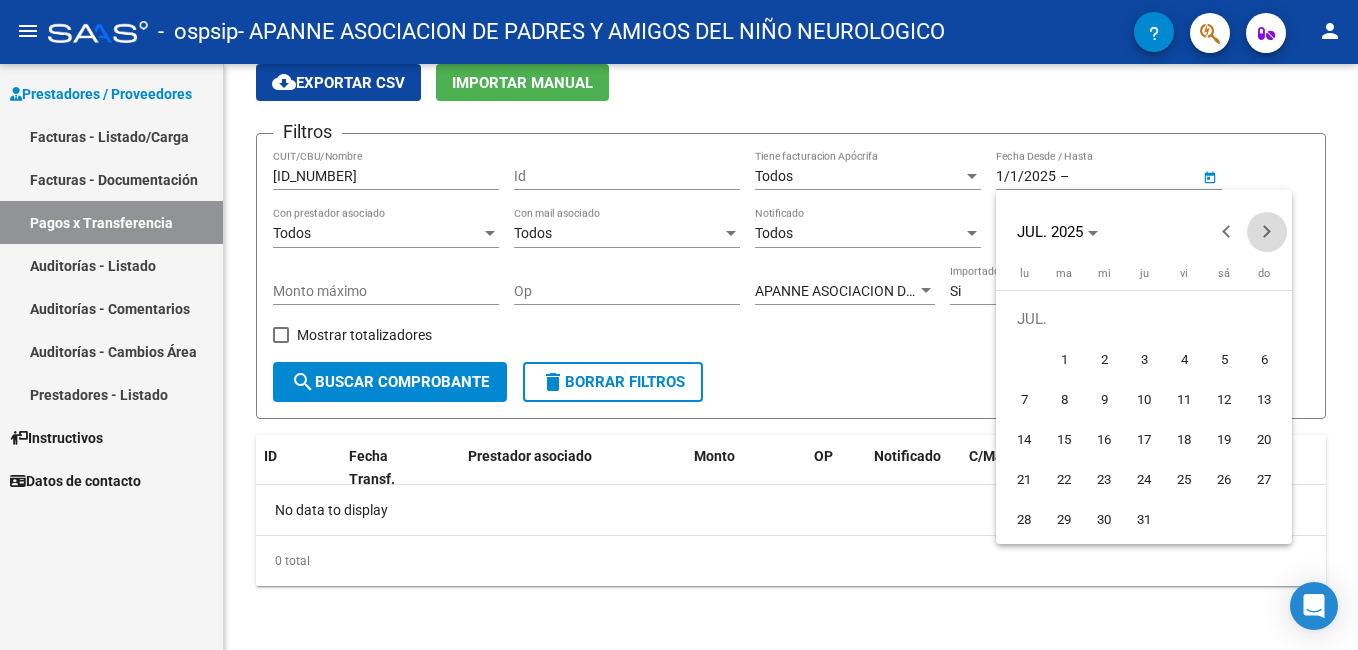 click at bounding box center (1267, 232) 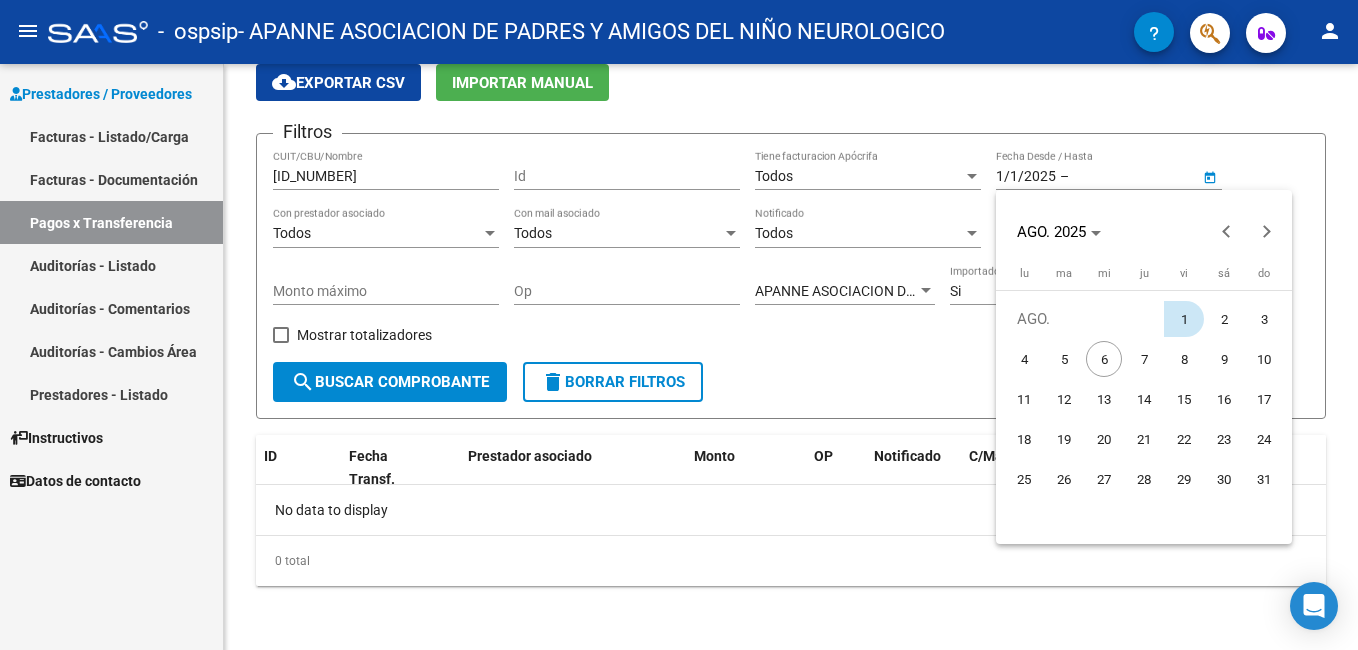 click on "1" at bounding box center [1184, 319] 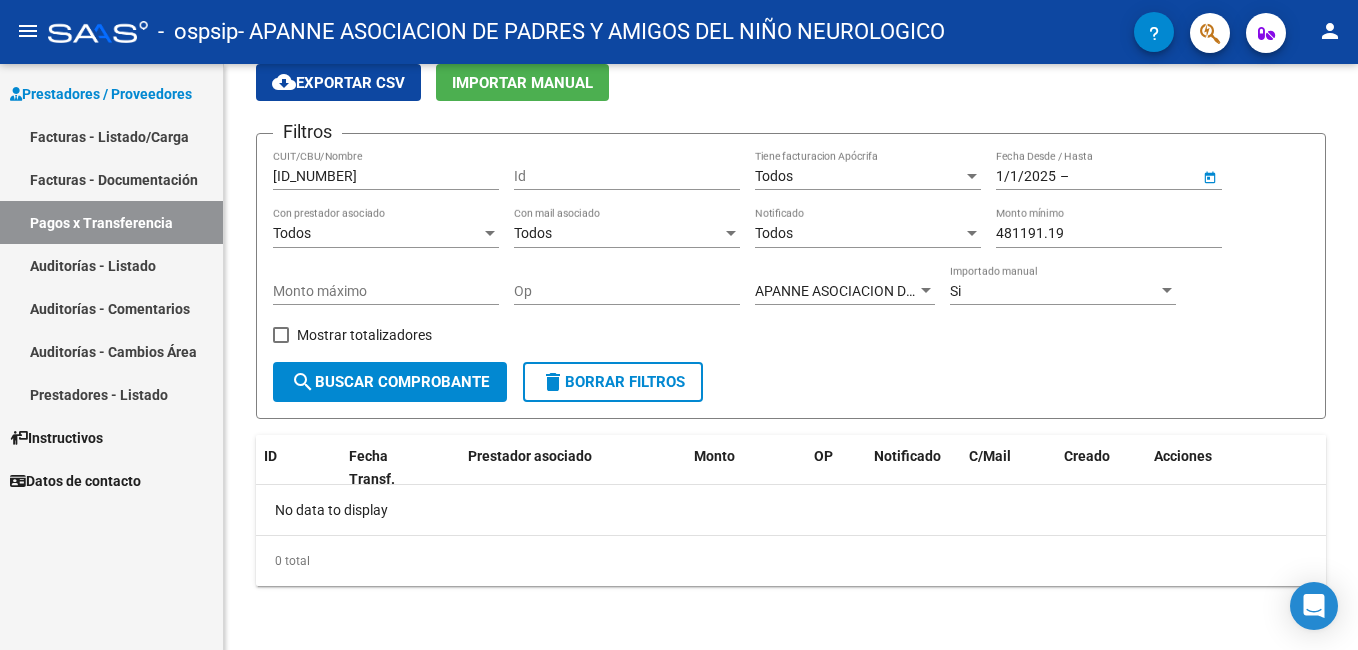 type on "1/8/2025" 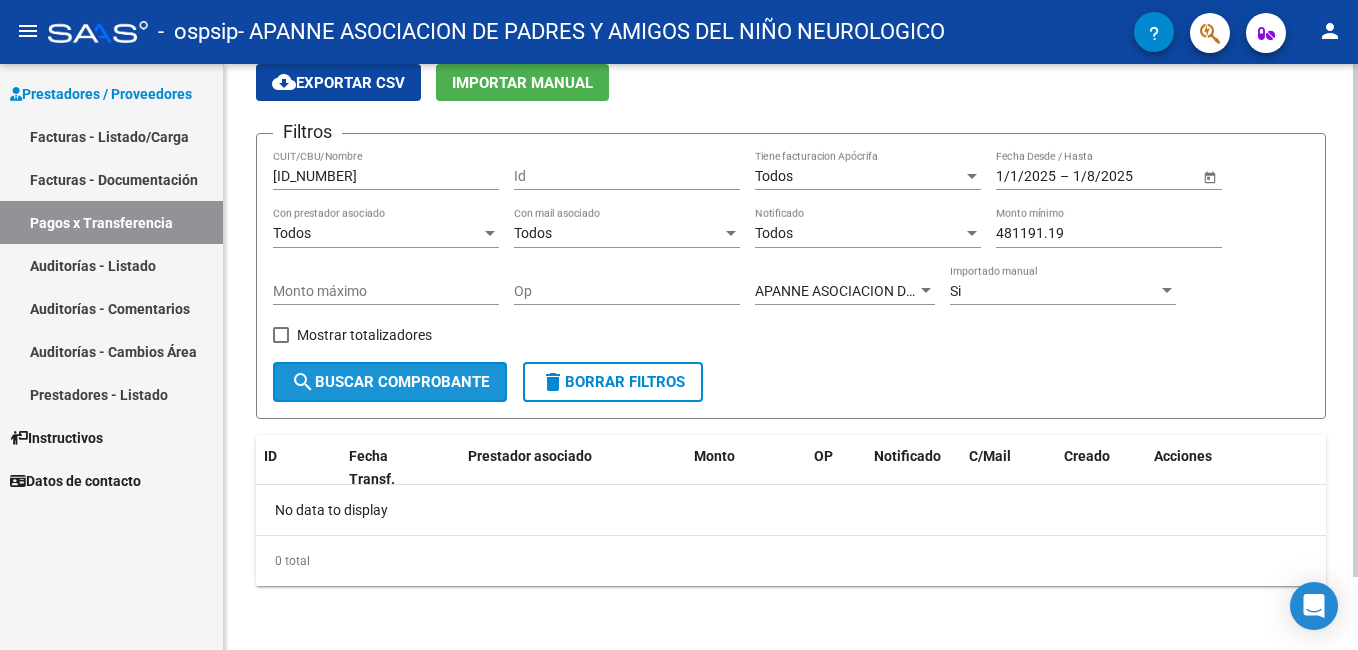 click on "search  Buscar Comprobante" 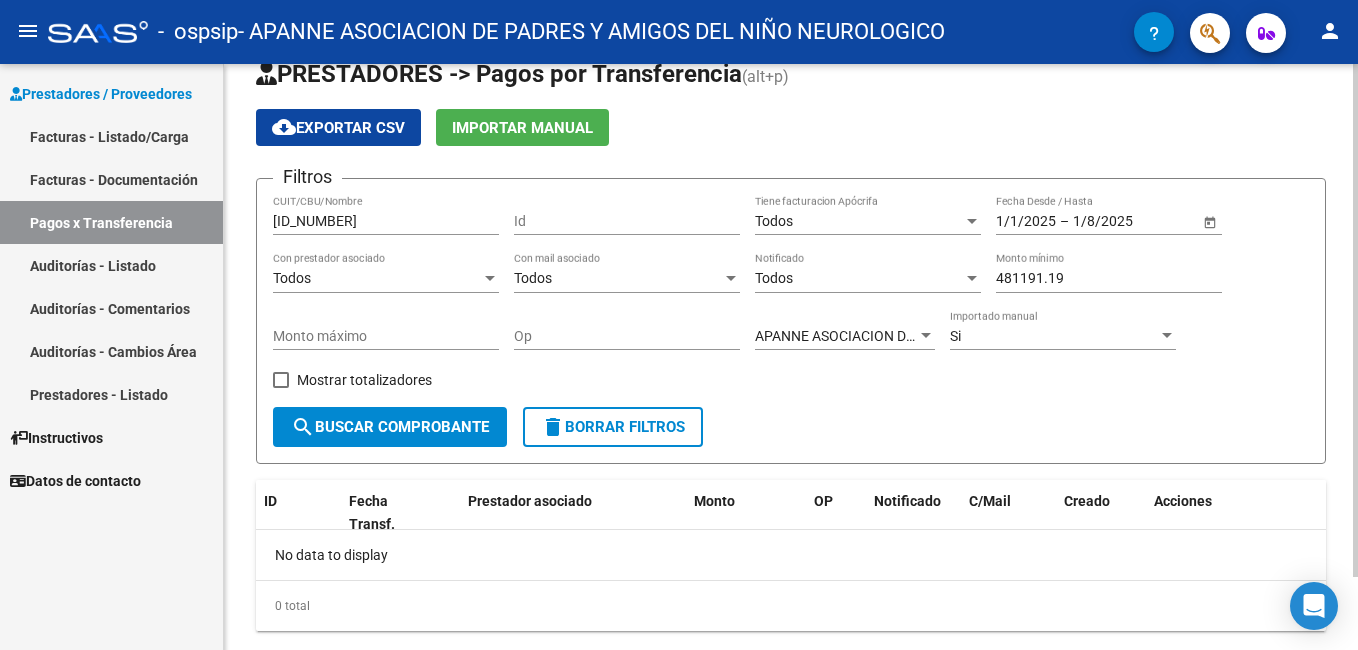 scroll, scrollTop: 83, scrollLeft: 0, axis: vertical 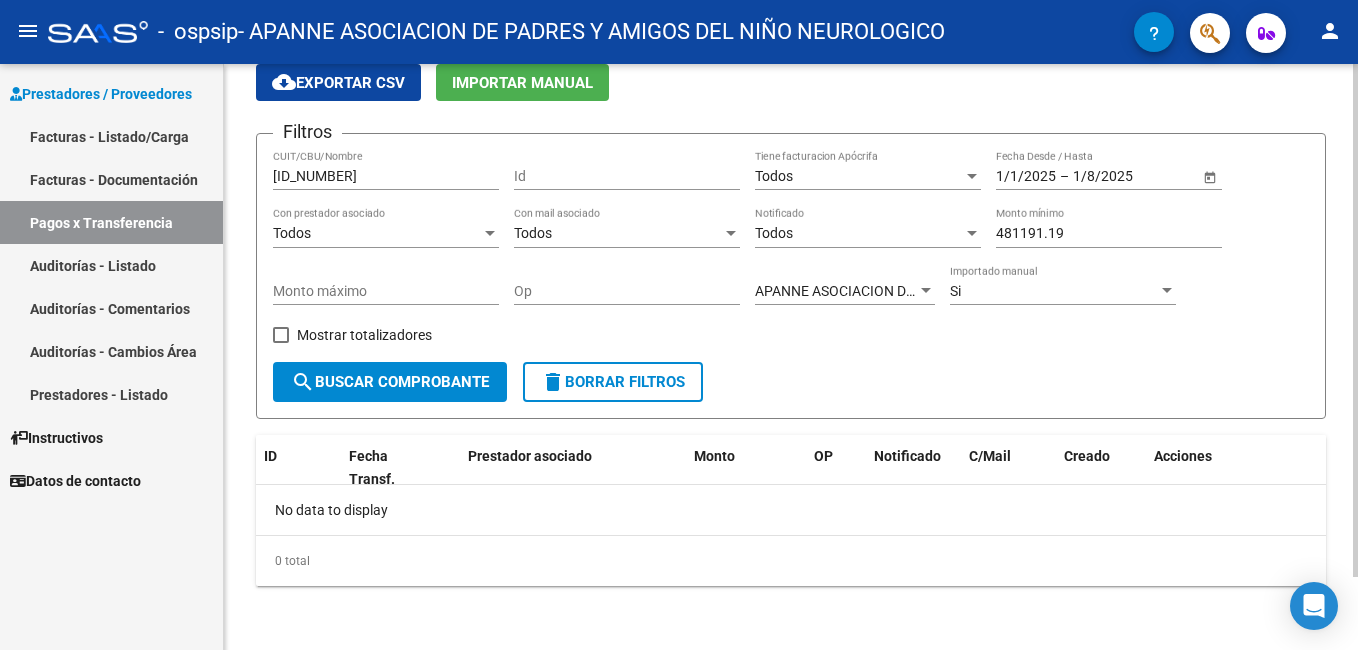 click on "Todos" at bounding box center [859, 176] 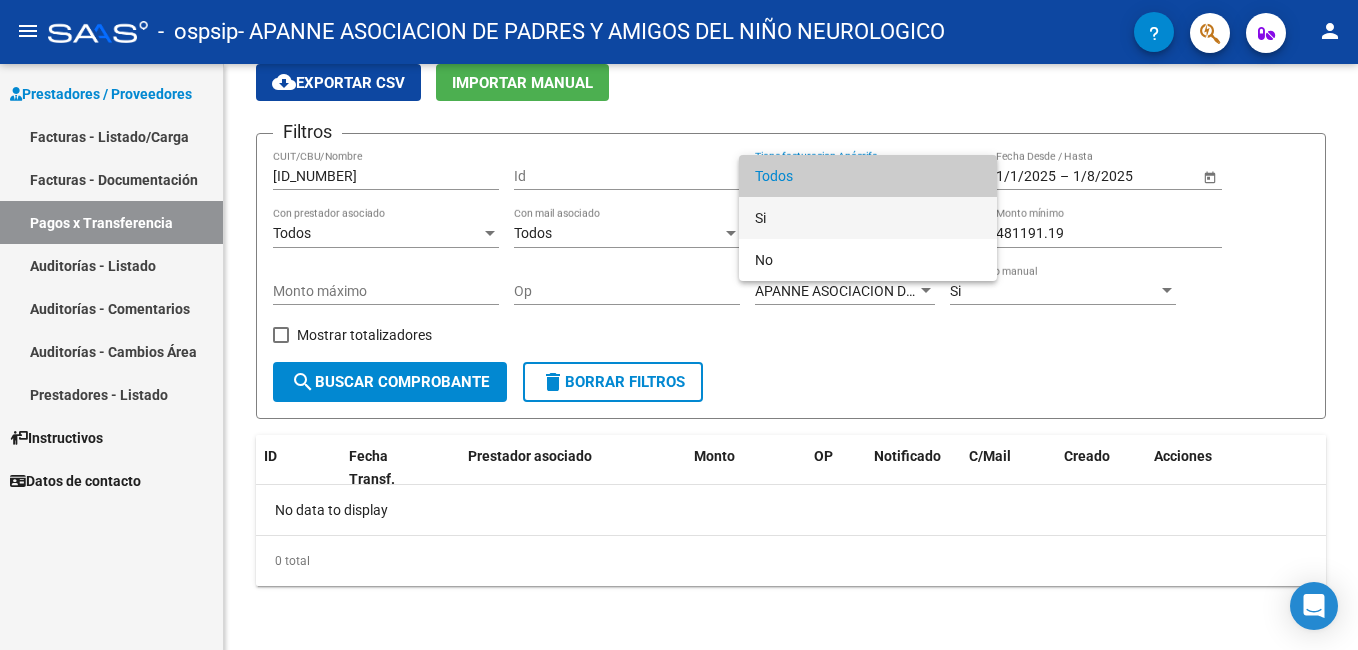click on "Si" at bounding box center [868, 218] 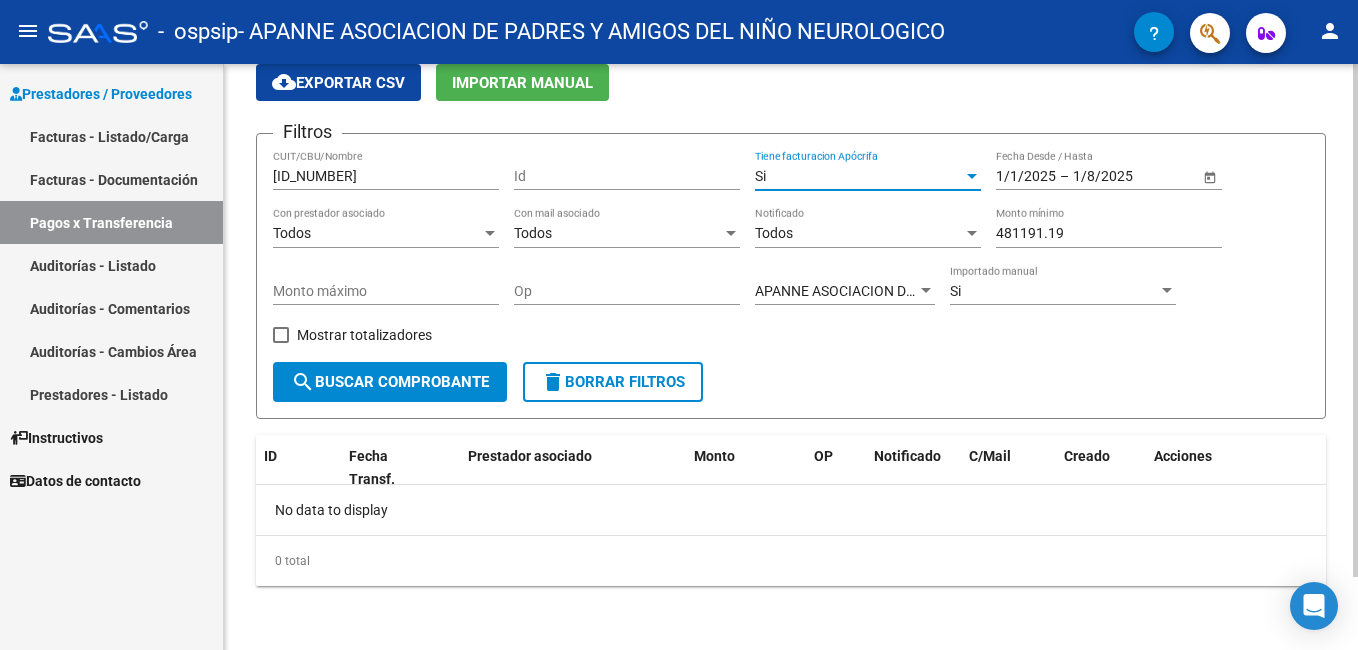 click on "search  Buscar Comprobante" 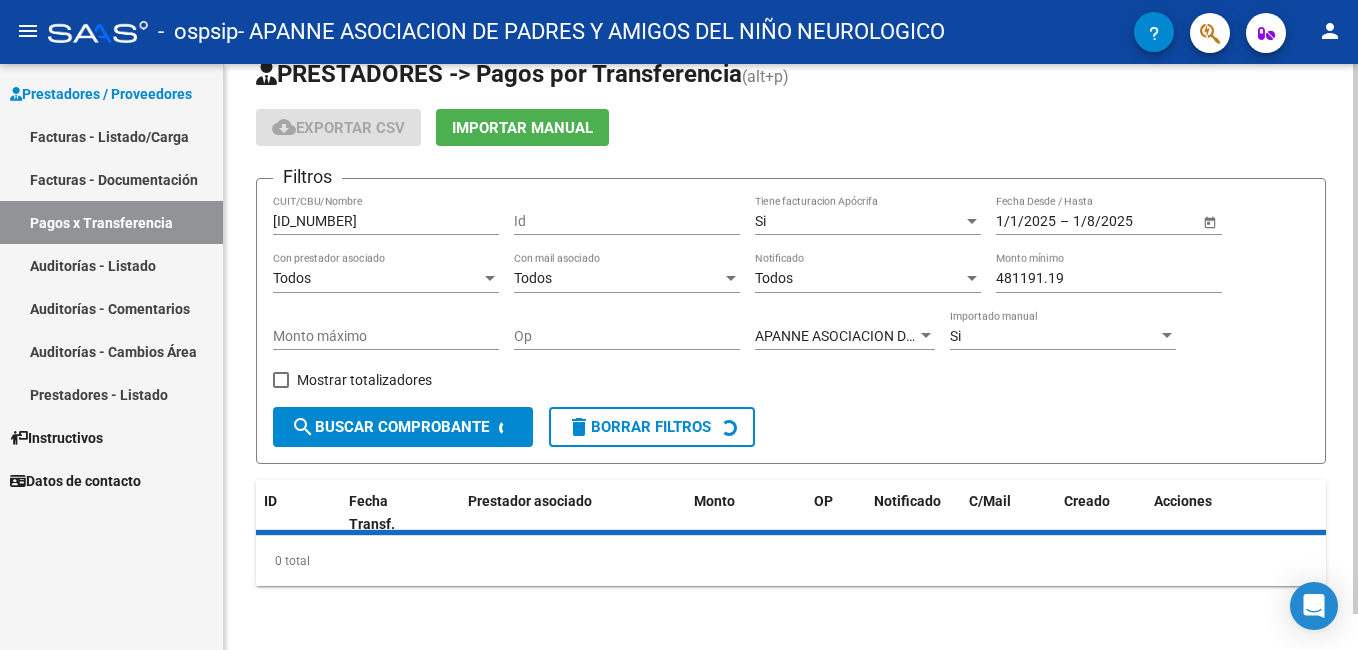 scroll, scrollTop: 83, scrollLeft: 0, axis: vertical 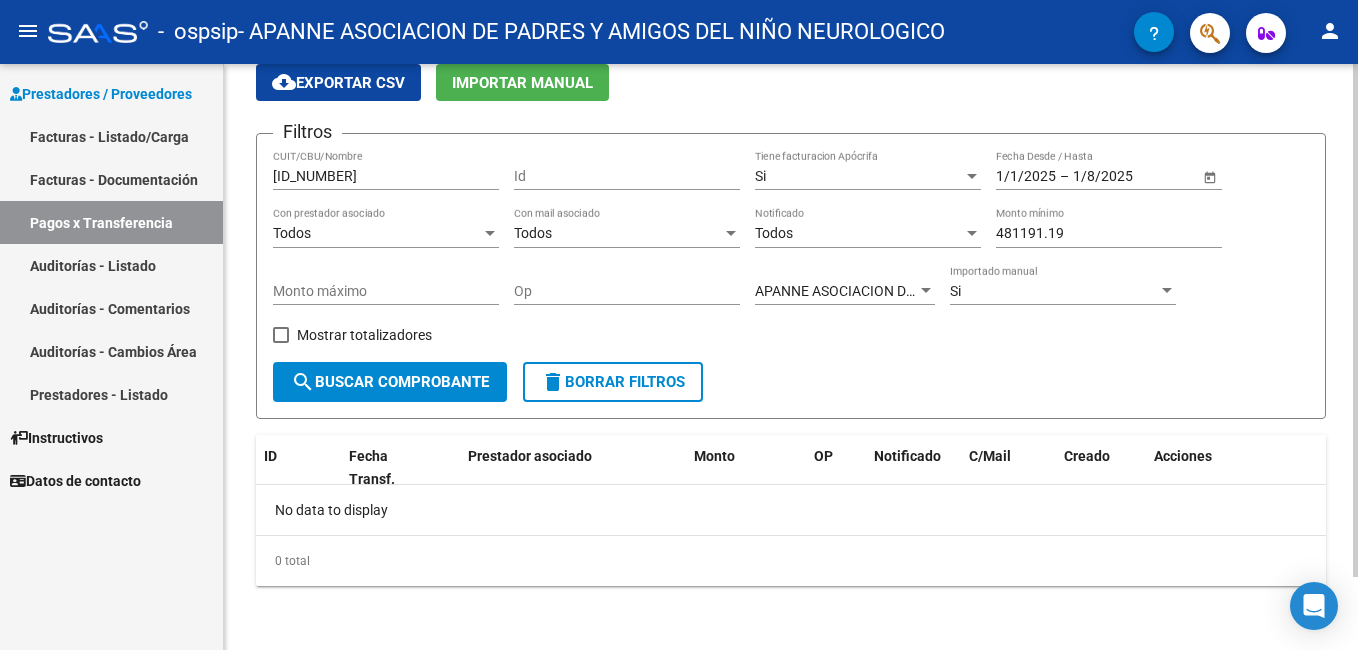 click on "Todos Con prestador asociado" 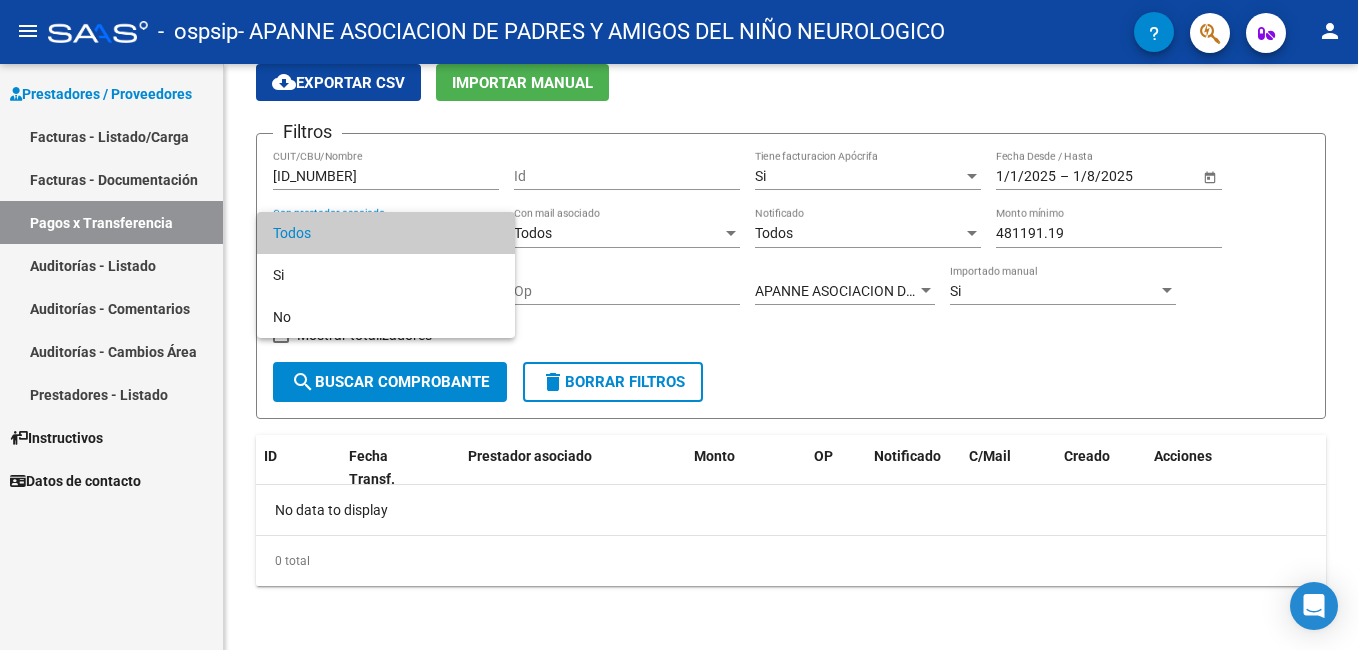 click at bounding box center [679, 325] 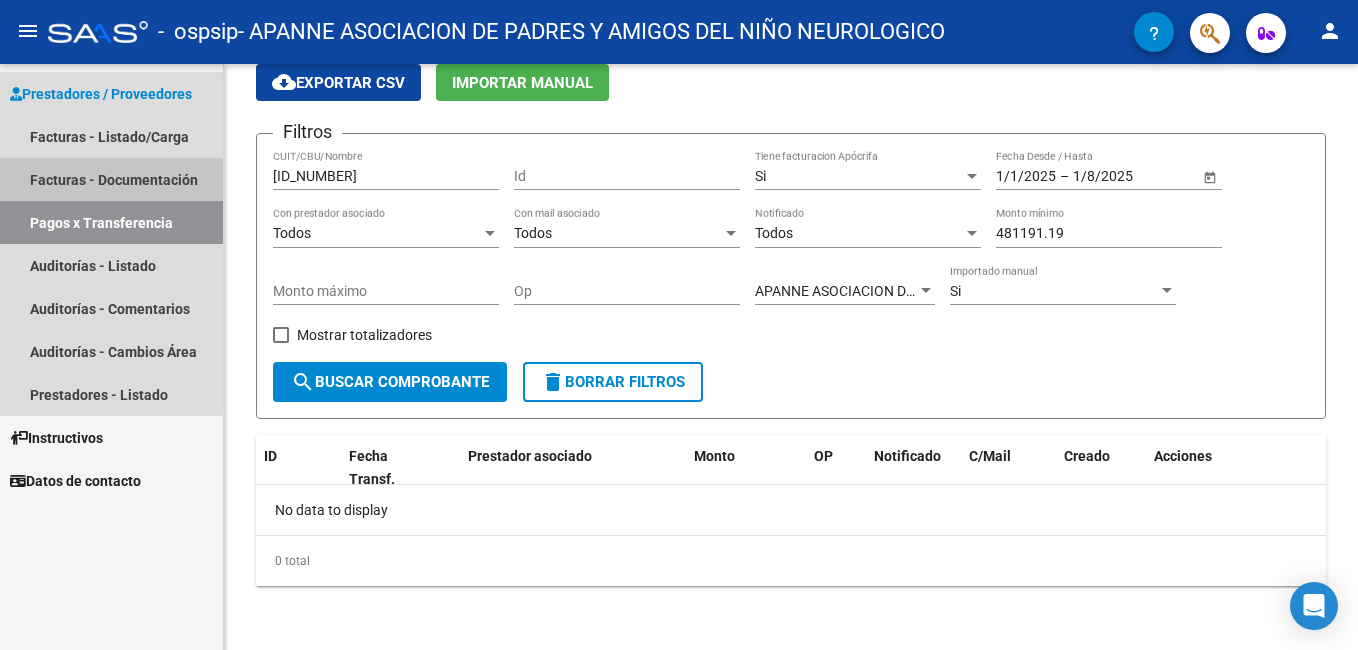 click on "Facturas - Documentación" at bounding box center (111, 179) 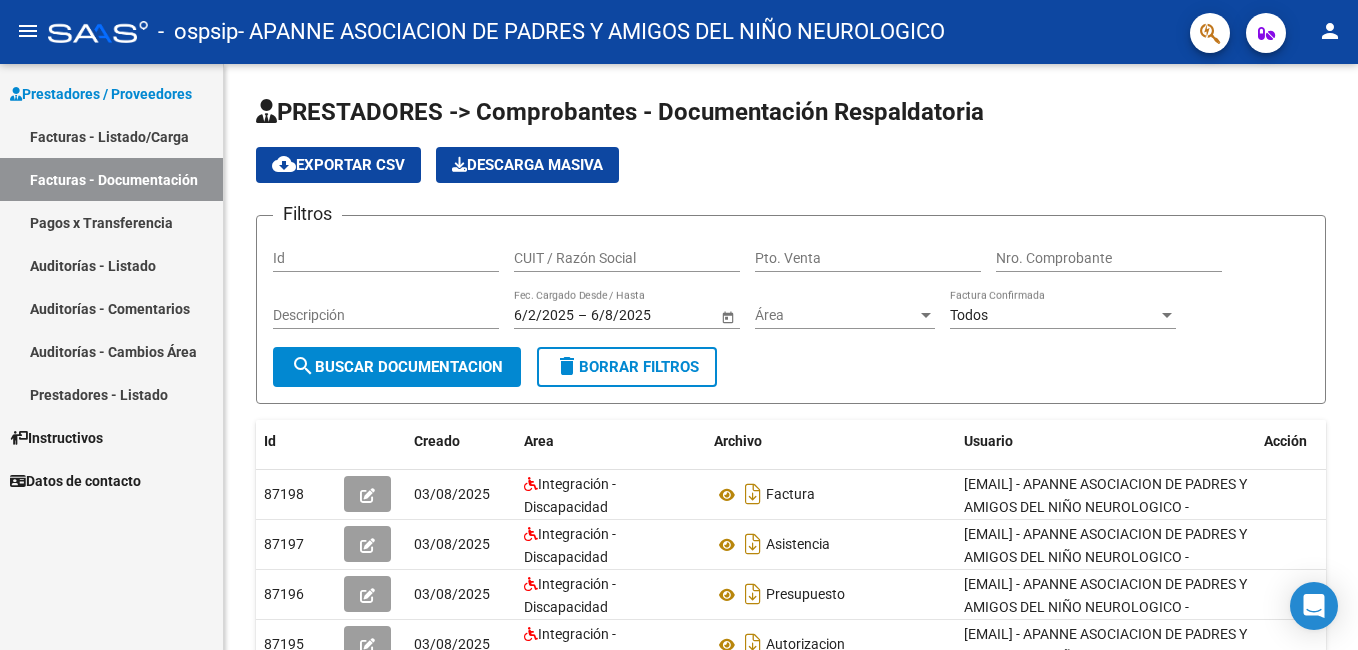click on "Pagos x Transferencia" at bounding box center (111, 222) 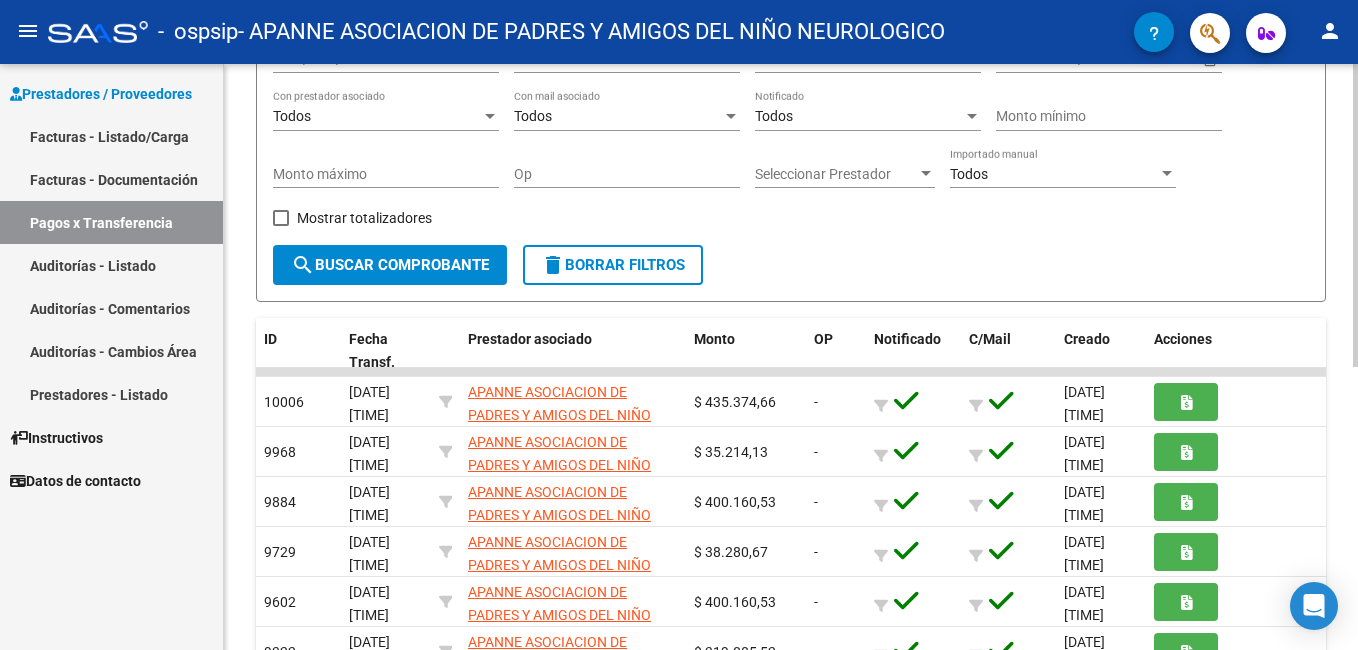 scroll, scrollTop: 300, scrollLeft: 0, axis: vertical 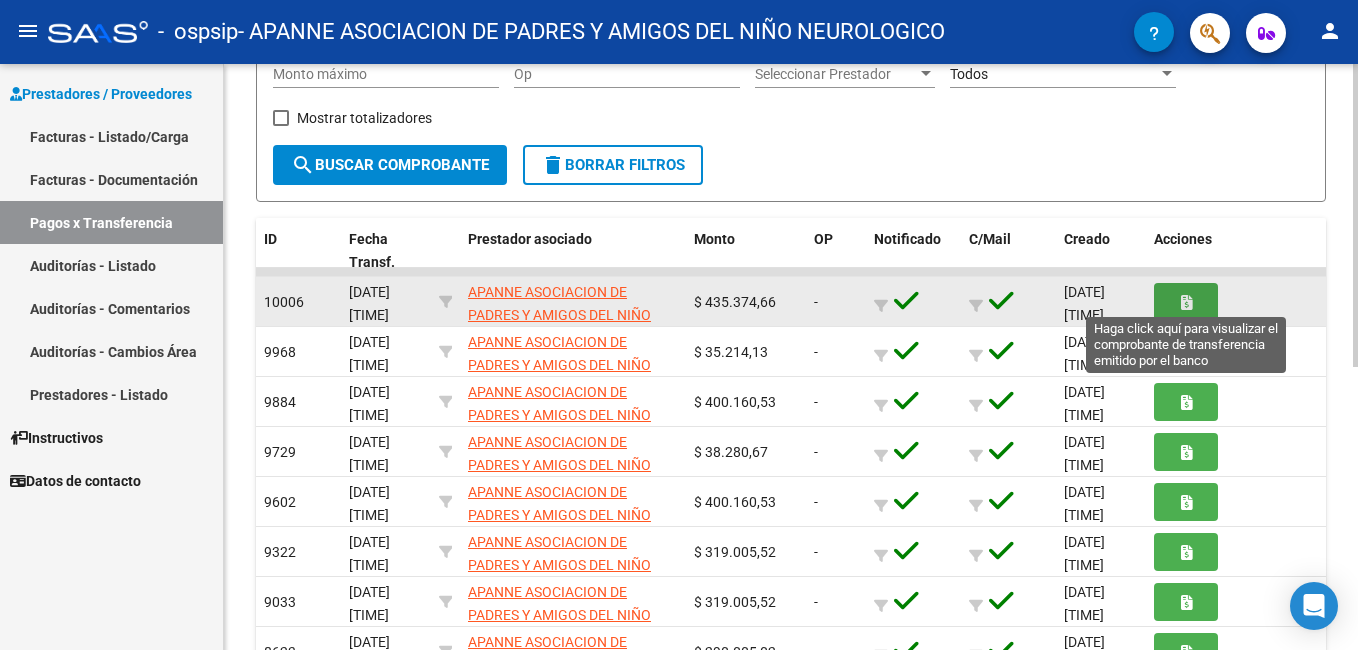click 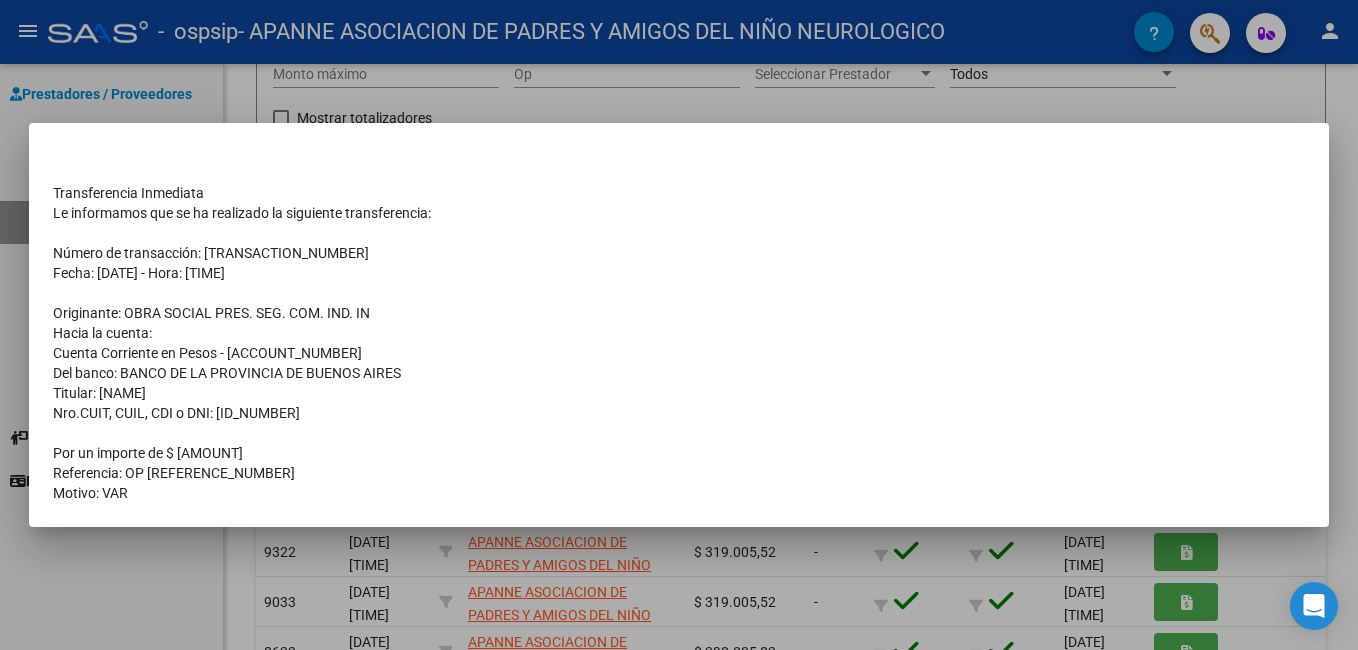 click at bounding box center [679, 325] 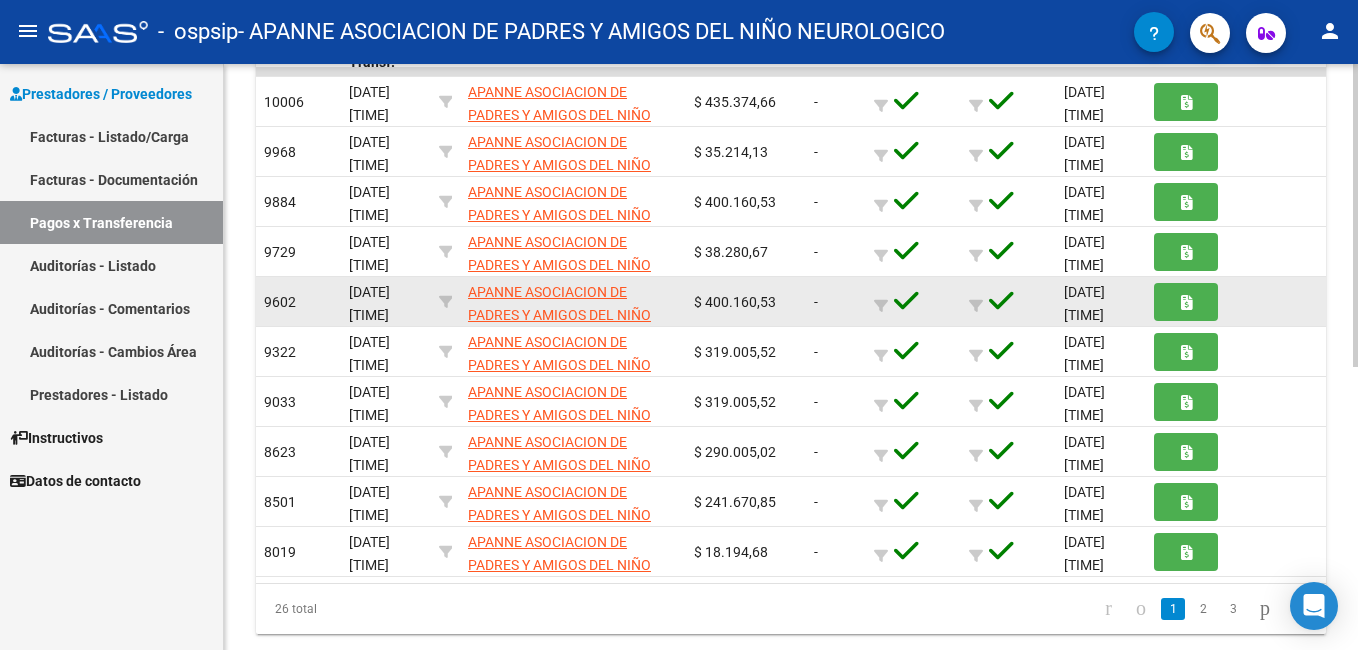 scroll, scrollTop: 548, scrollLeft: 0, axis: vertical 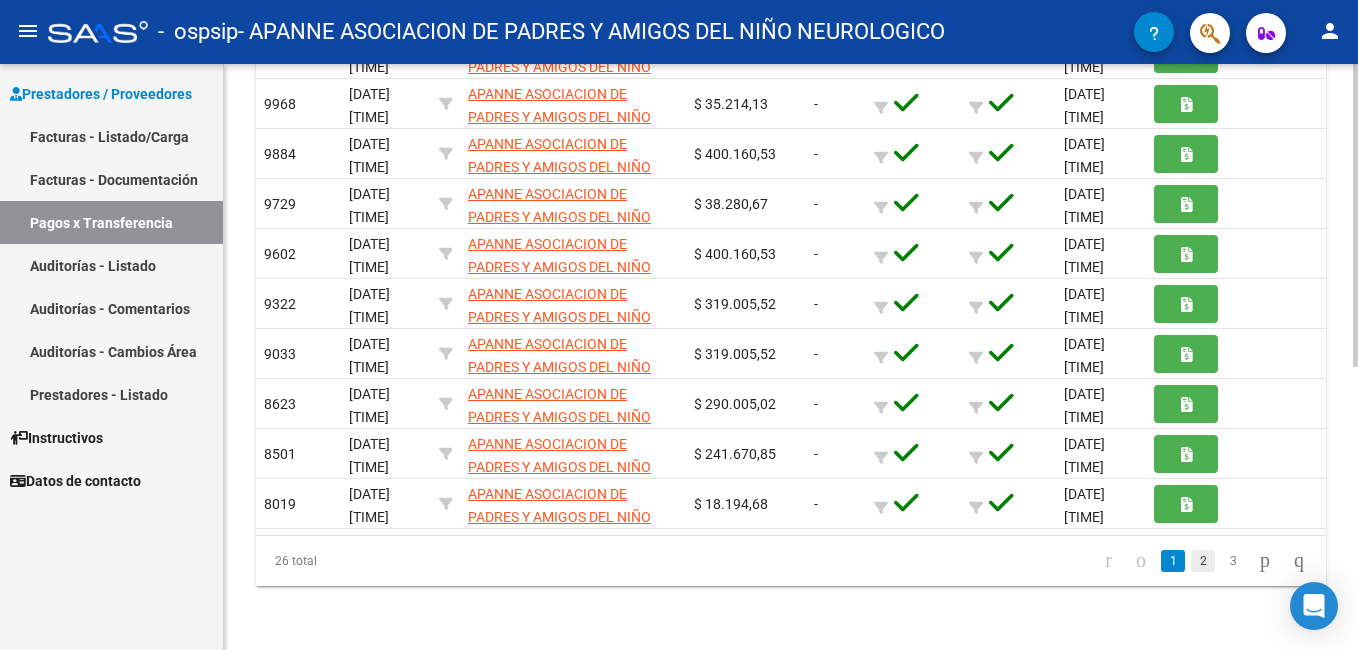 click on "2" 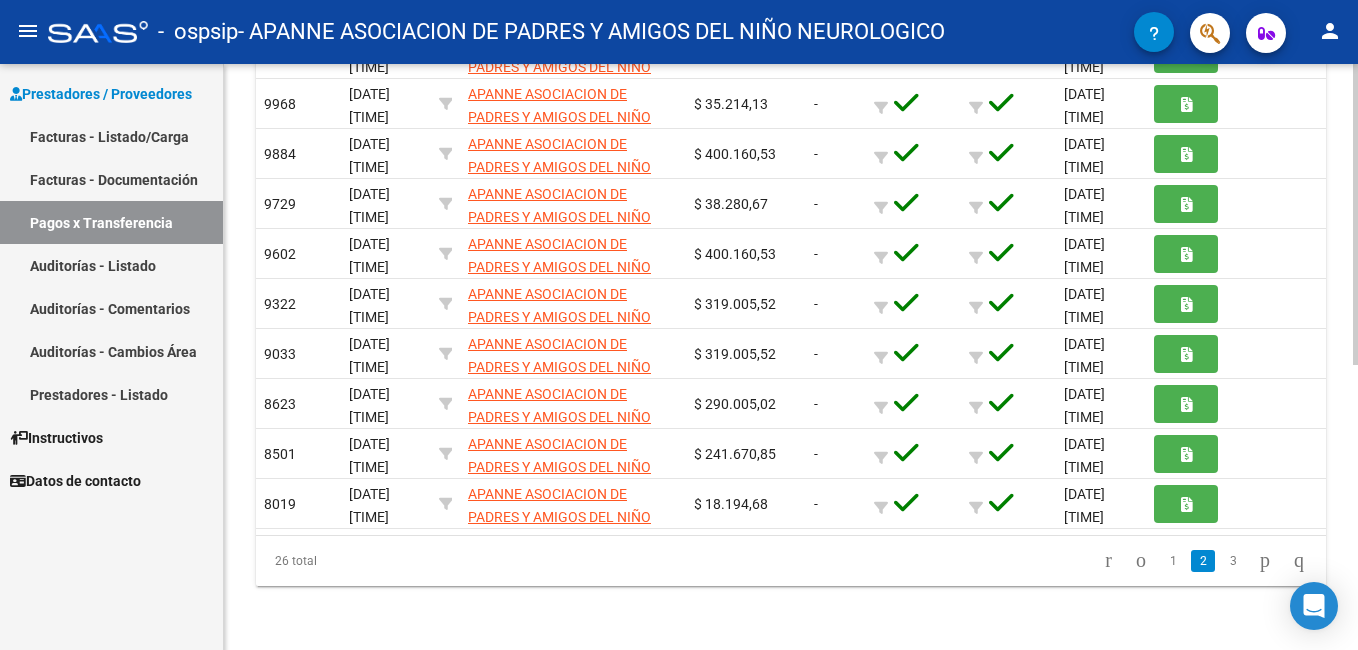 scroll, scrollTop: 548, scrollLeft: 0, axis: vertical 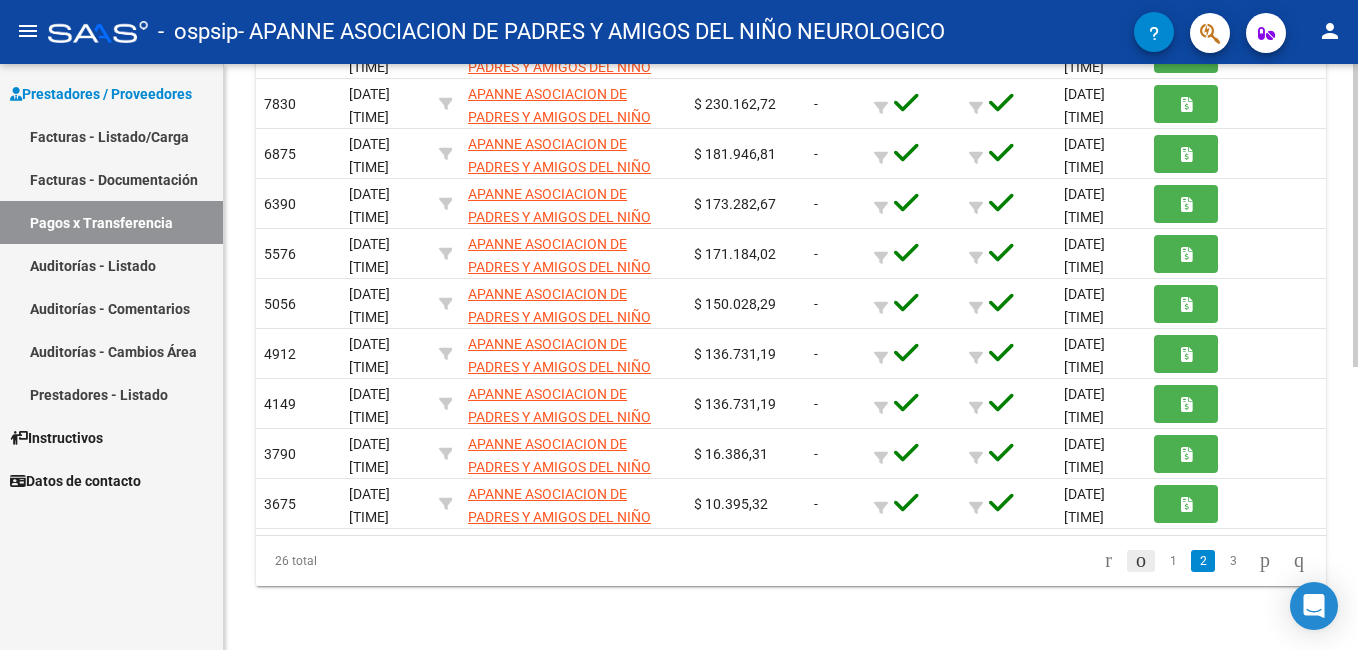 click 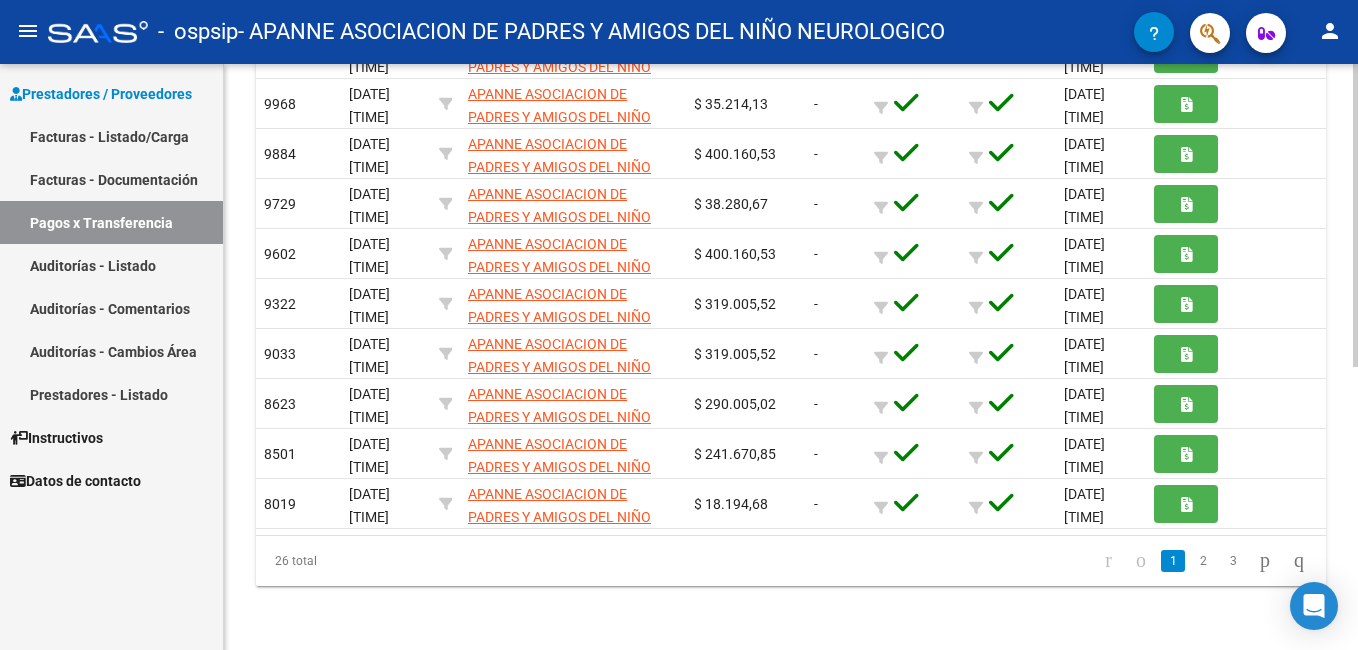 scroll, scrollTop: 548, scrollLeft: 0, axis: vertical 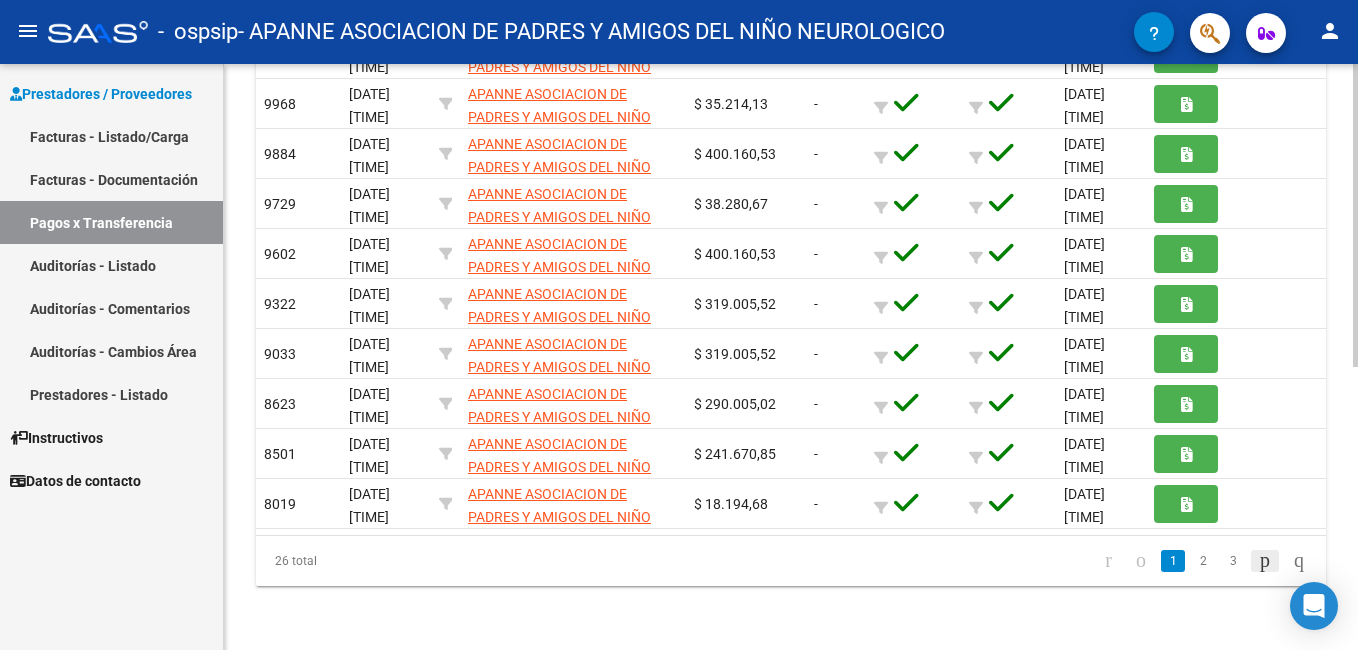 click 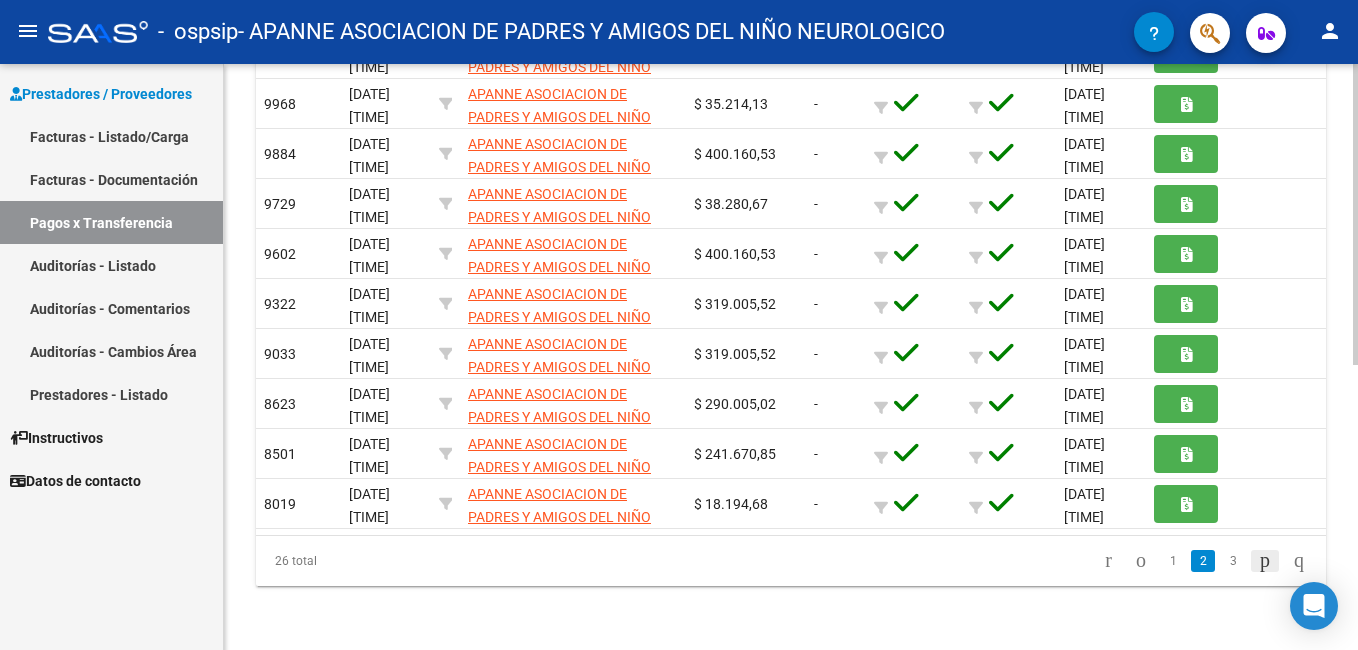 click on "26 total   1   2   3" 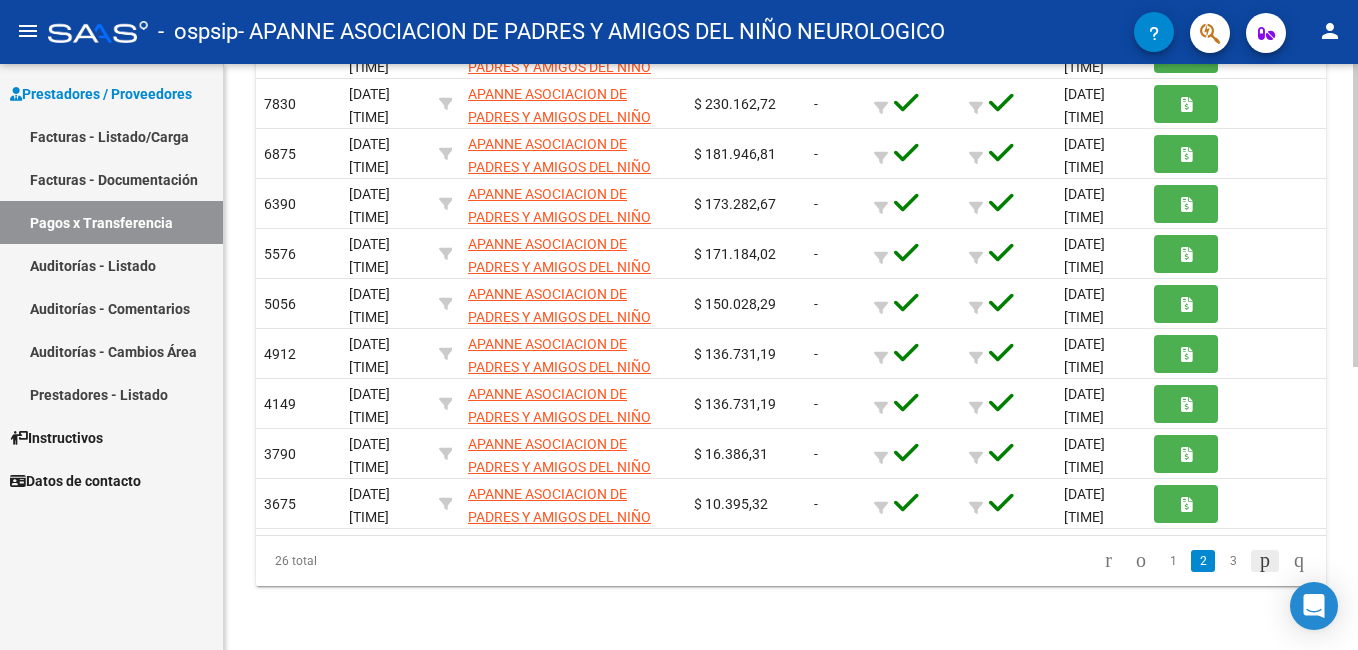 click 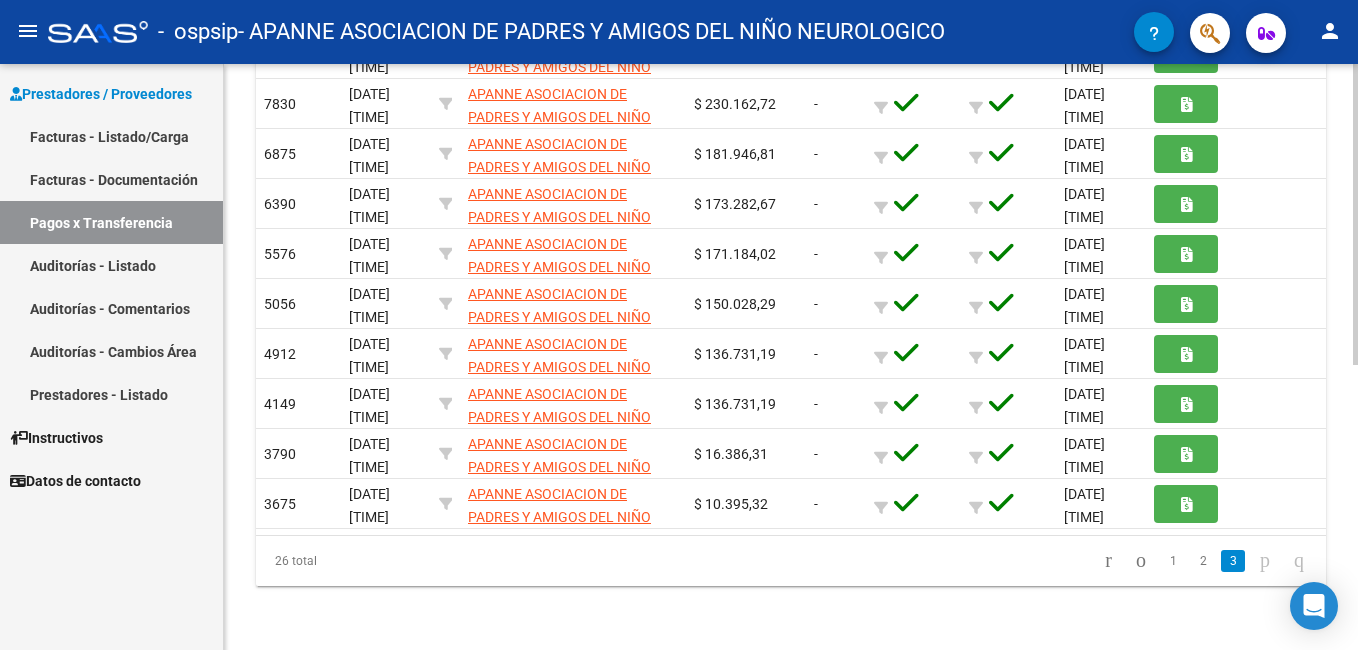 scroll, scrollTop: 348, scrollLeft: 0, axis: vertical 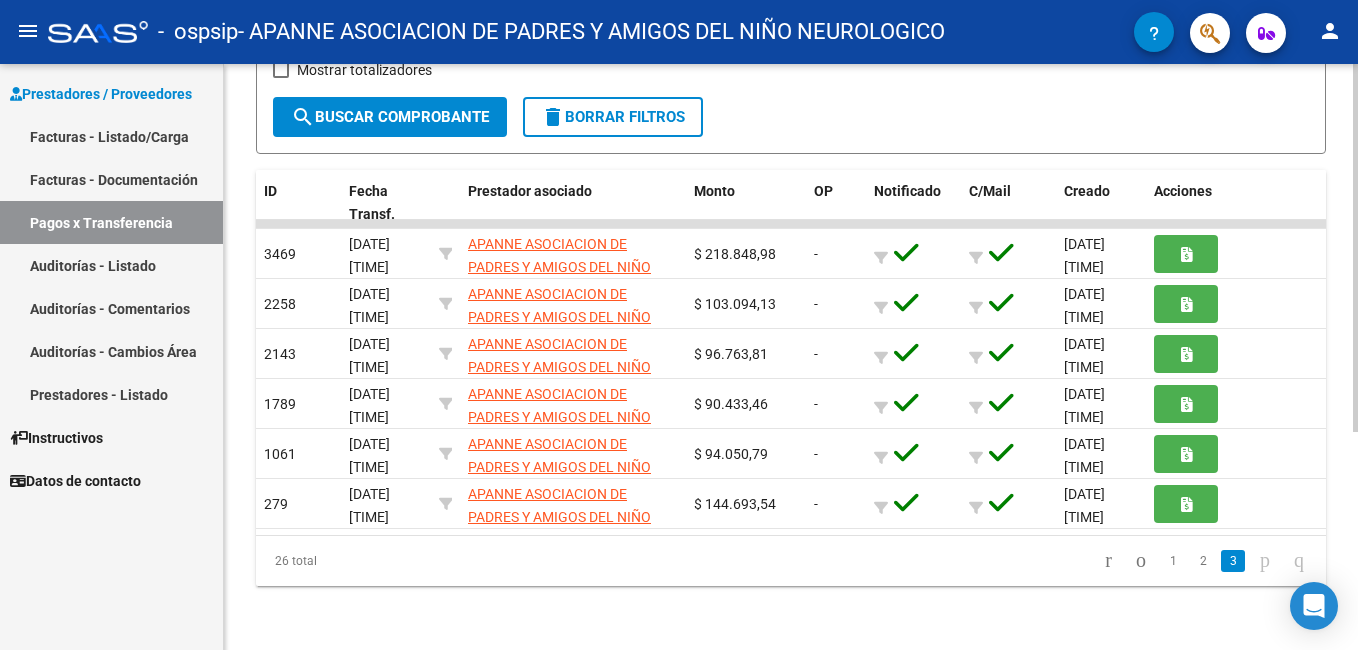 click 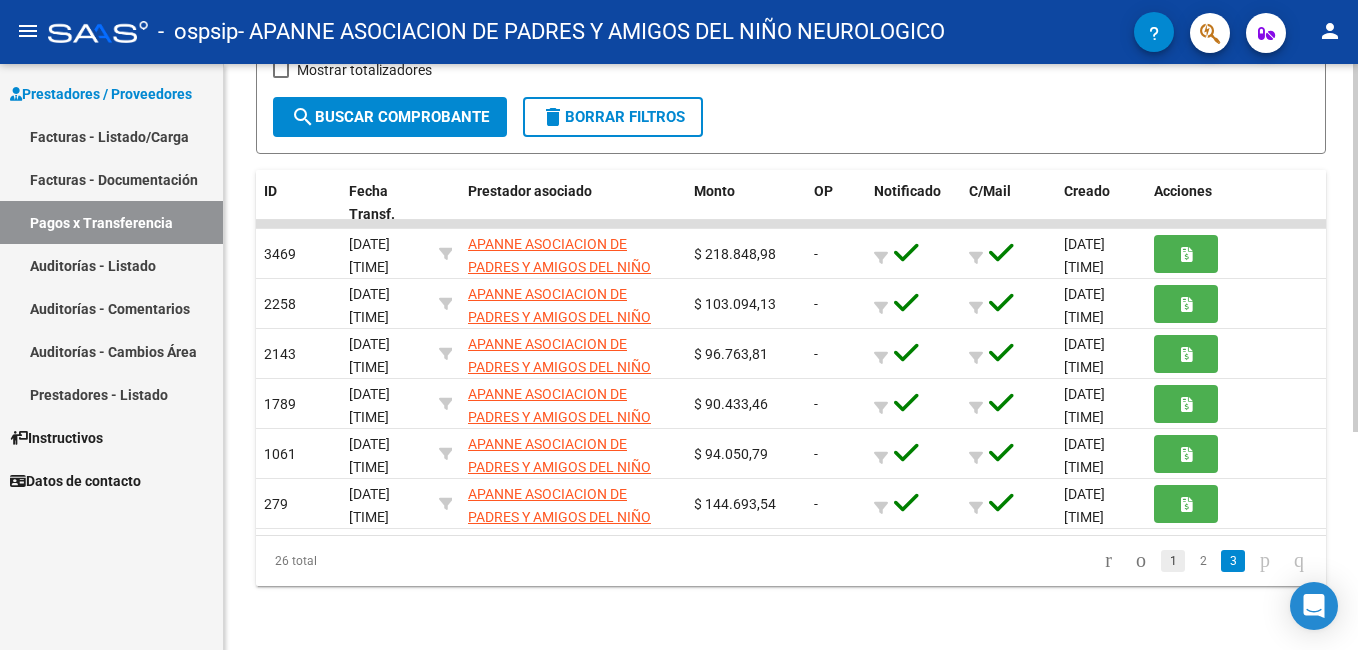 click on "1" 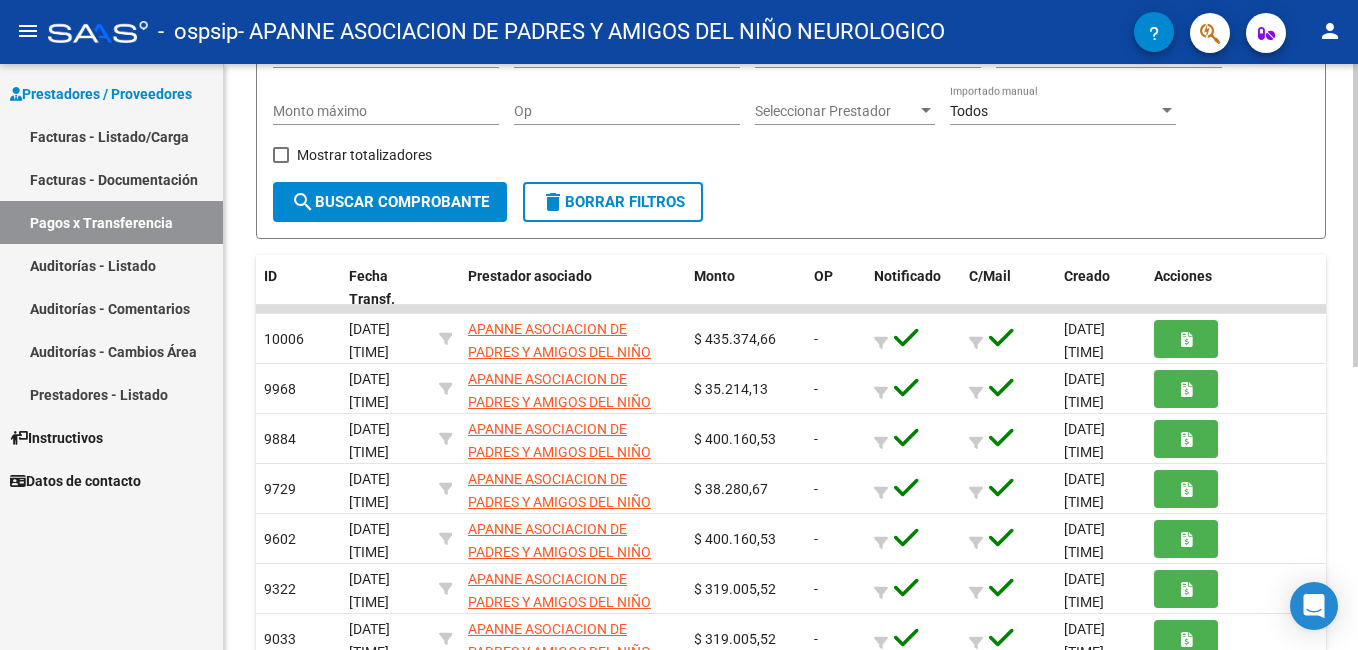 scroll, scrollTop: 180, scrollLeft: 0, axis: vertical 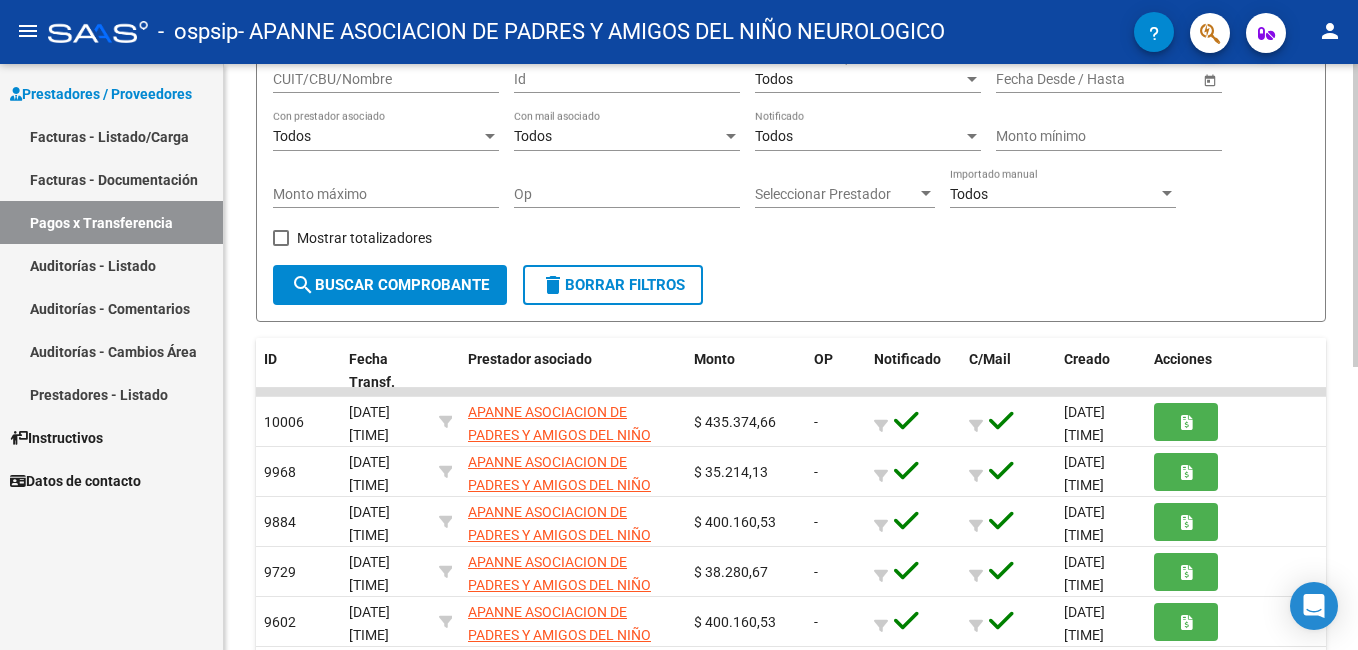 click on "10006 [DATE] [TIME] APANNE ASOCIACION DE PADRES Y AMIGOS DEL NIÑO NEUROLOGICO  [ID_NUMBER]  $ [AMOUNT]  -        [DATE] [TIME] 9968 [DATE] [TIME] APANNE ASOCIACION DE PADRES Y AMIGOS DEL NIÑO NEUROLOGICO  [ID_NUMBER]  $ [AMOUNT]  -        [DATE] [TIME] 9729 [DATE] [TIME] APANNE ASOCIACION DE PADRES Y AMIGOS DEL NIÑO NEUROLOGICO  -" 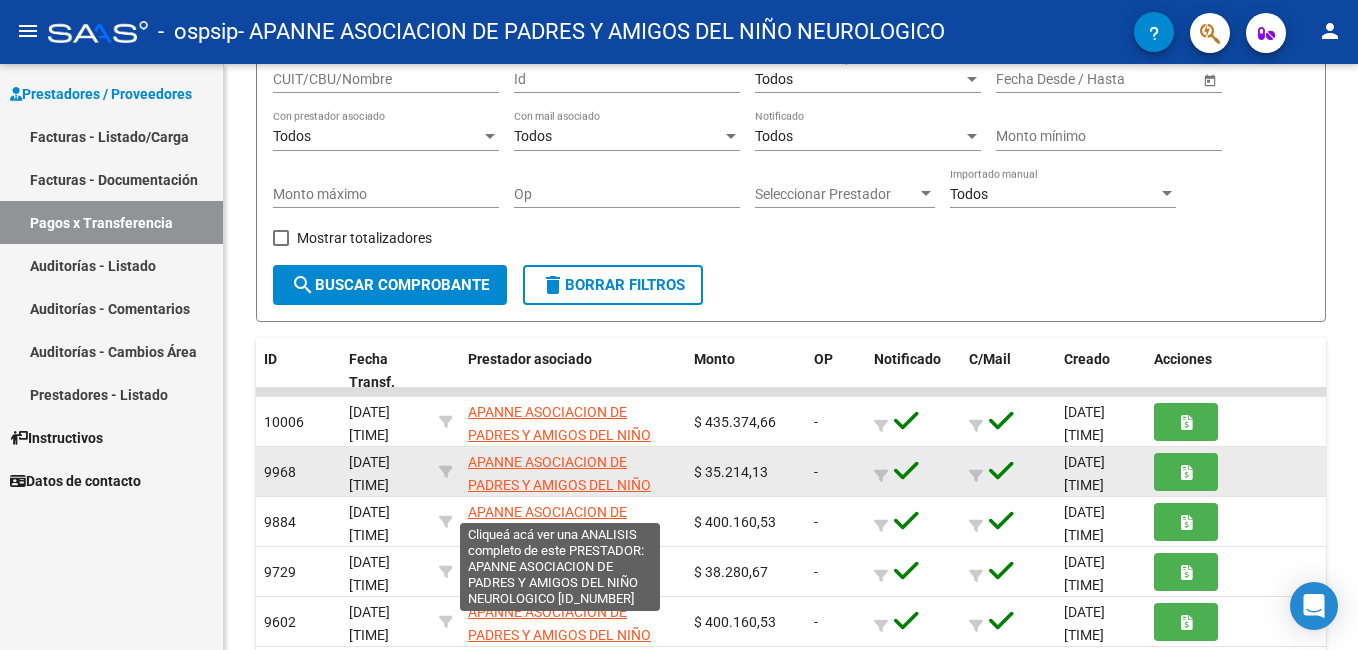 scroll, scrollTop: 49, scrollLeft: 0, axis: vertical 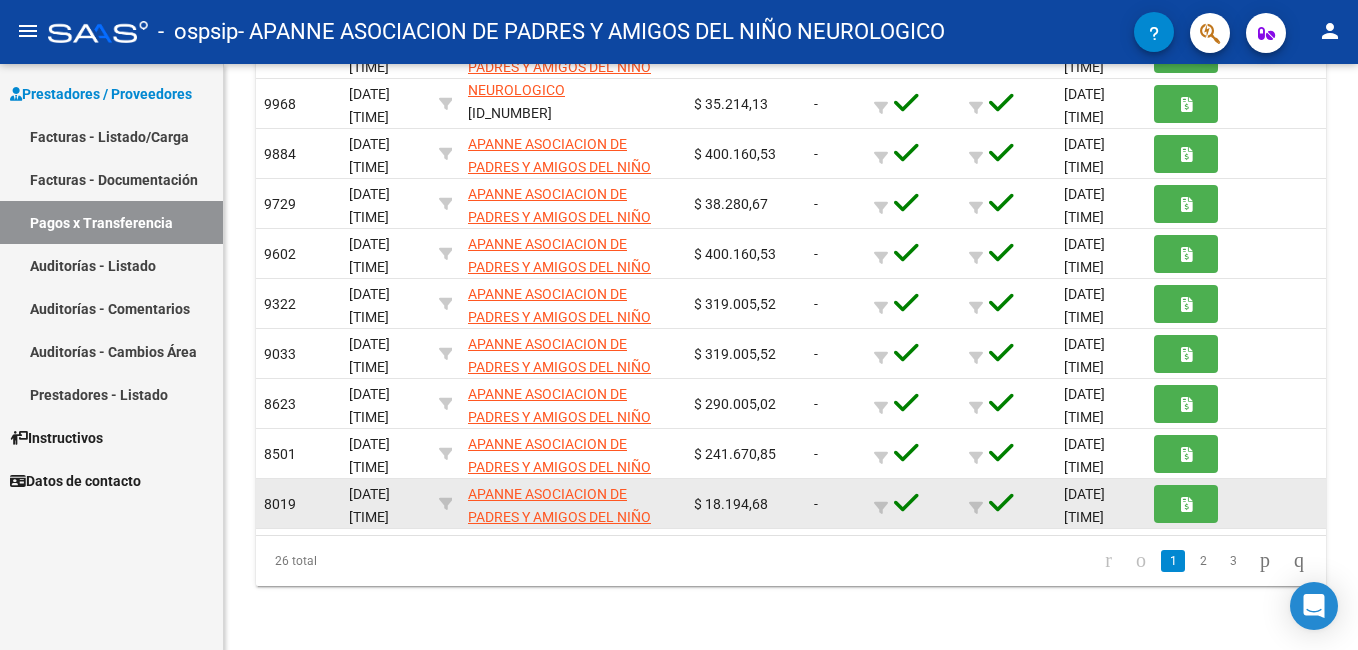 click on "[DATE] [TIME]" 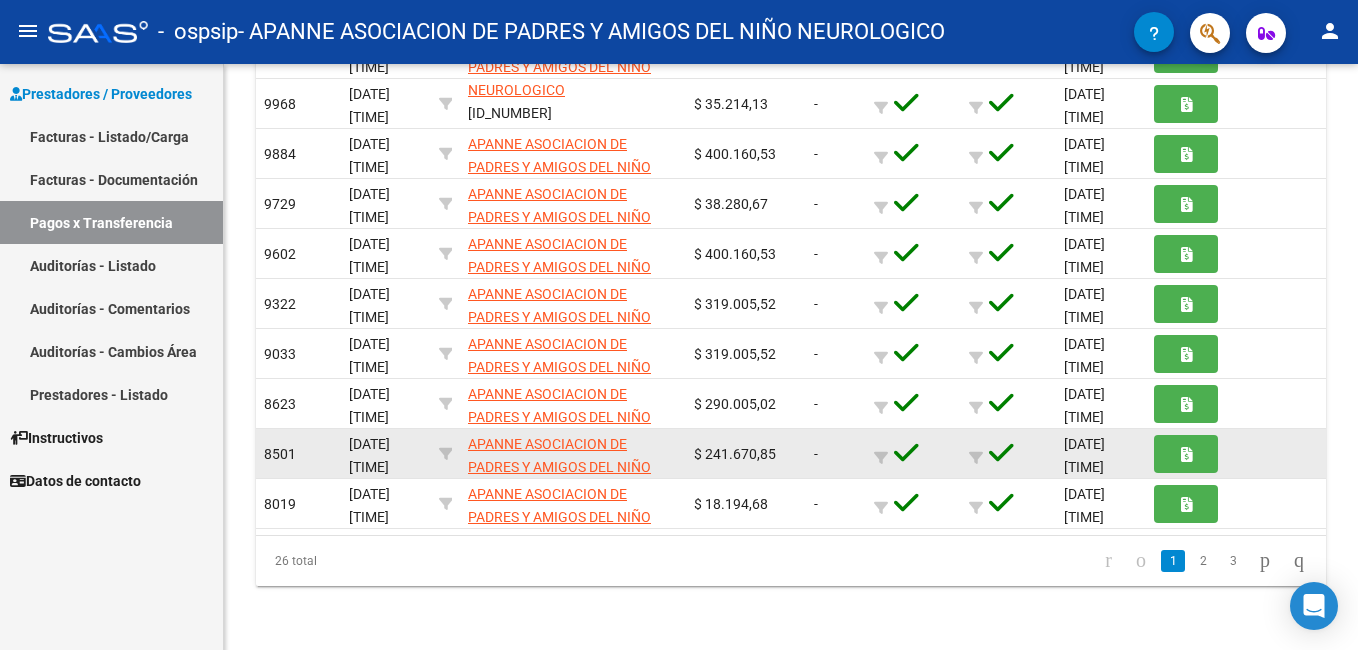 scroll, scrollTop: 0, scrollLeft: 0, axis: both 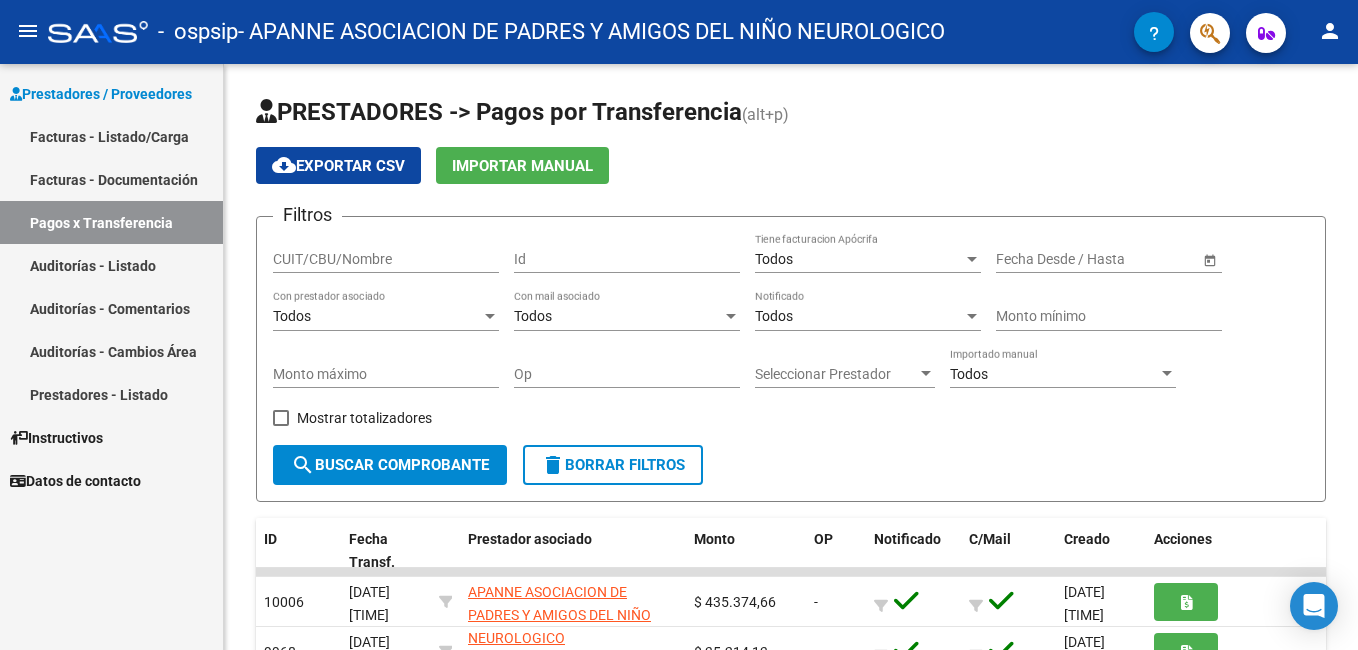 click on "delete  Borrar Filtros" 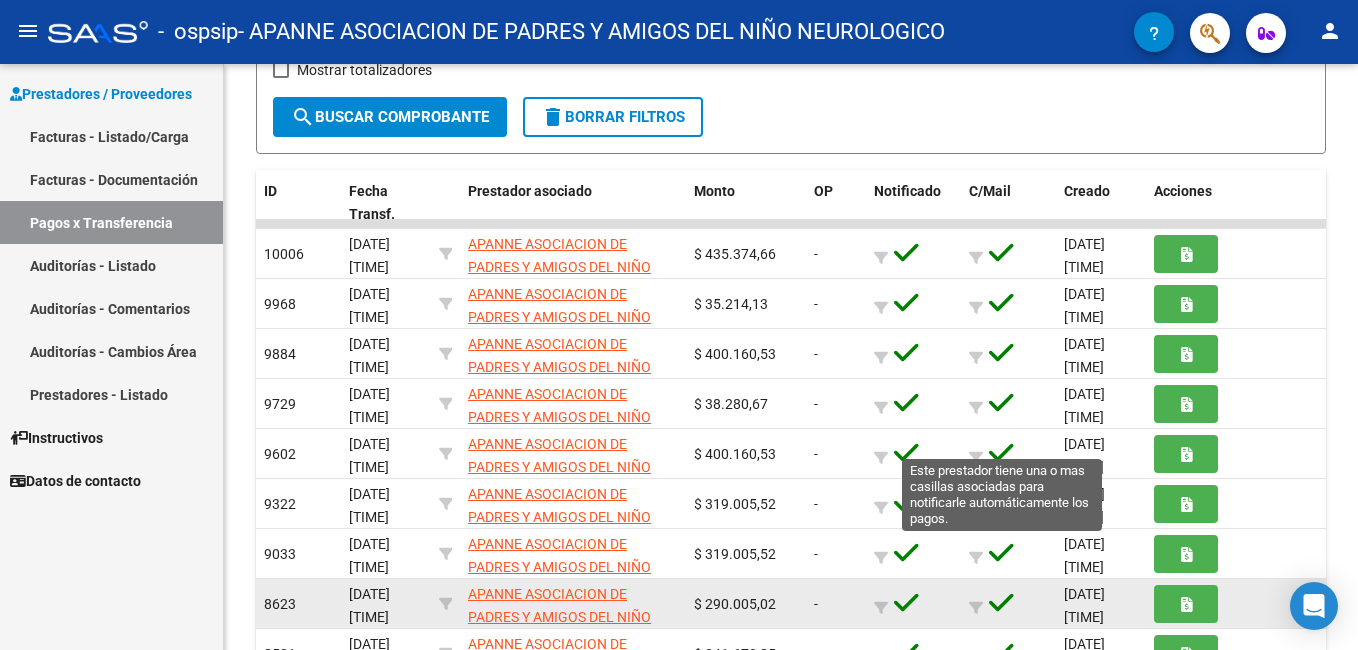 scroll, scrollTop: 548, scrollLeft: 0, axis: vertical 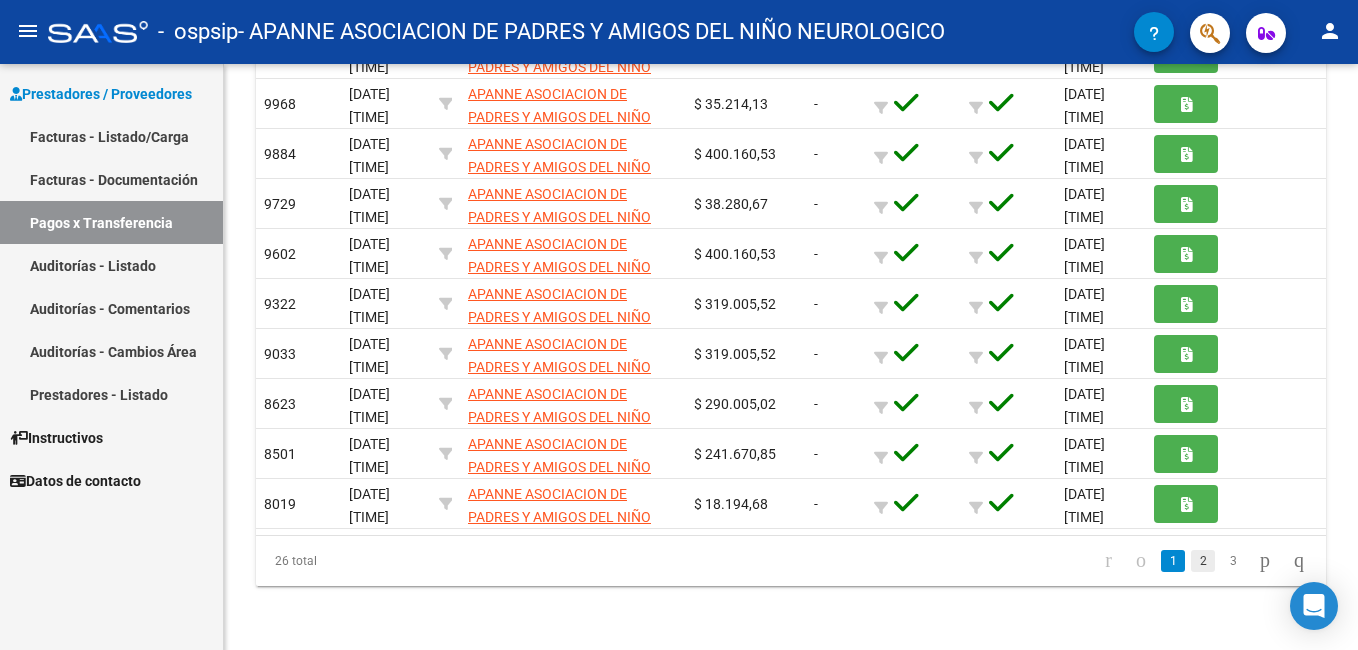 click on "2" 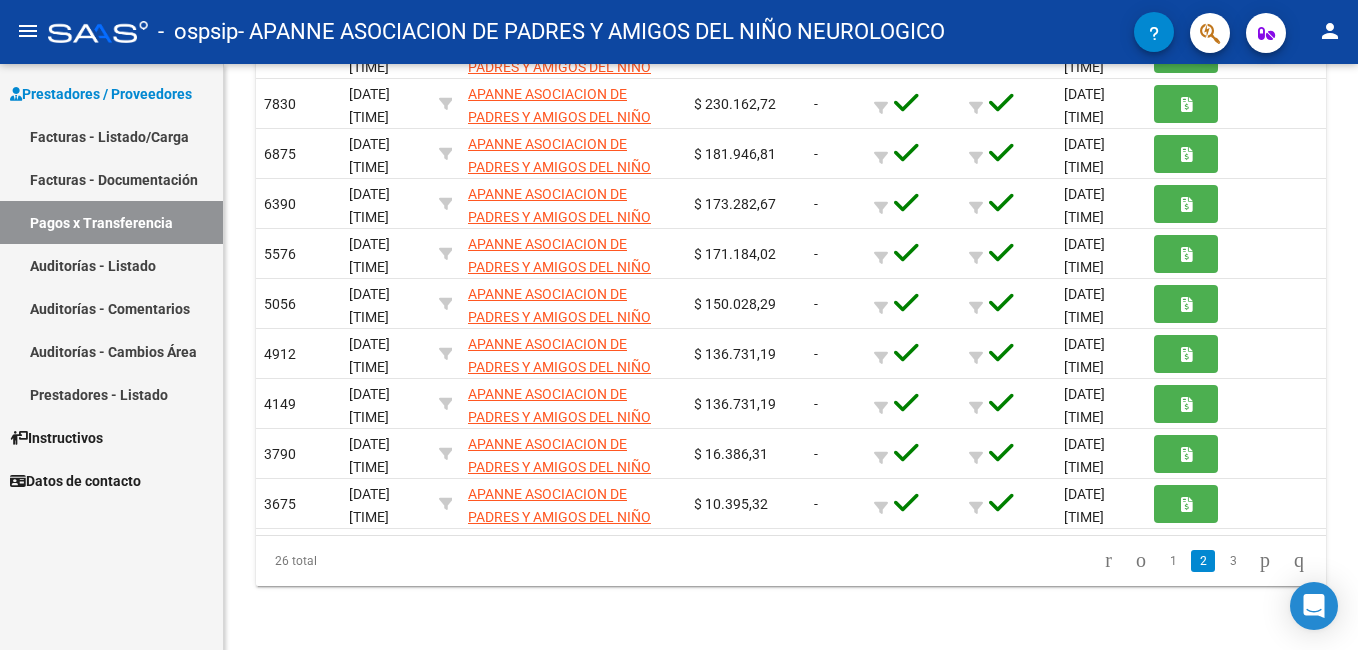 scroll, scrollTop: 548, scrollLeft: 0, axis: vertical 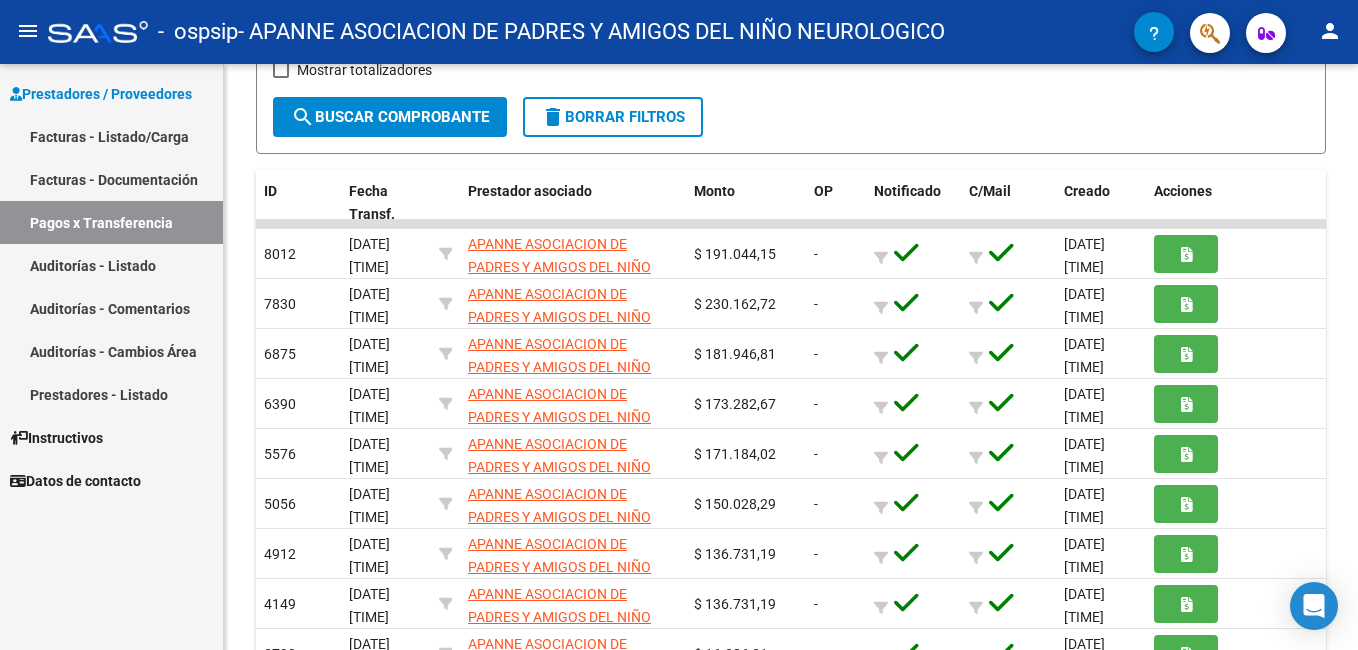 click on "Prestadores - Listado" at bounding box center (111, 394) 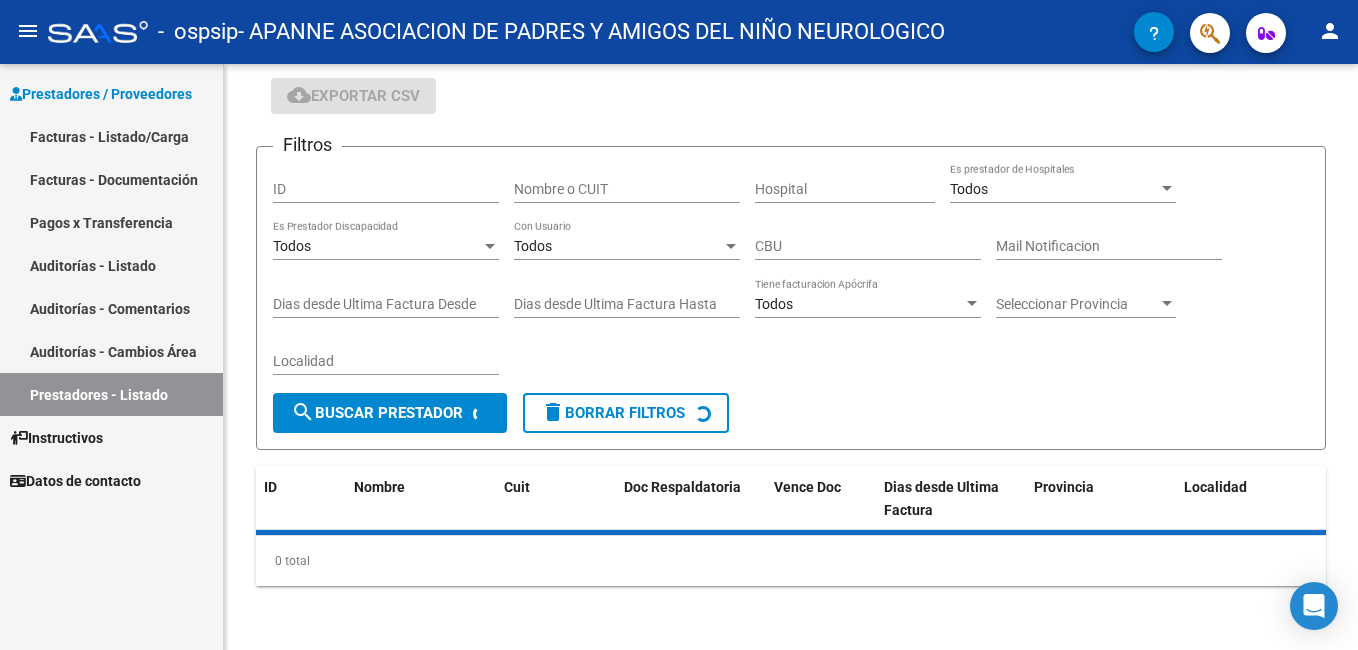 scroll, scrollTop: 135, scrollLeft: 0, axis: vertical 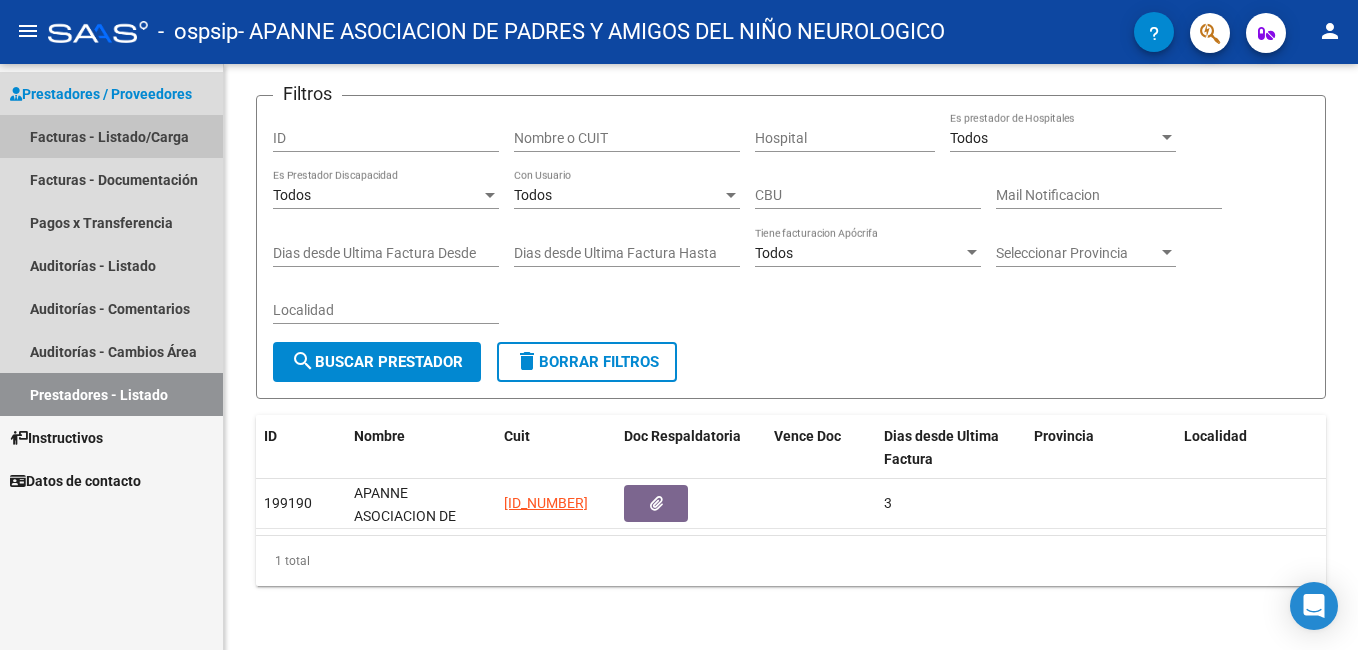 click on "Facturas - Listado/Carga" at bounding box center (111, 136) 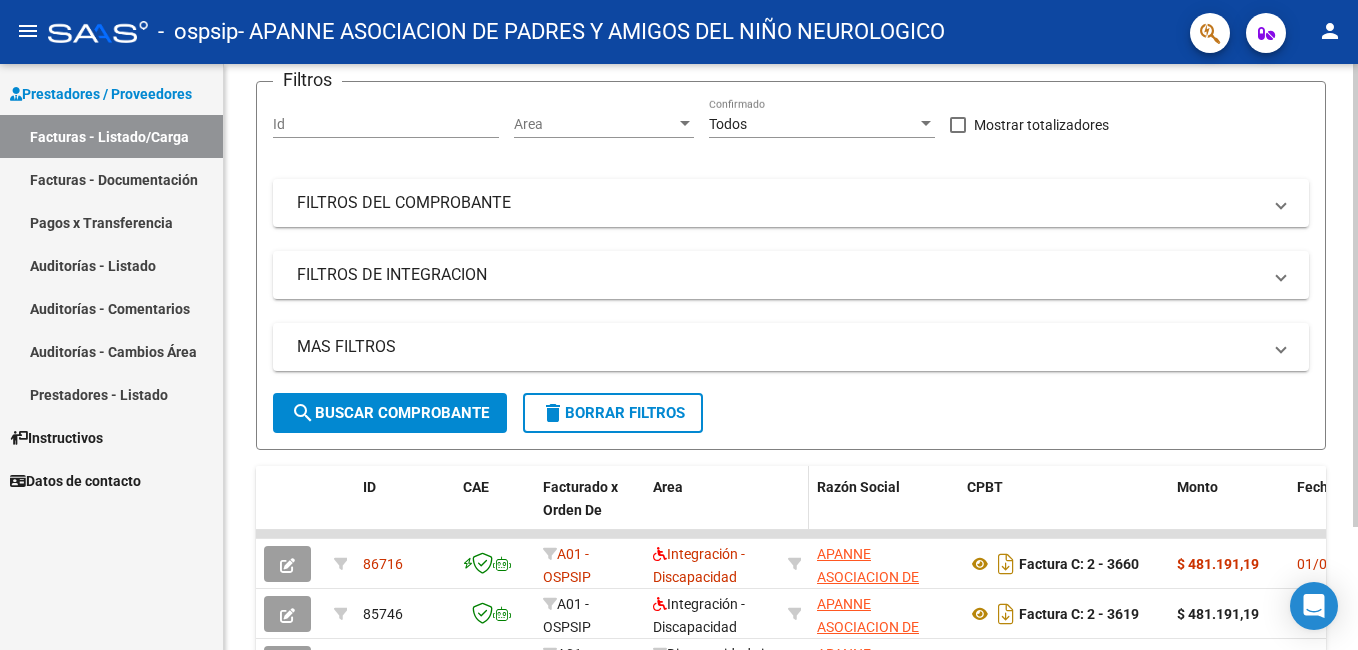scroll, scrollTop: 348, scrollLeft: 0, axis: vertical 